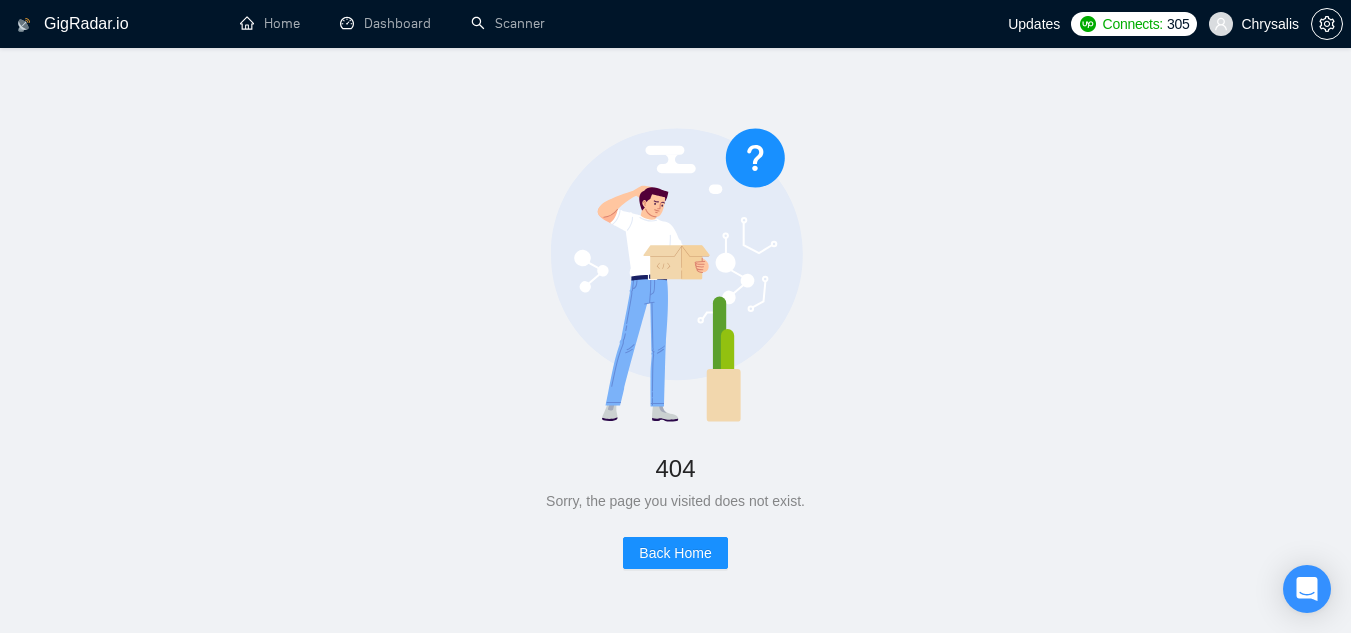 scroll, scrollTop: 0, scrollLeft: 0, axis: both 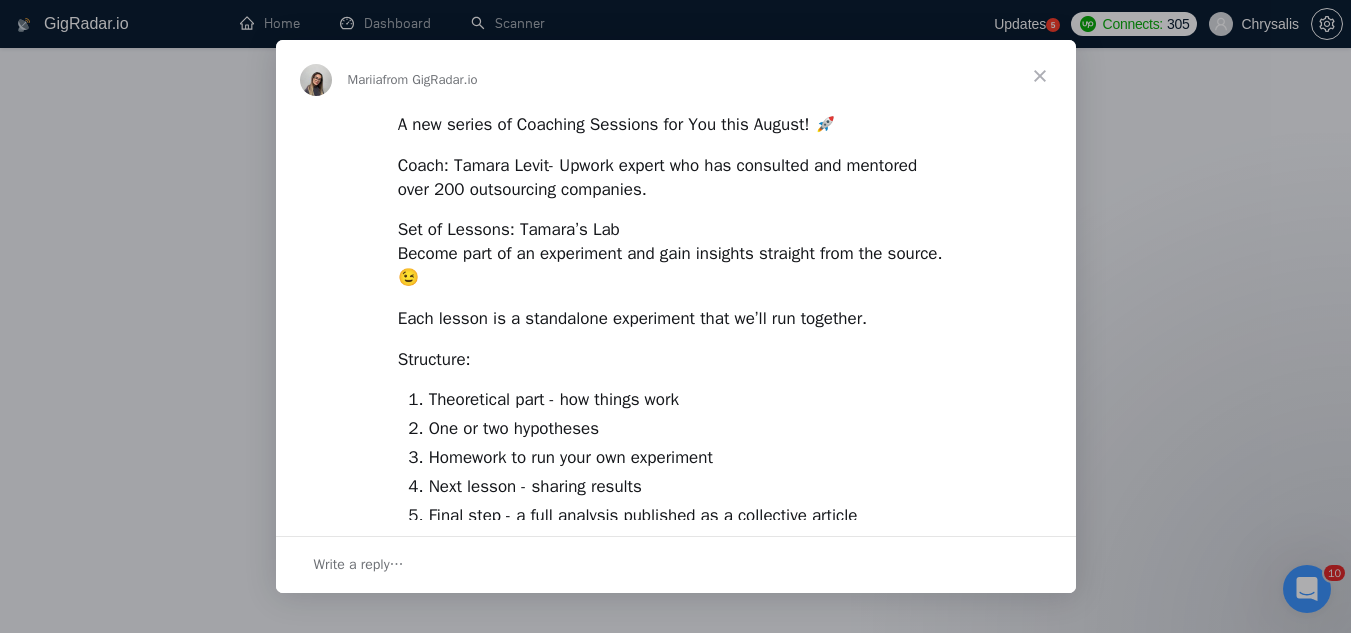 click at bounding box center [675, 316] 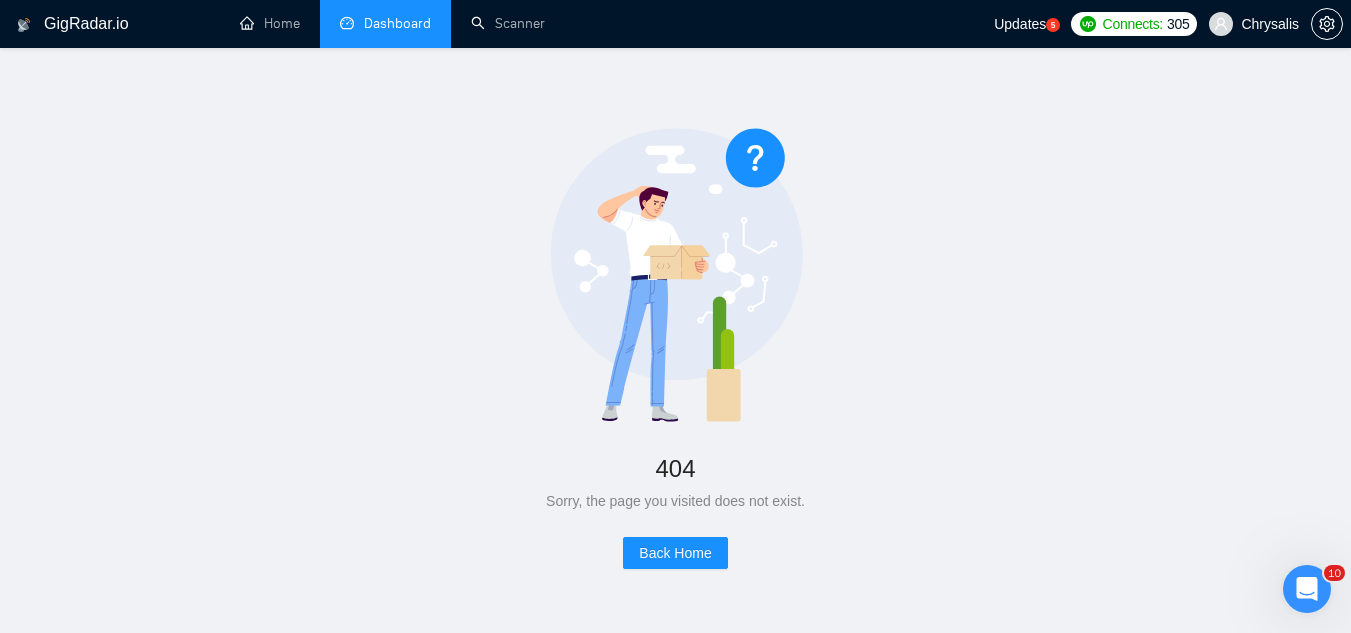 drag, startPoint x: 392, startPoint y: 61, endPoint x: 393, endPoint y: 33, distance: 28.01785 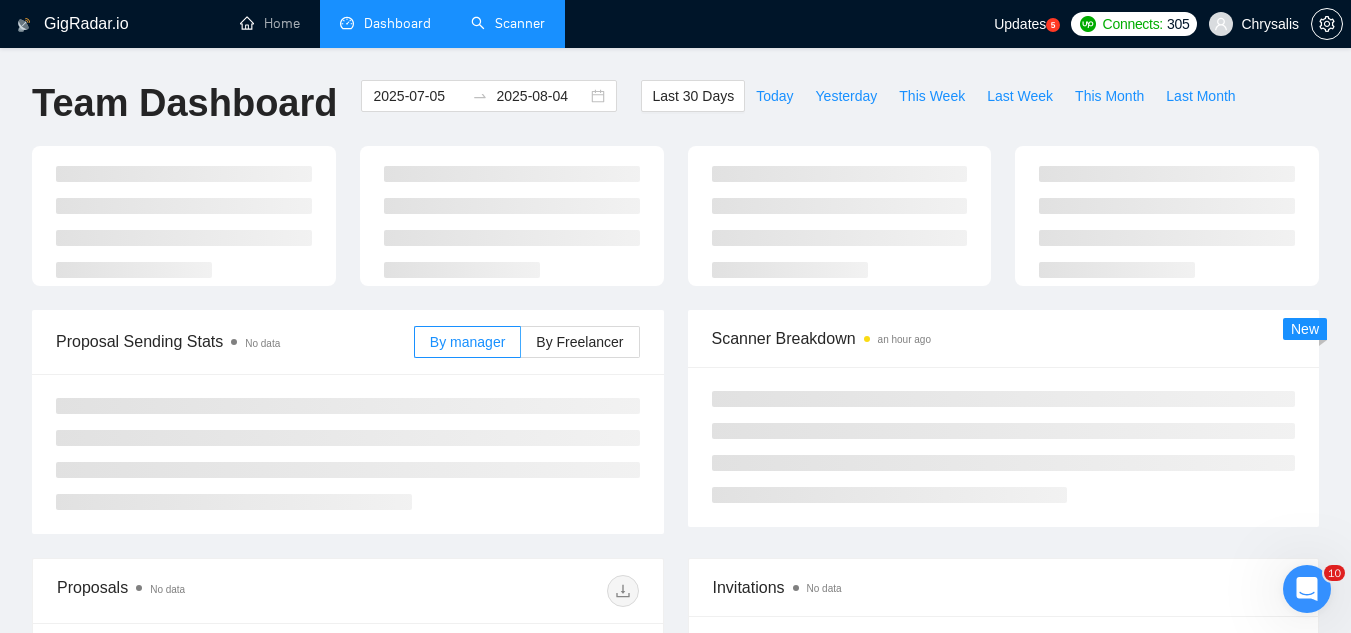 click on "Scanner" at bounding box center [508, 23] 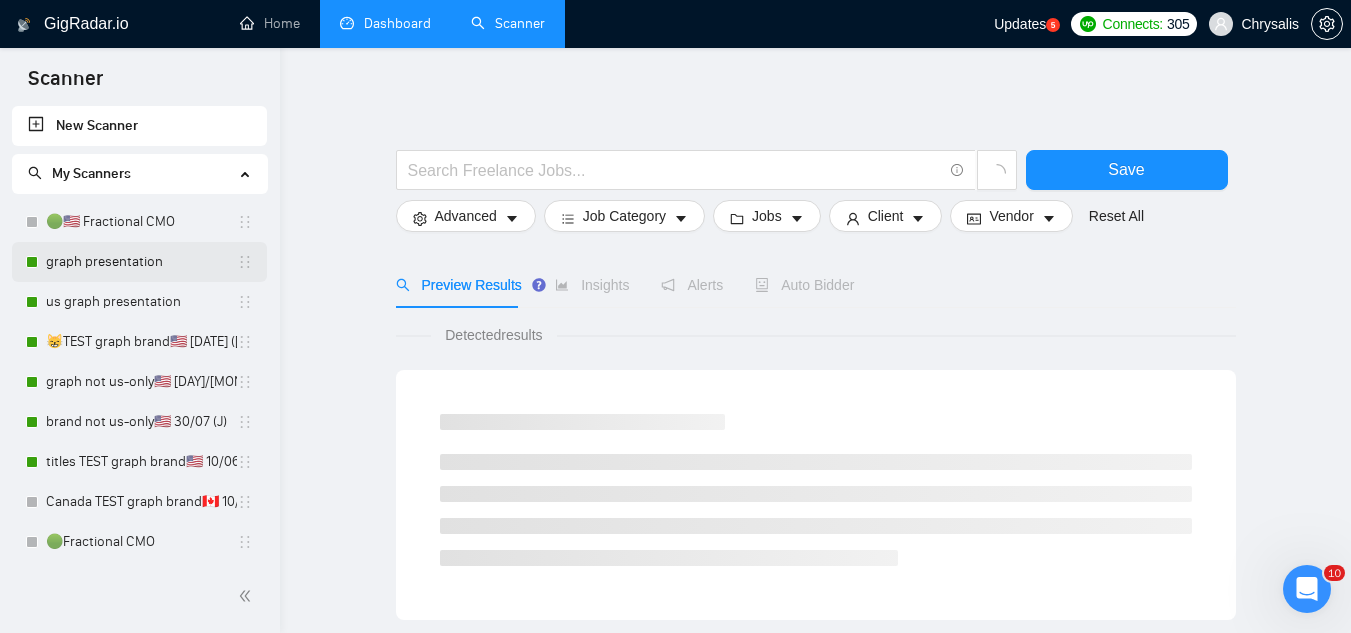 click on "graph presentation" at bounding box center [141, 262] 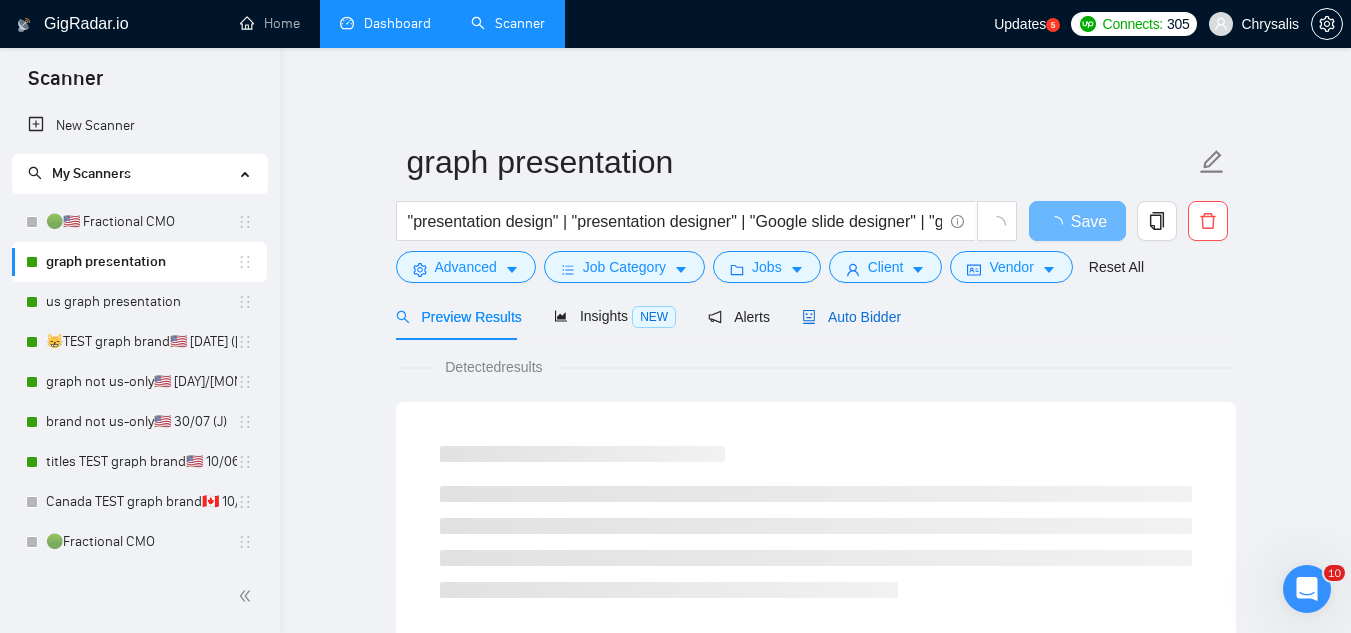click on "Auto Bidder" at bounding box center [851, 317] 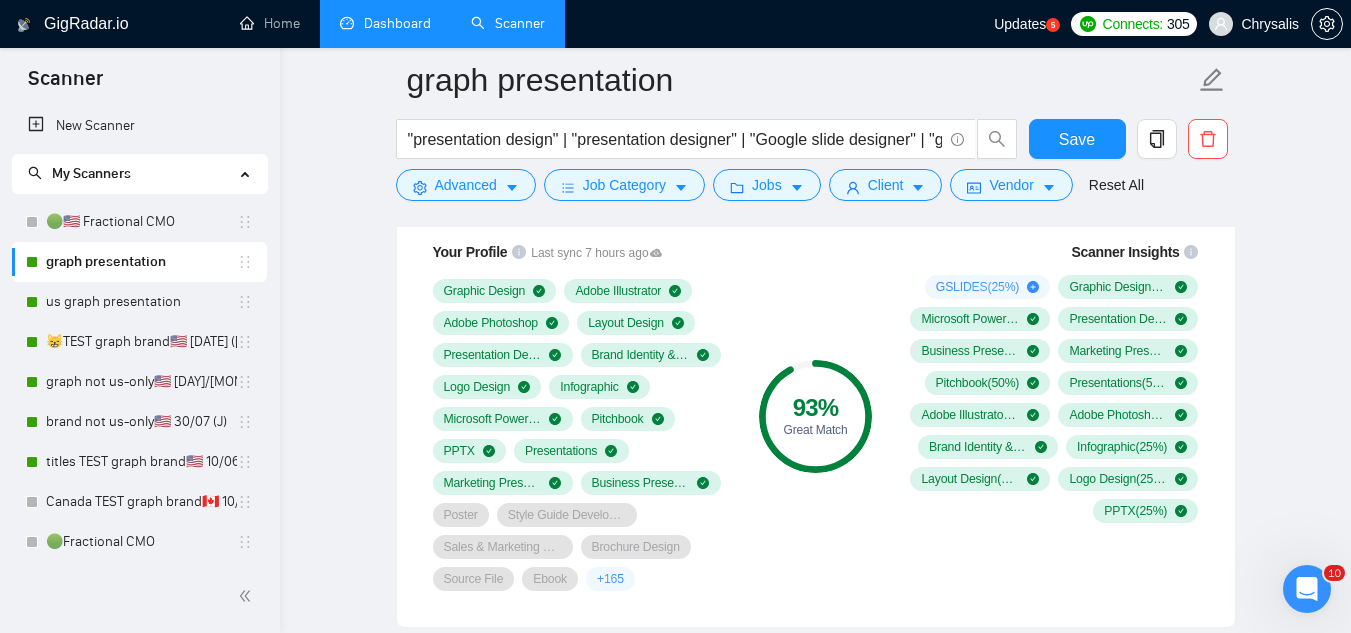 scroll, scrollTop: 1400, scrollLeft: 0, axis: vertical 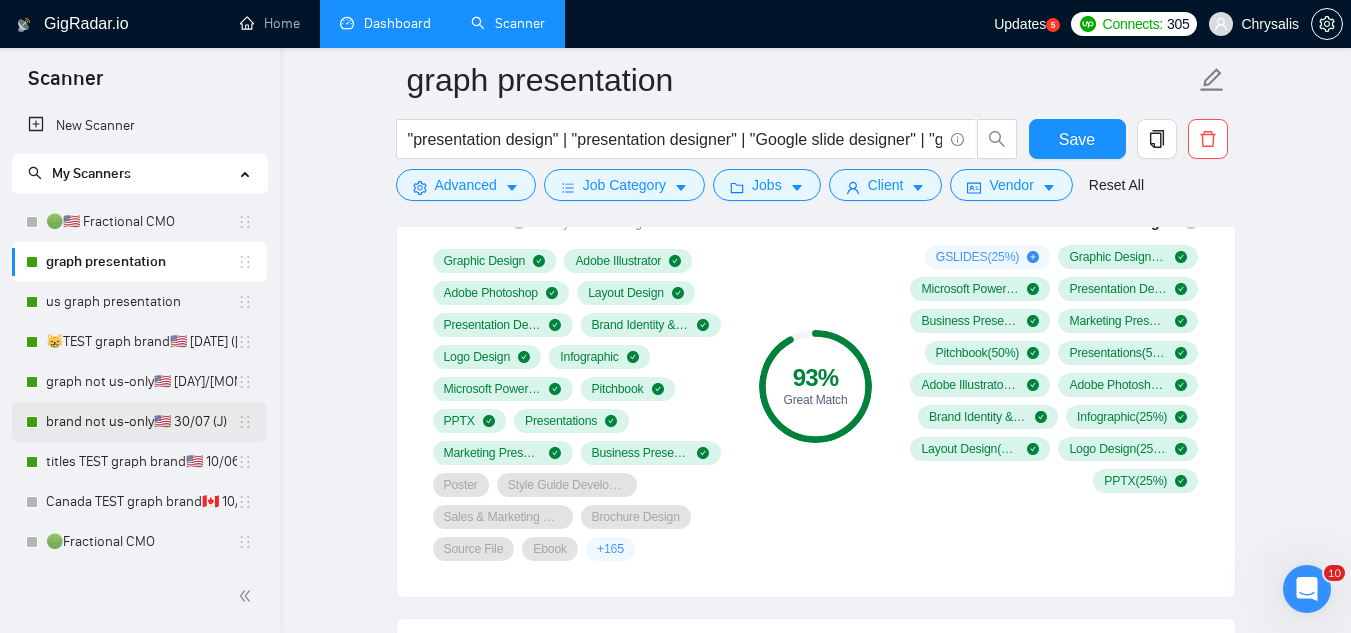 click on "brand not us-only🇺🇸 30/07 (J)" at bounding box center (141, 422) 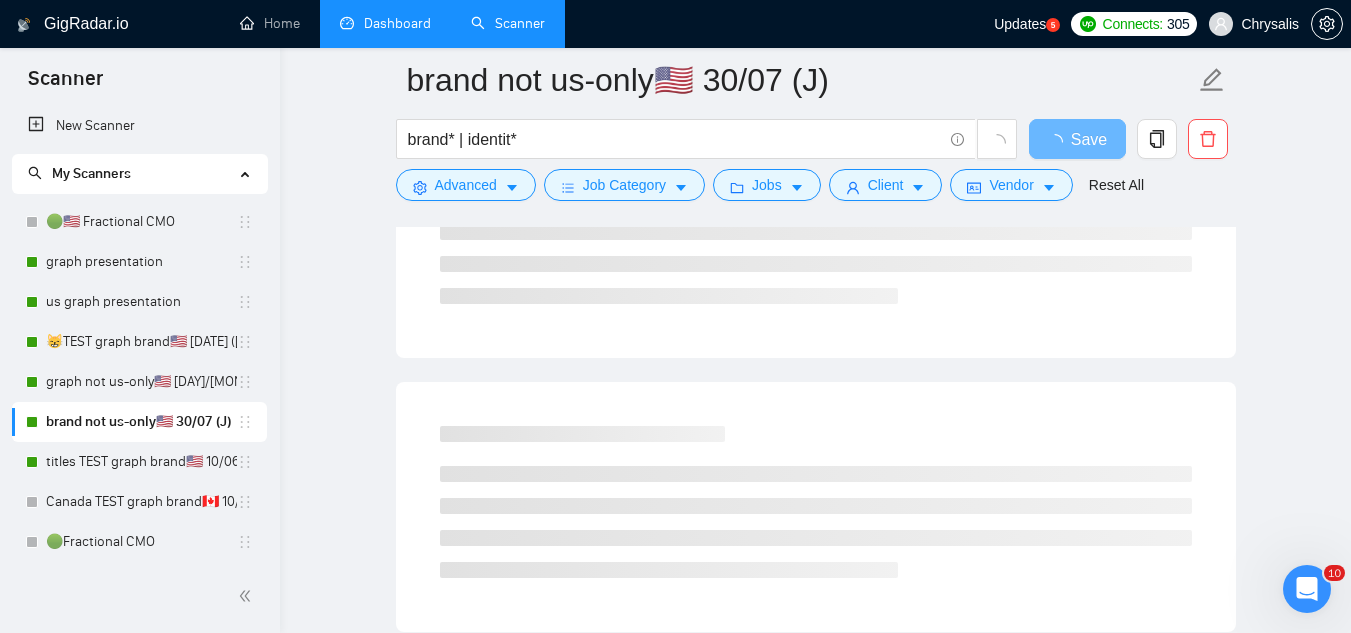 scroll, scrollTop: 0, scrollLeft: 0, axis: both 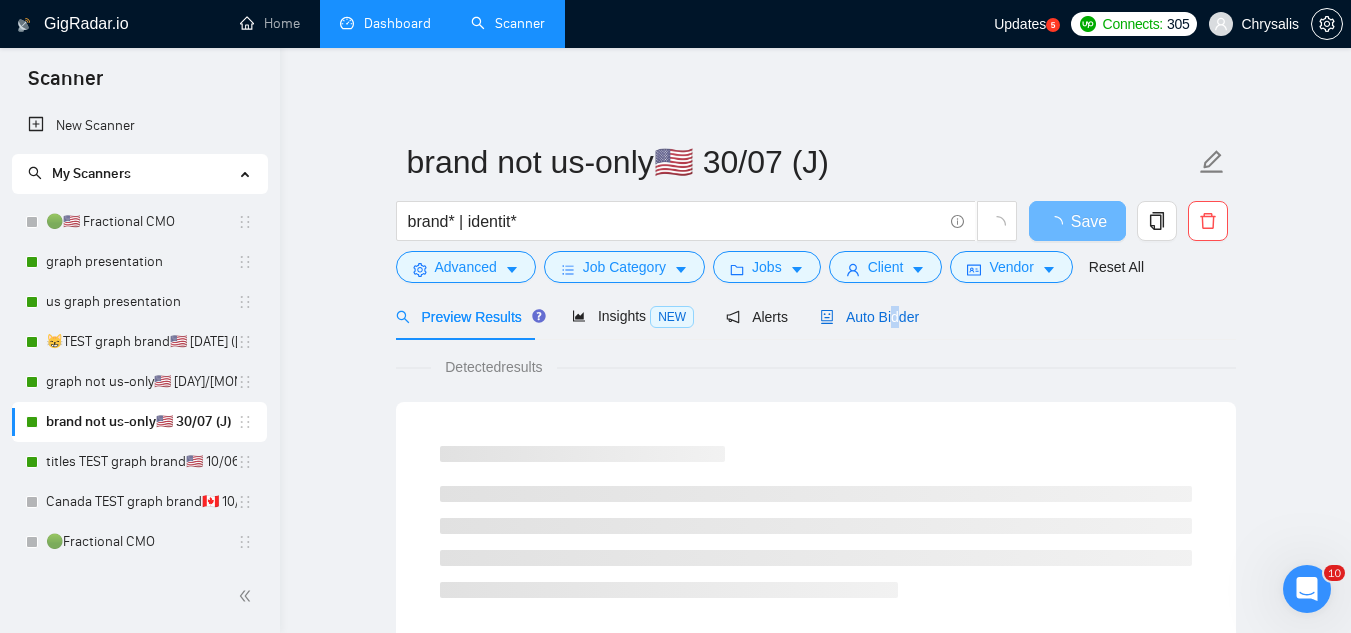 click on "Auto Bidder" at bounding box center [869, 317] 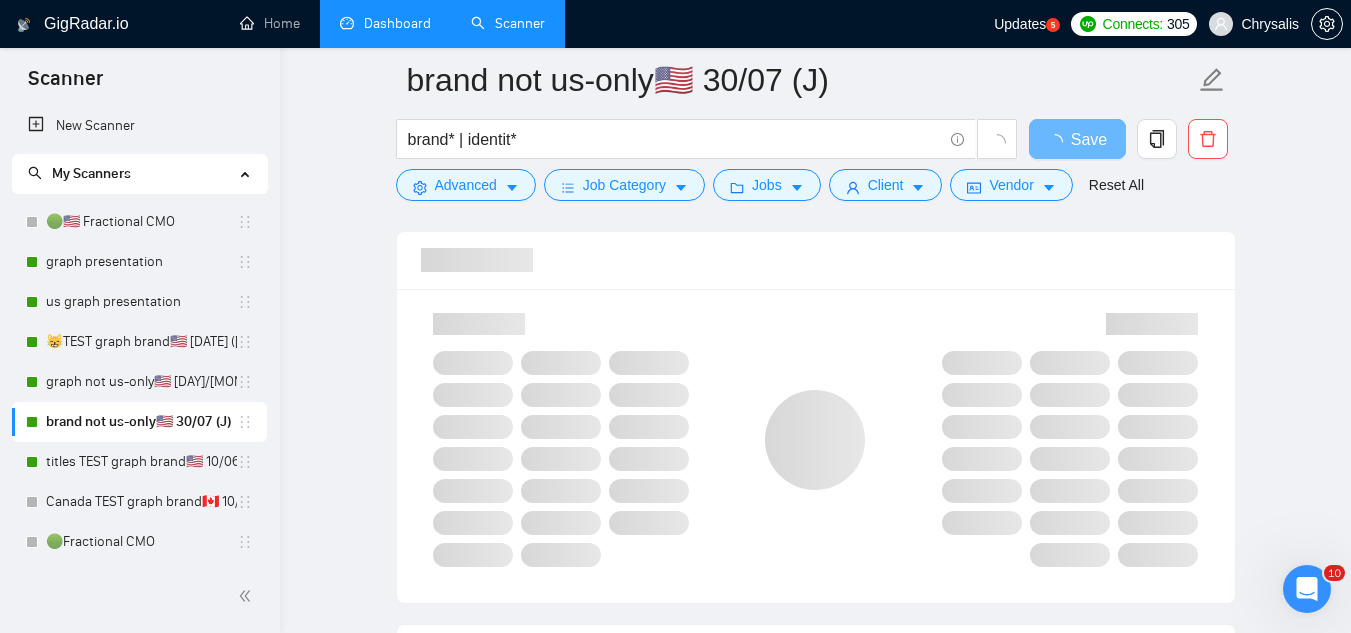 scroll, scrollTop: 1300, scrollLeft: 0, axis: vertical 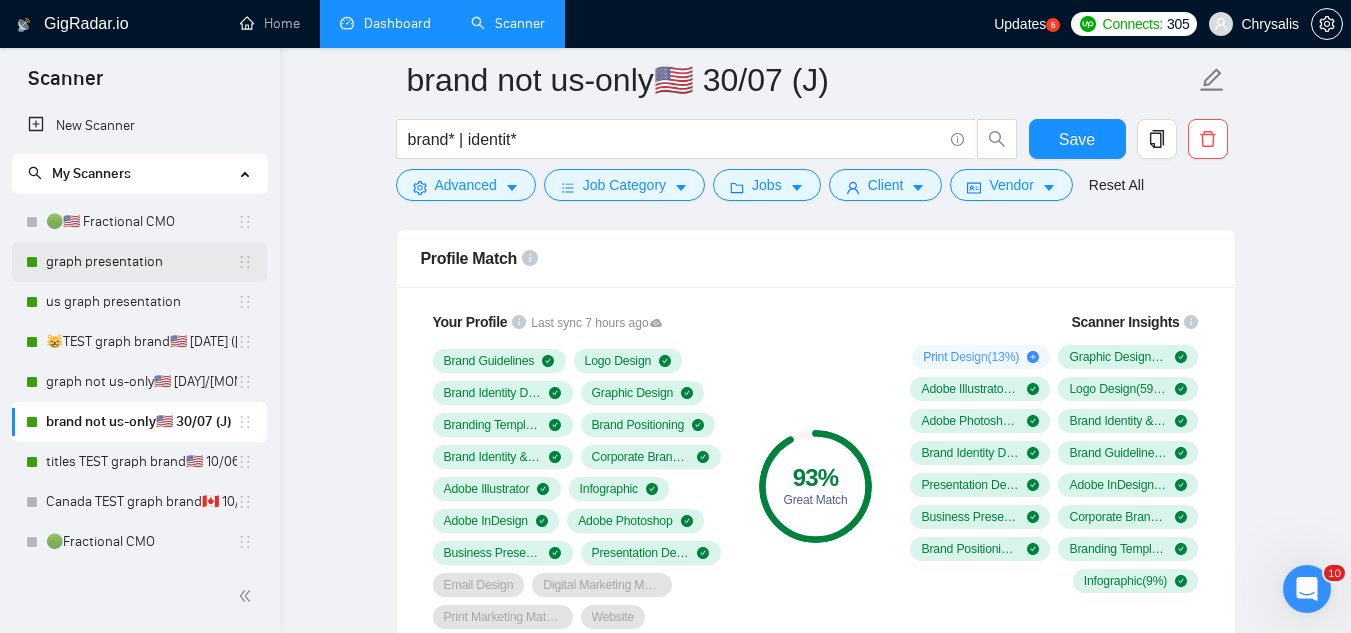 click on "graph presentation" at bounding box center [141, 262] 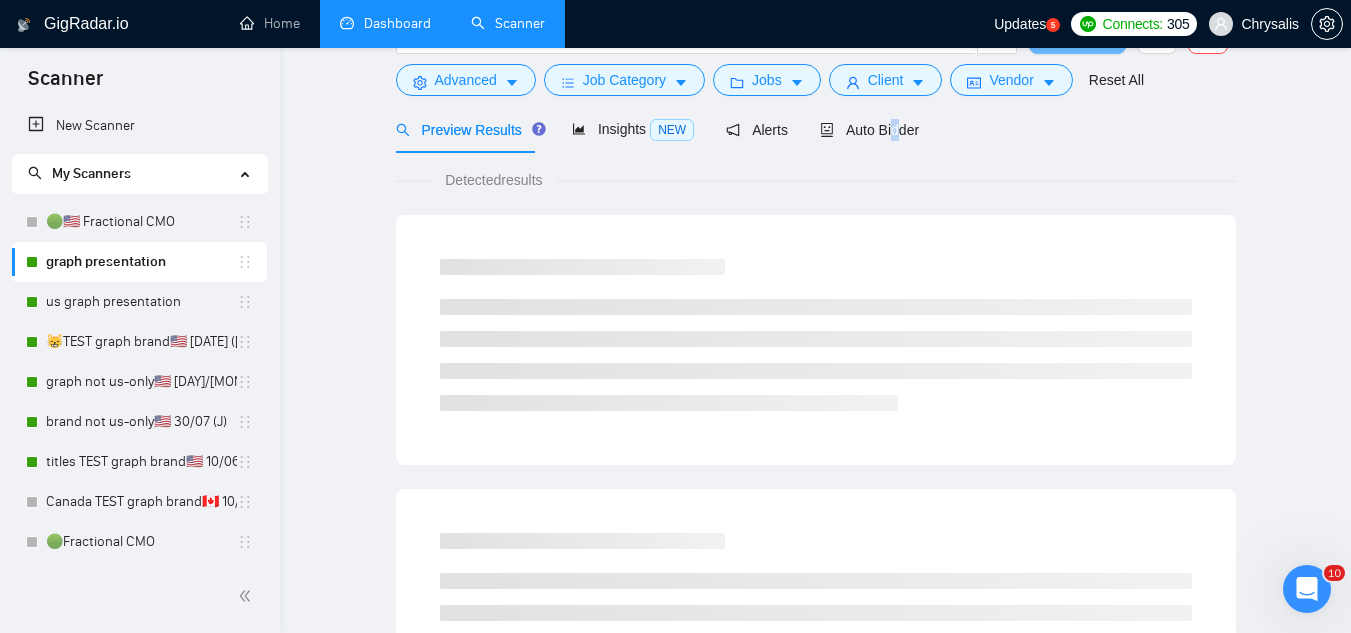 scroll, scrollTop: 0, scrollLeft: 0, axis: both 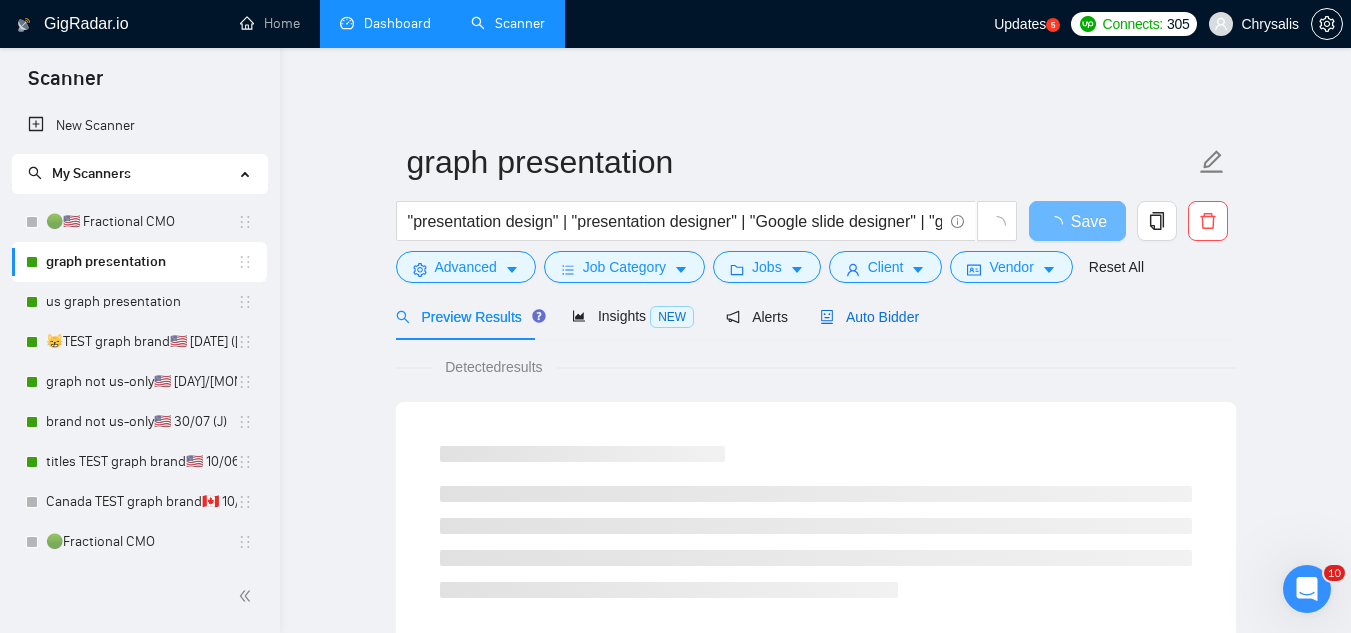 click on "Auto Bidder" at bounding box center [869, 317] 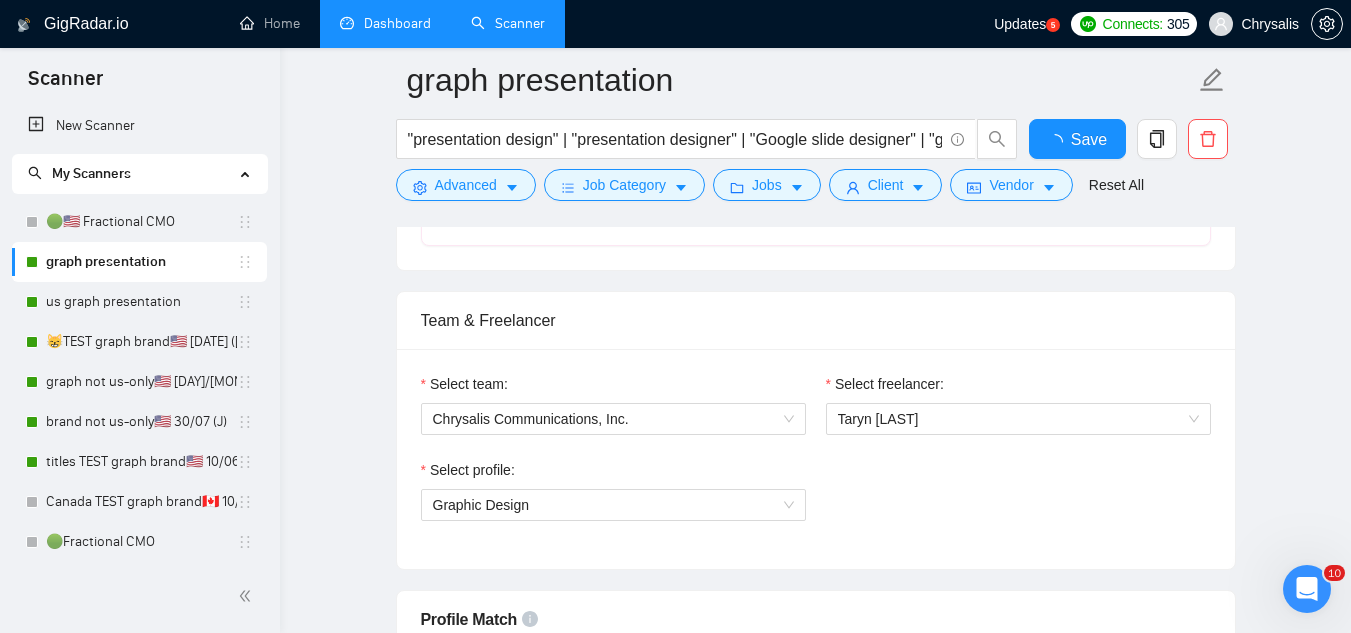 scroll, scrollTop: 1000, scrollLeft: 0, axis: vertical 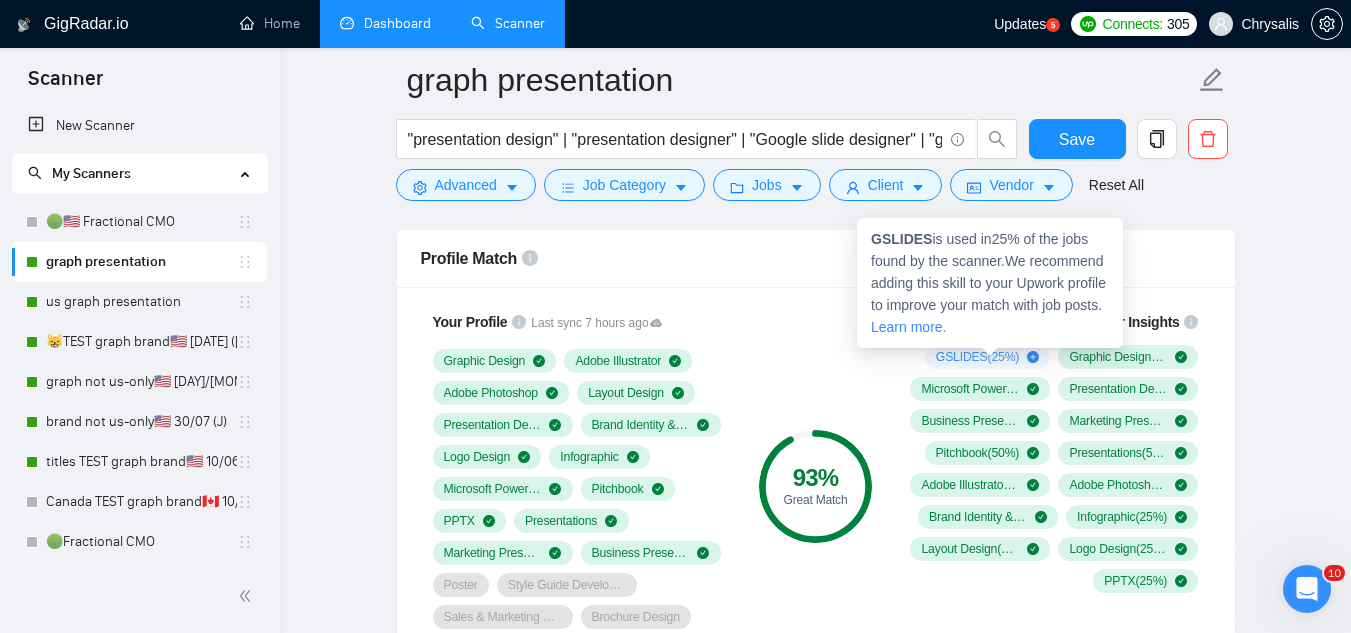 click on "GSLIDES" at bounding box center (901, 239) 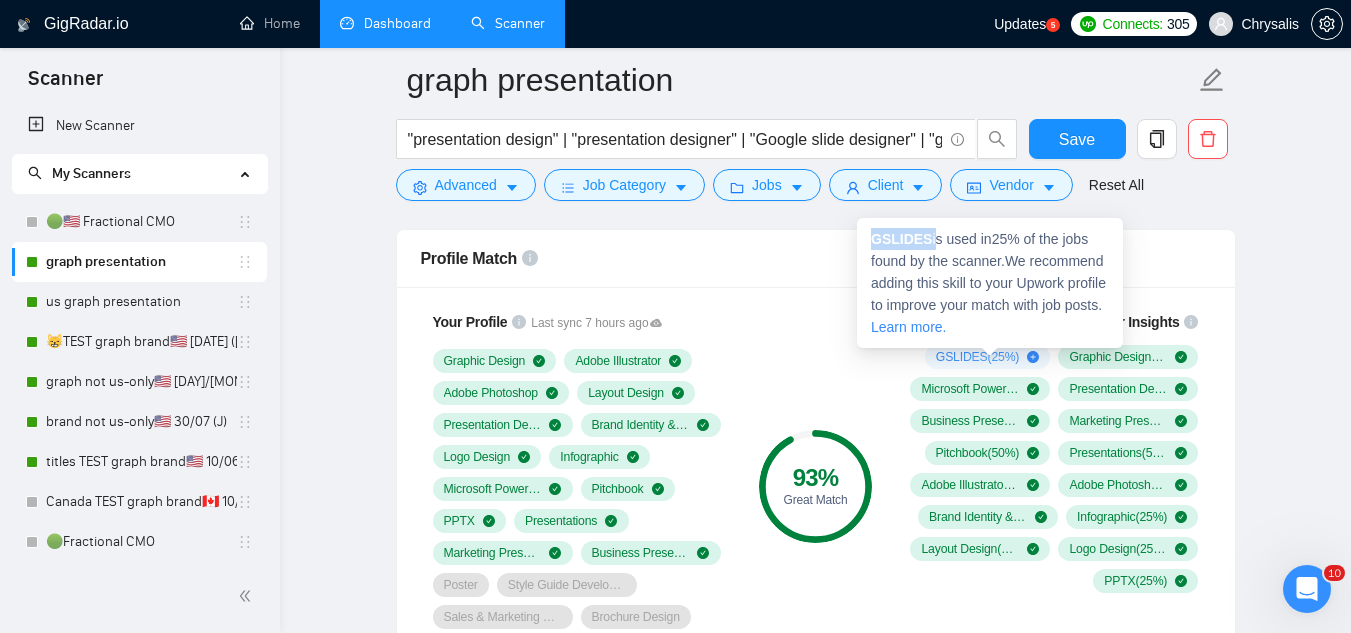 click on "GSLIDES" at bounding box center (901, 239) 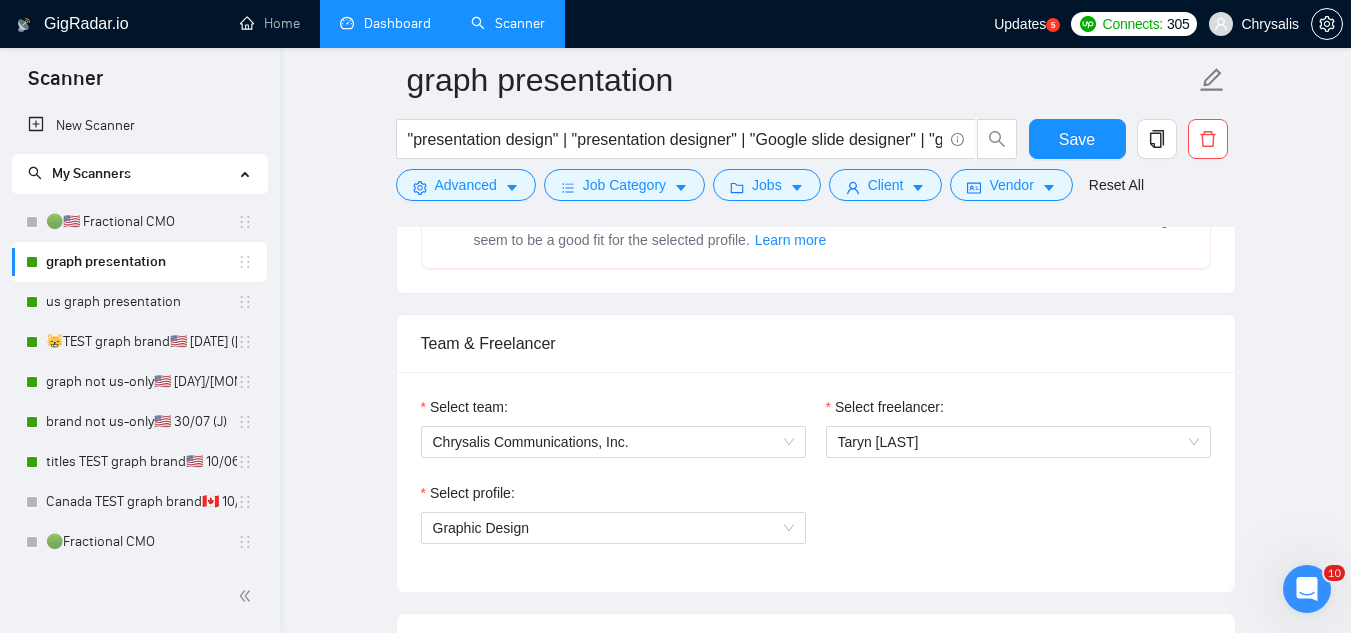 scroll, scrollTop: 900, scrollLeft: 0, axis: vertical 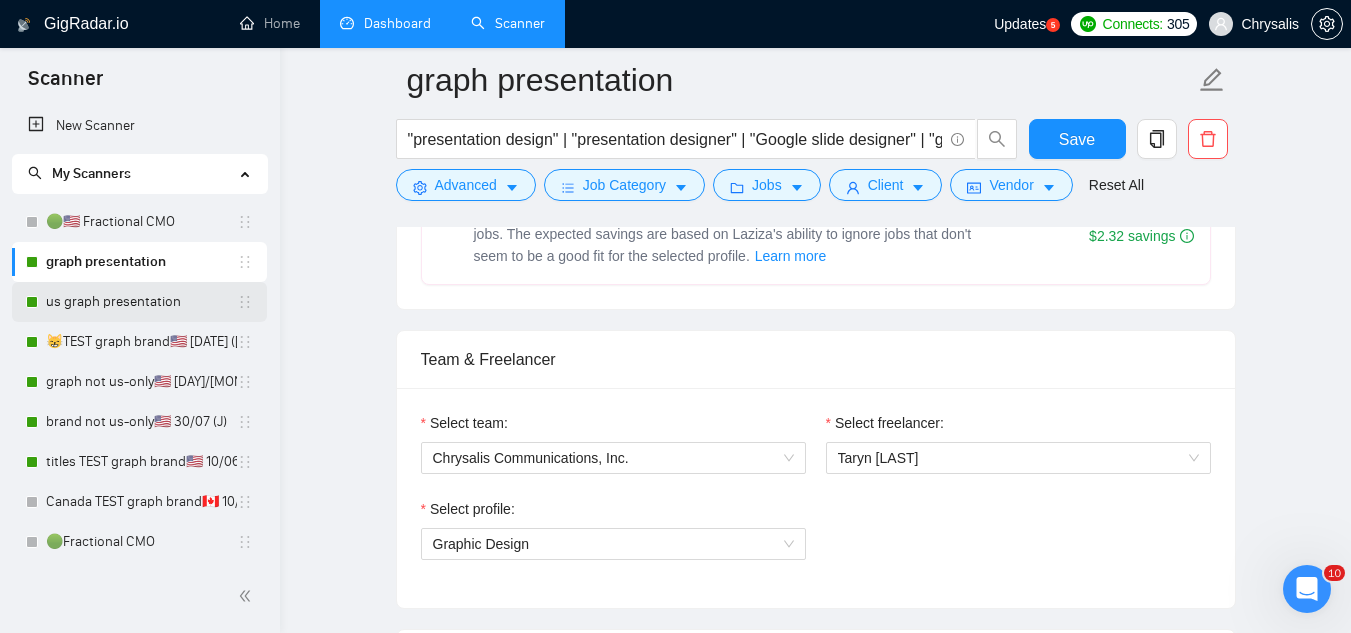 click on "us graph presentation" at bounding box center [141, 302] 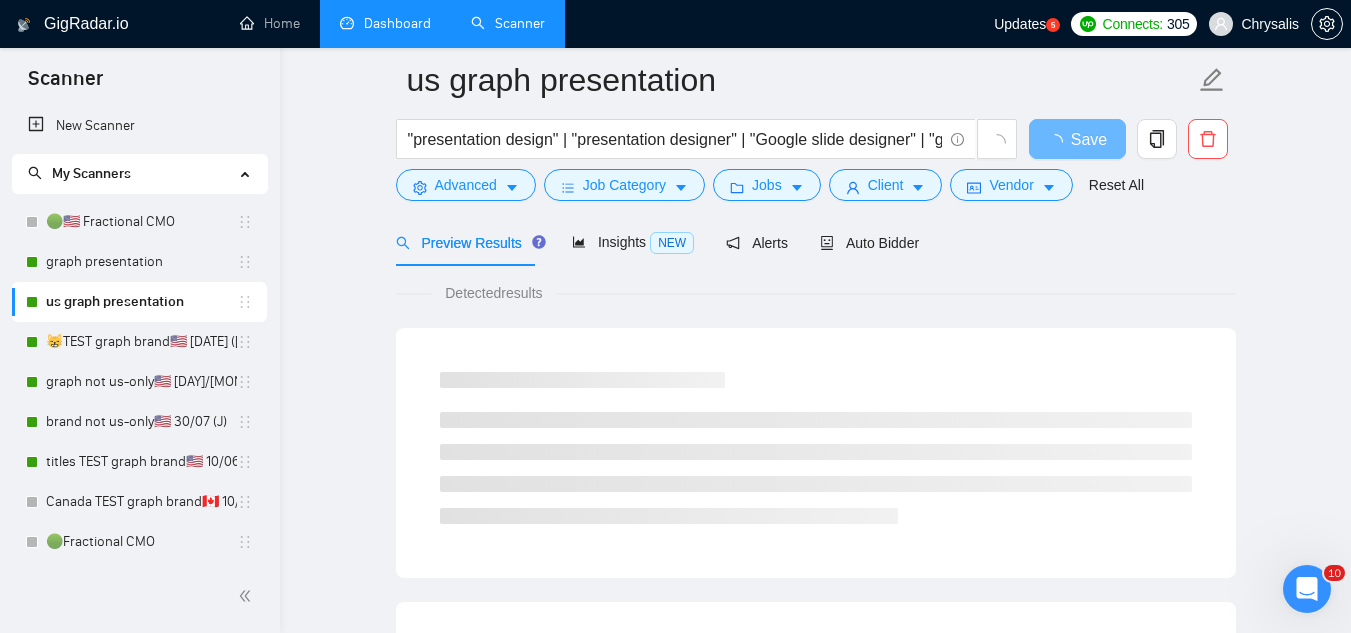 scroll, scrollTop: 0, scrollLeft: 0, axis: both 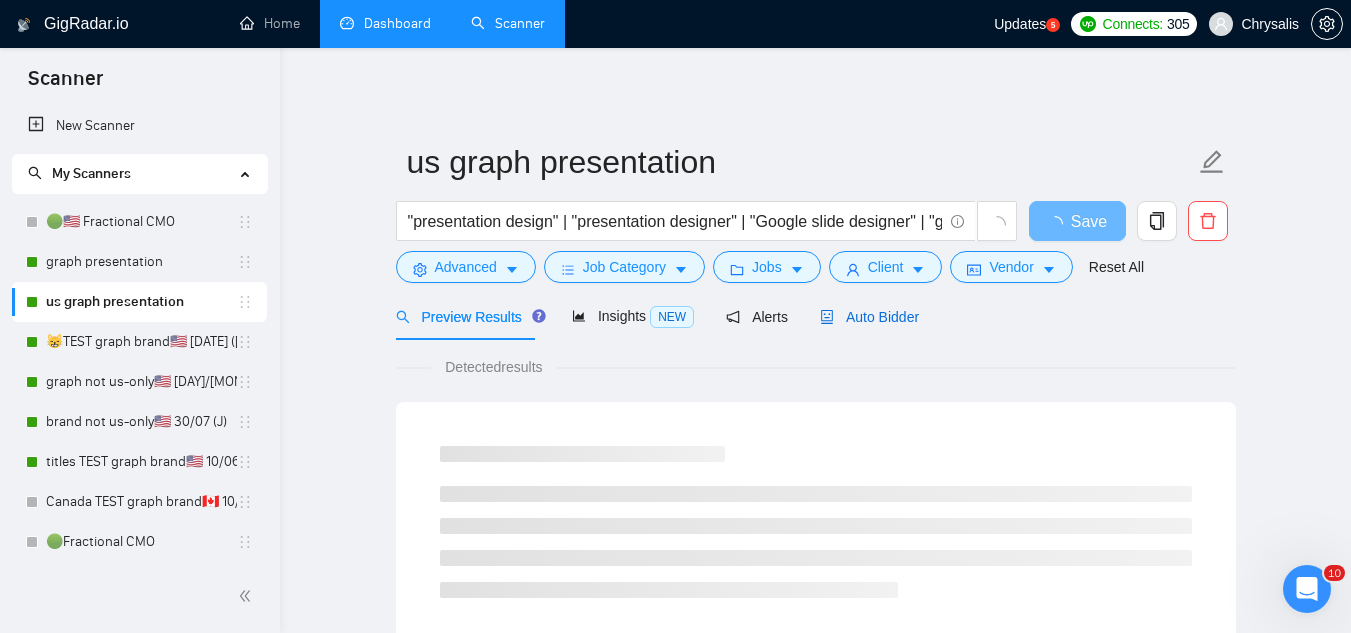 click on "Auto Bidder" at bounding box center [869, 317] 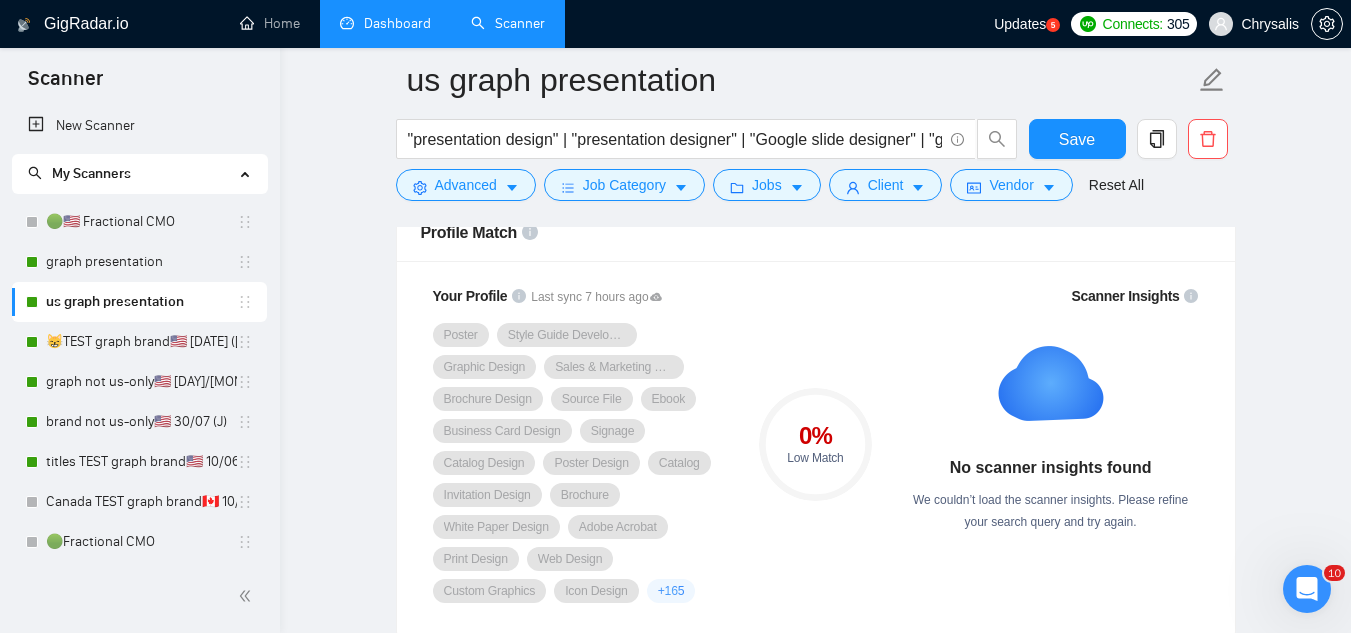 scroll, scrollTop: 1300, scrollLeft: 0, axis: vertical 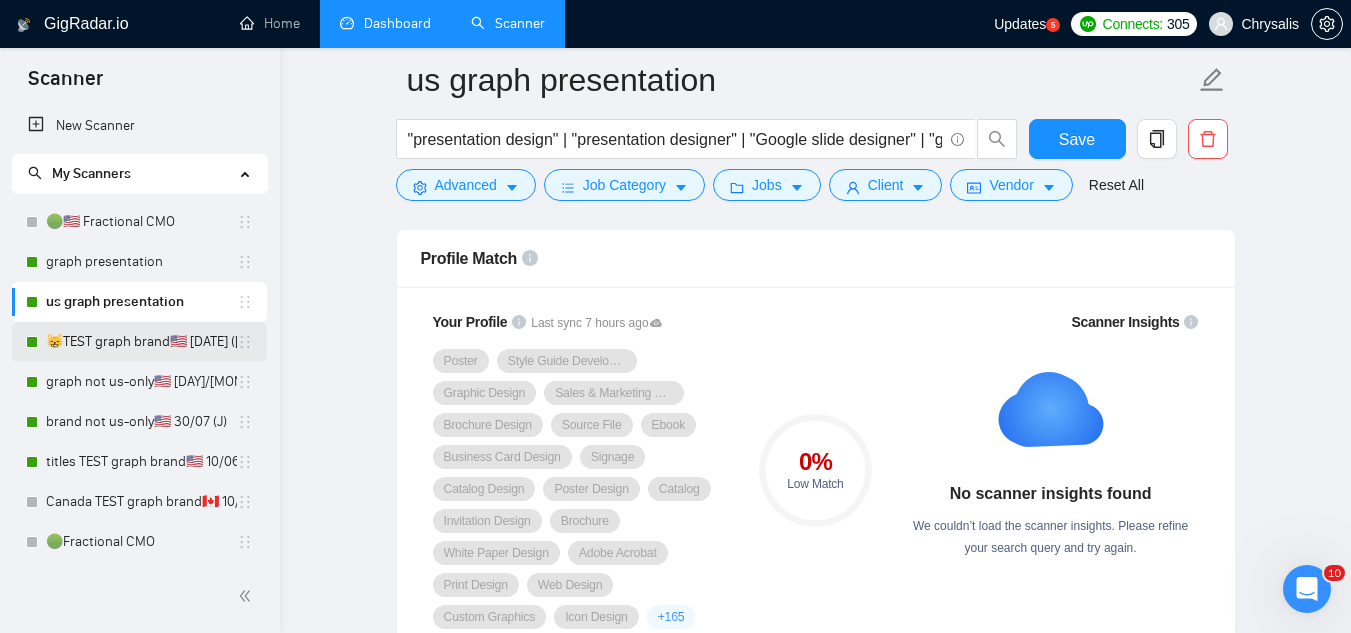 click on "😸TEST graph brand🇺🇸 [DATE] ([LETTER])" at bounding box center [141, 342] 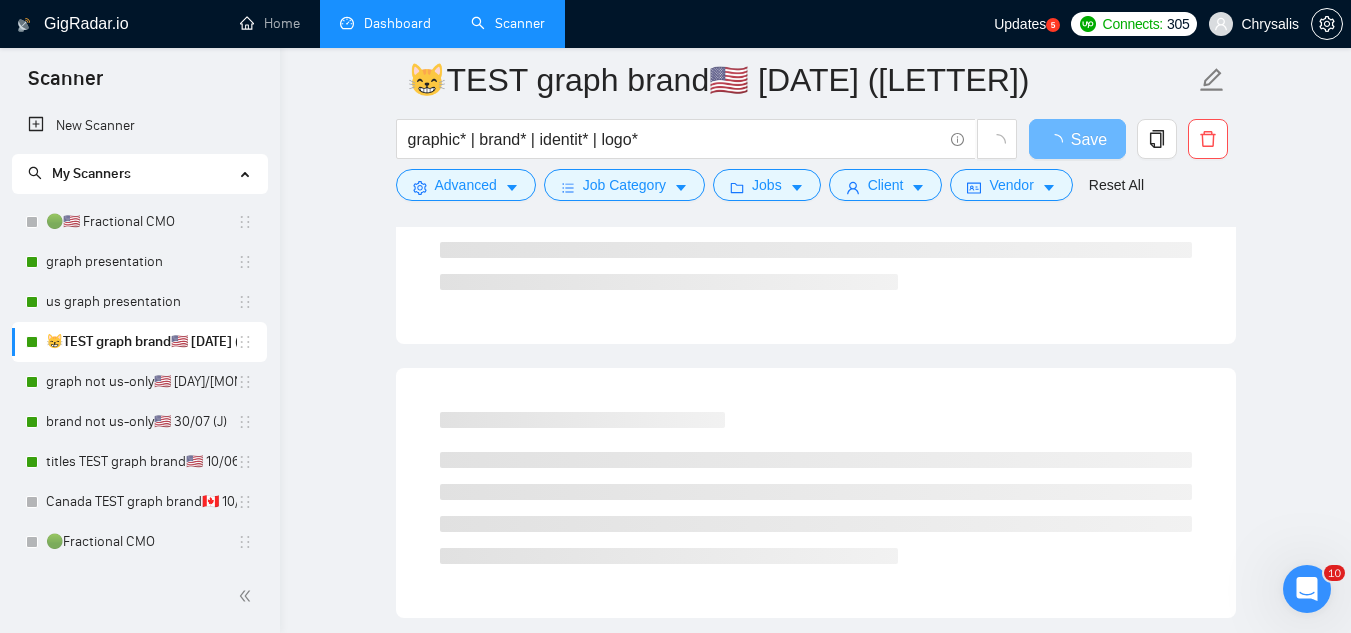 scroll, scrollTop: 0, scrollLeft: 0, axis: both 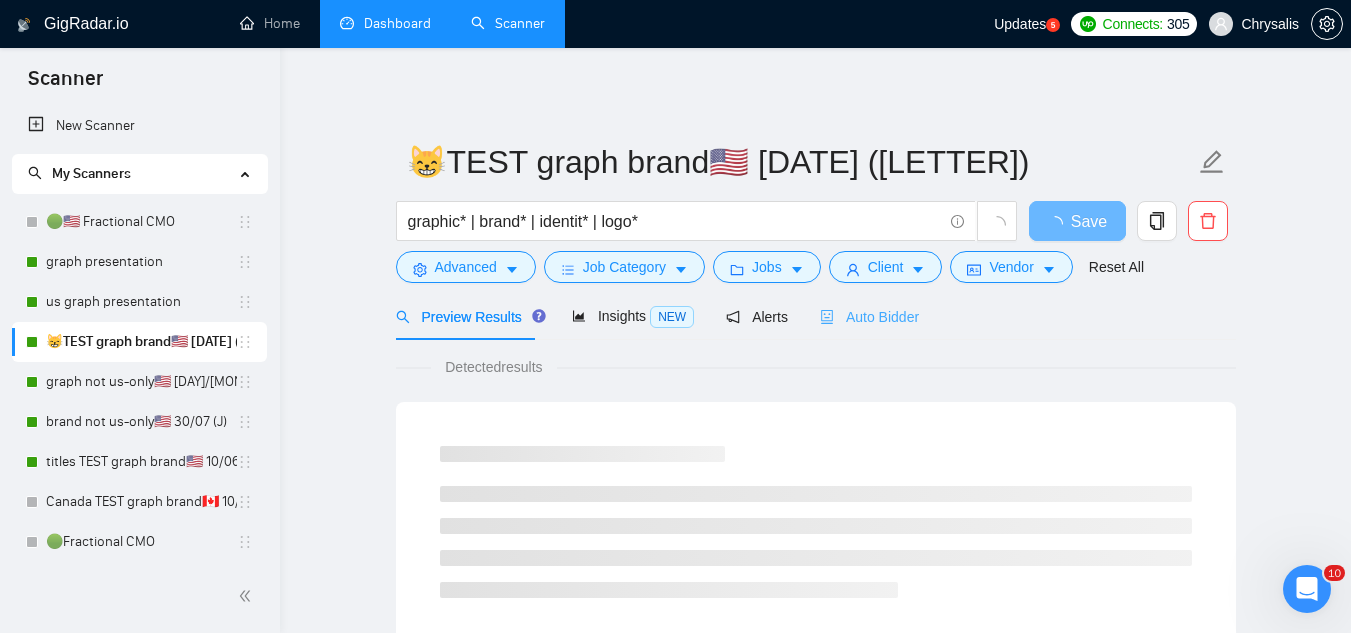 click on "Auto Bidder" at bounding box center [869, 316] 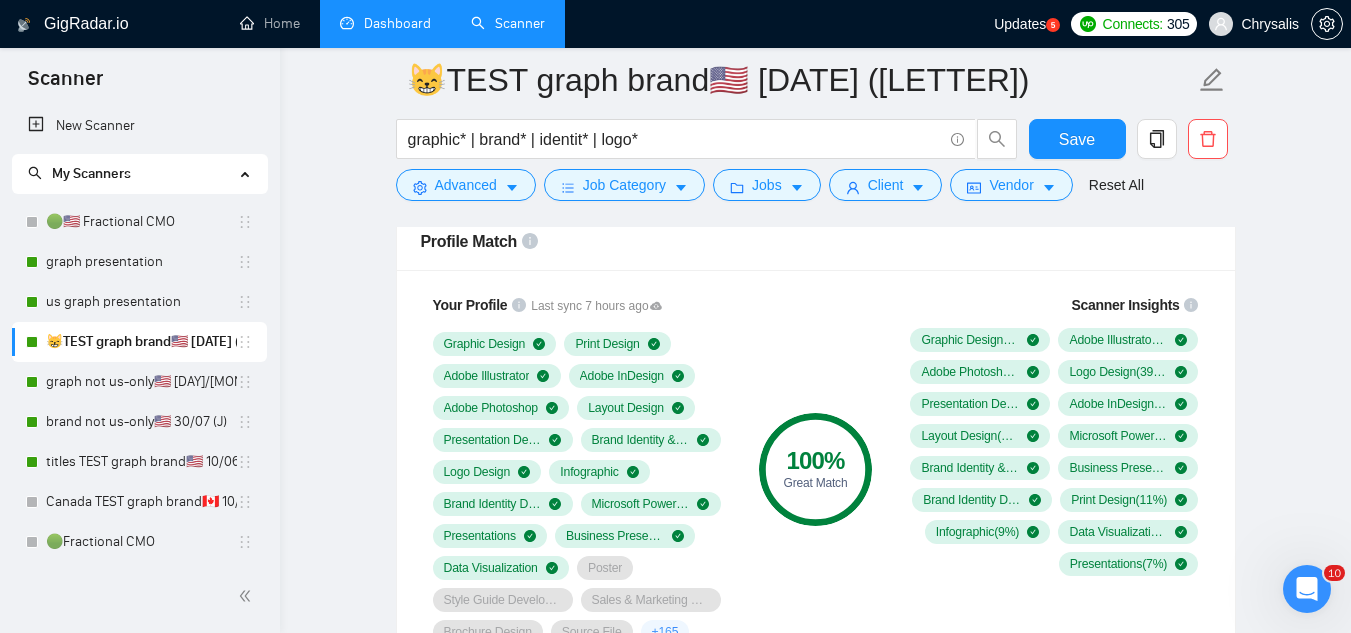 scroll, scrollTop: 1600, scrollLeft: 0, axis: vertical 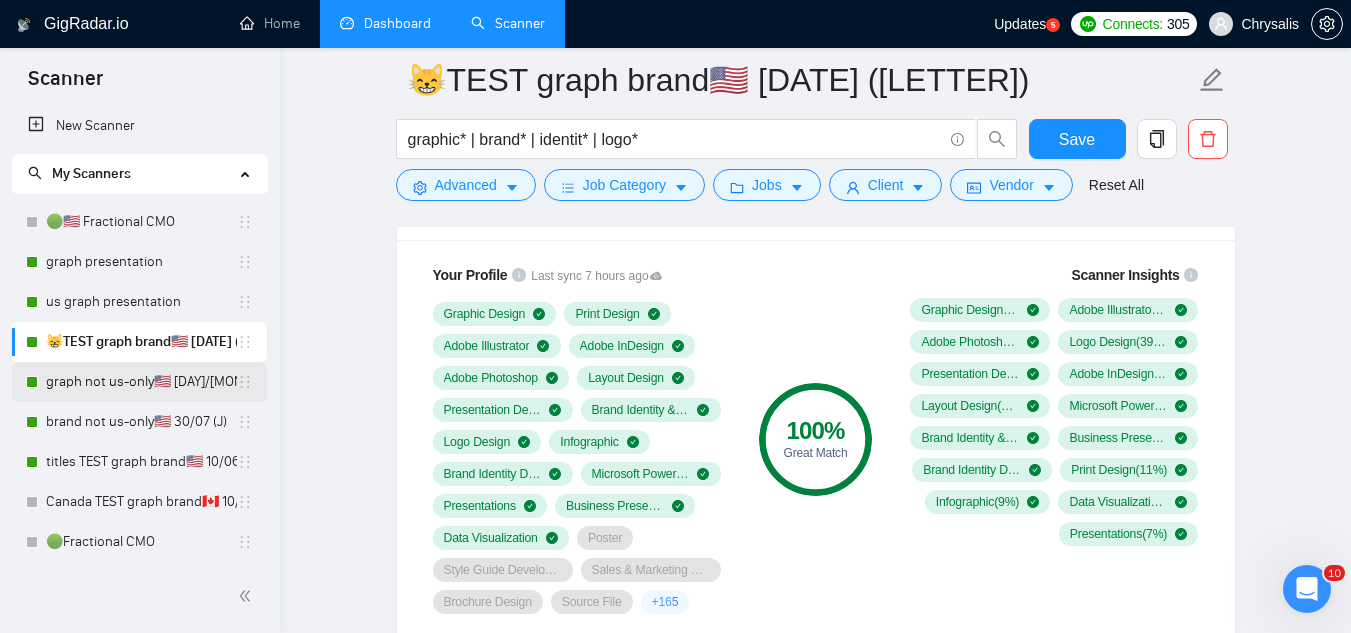 click on "graph not us-only🇺🇸 [DAY]/[MONTH] (J)" at bounding box center [141, 382] 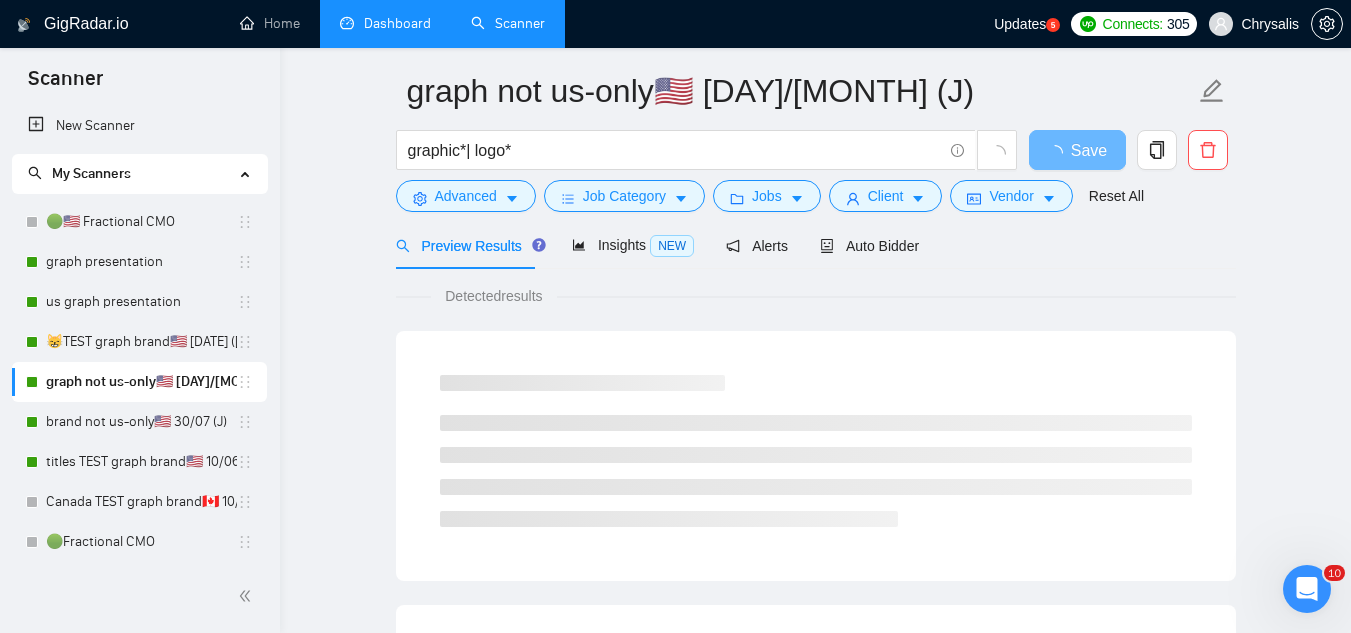 scroll, scrollTop: 0, scrollLeft: 0, axis: both 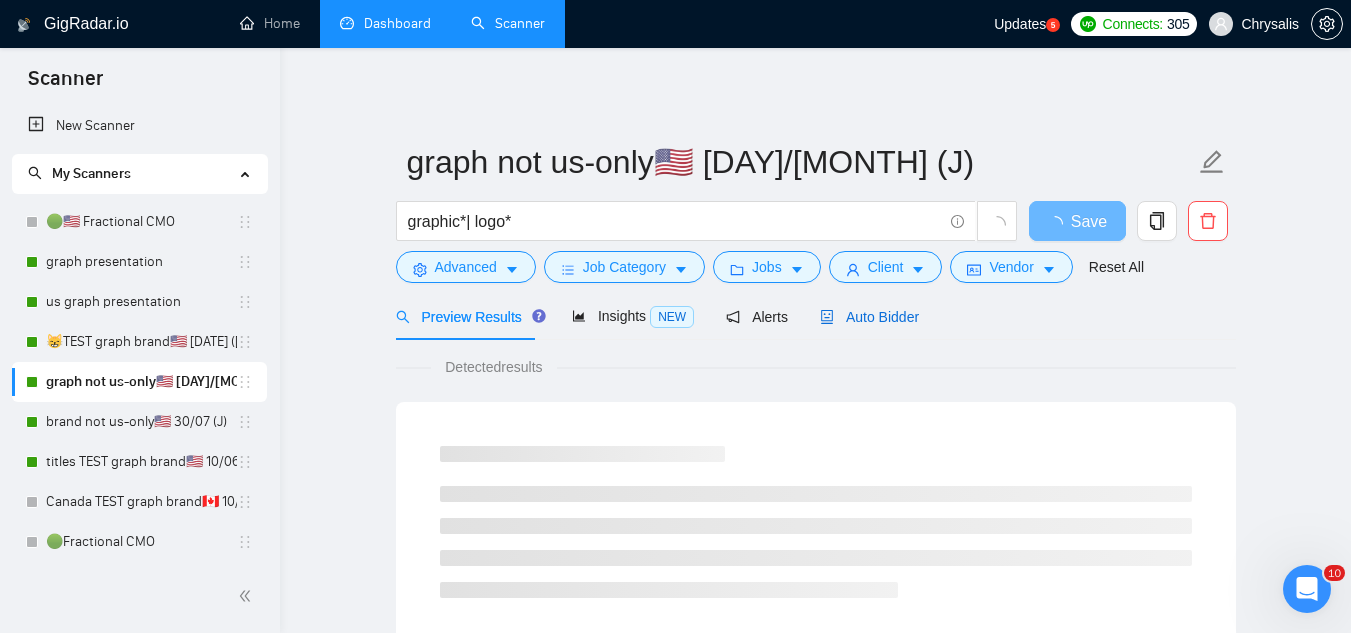 click on "Auto Bidder" at bounding box center [869, 317] 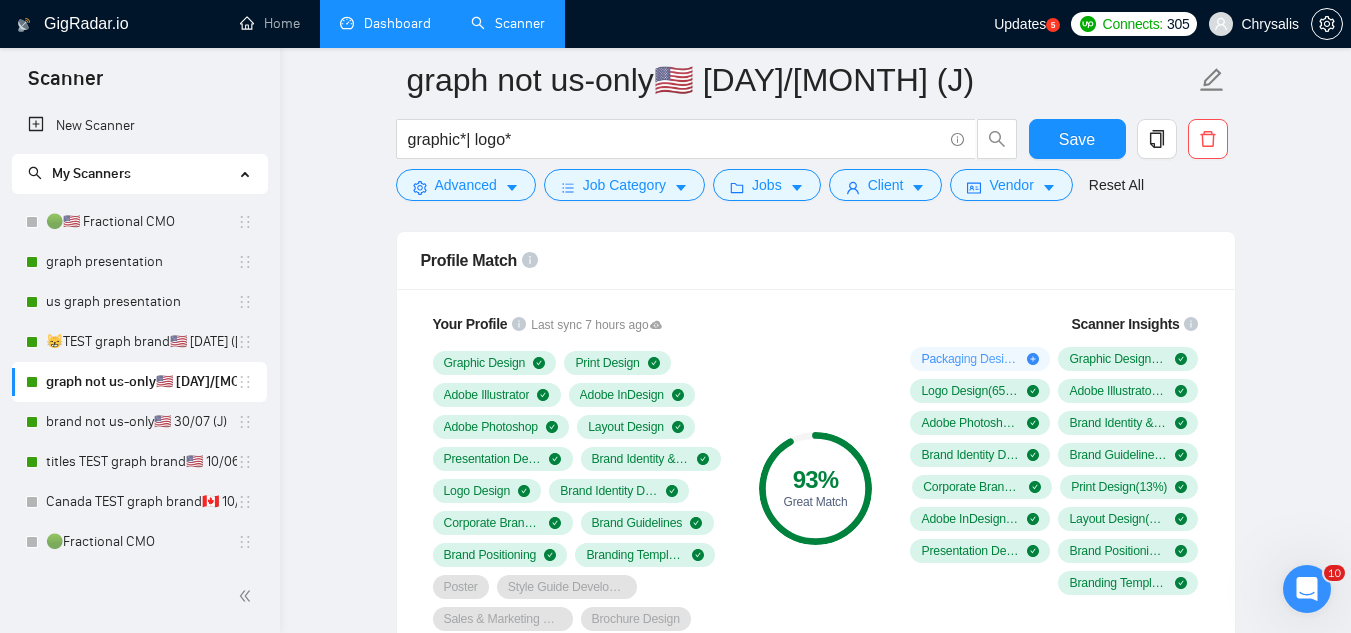 scroll, scrollTop: 1300, scrollLeft: 0, axis: vertical 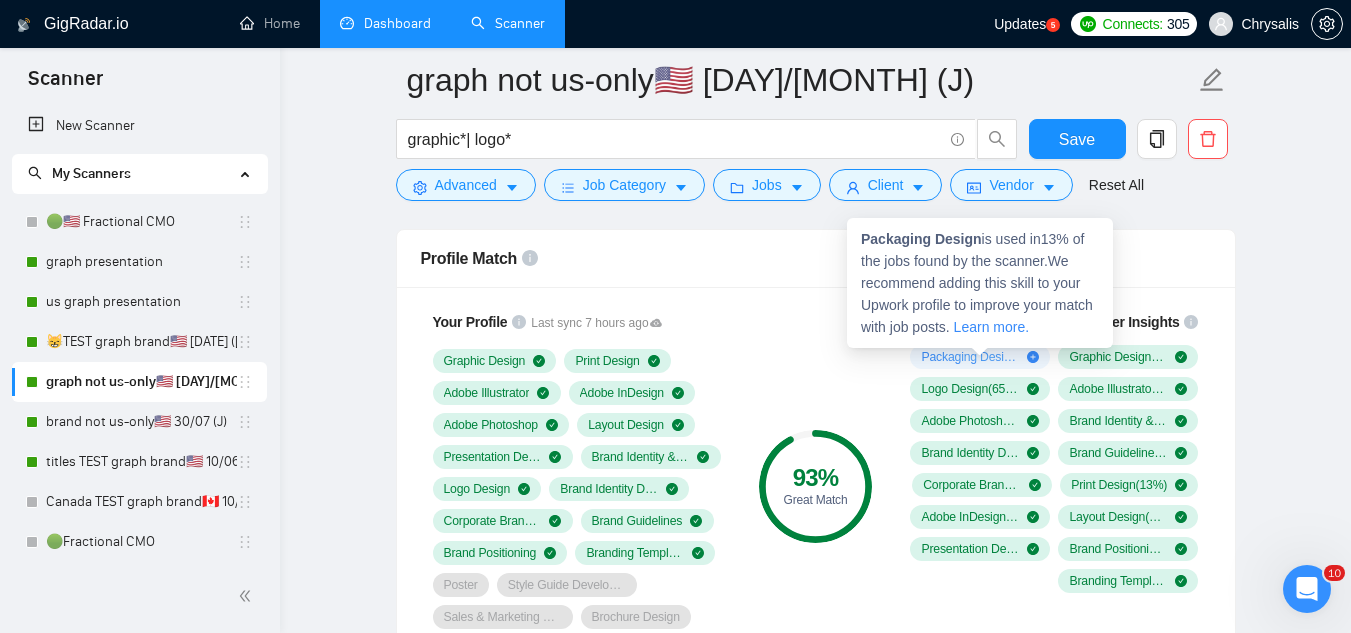 click on "Packaging Design" at bounding box center (921, 239) 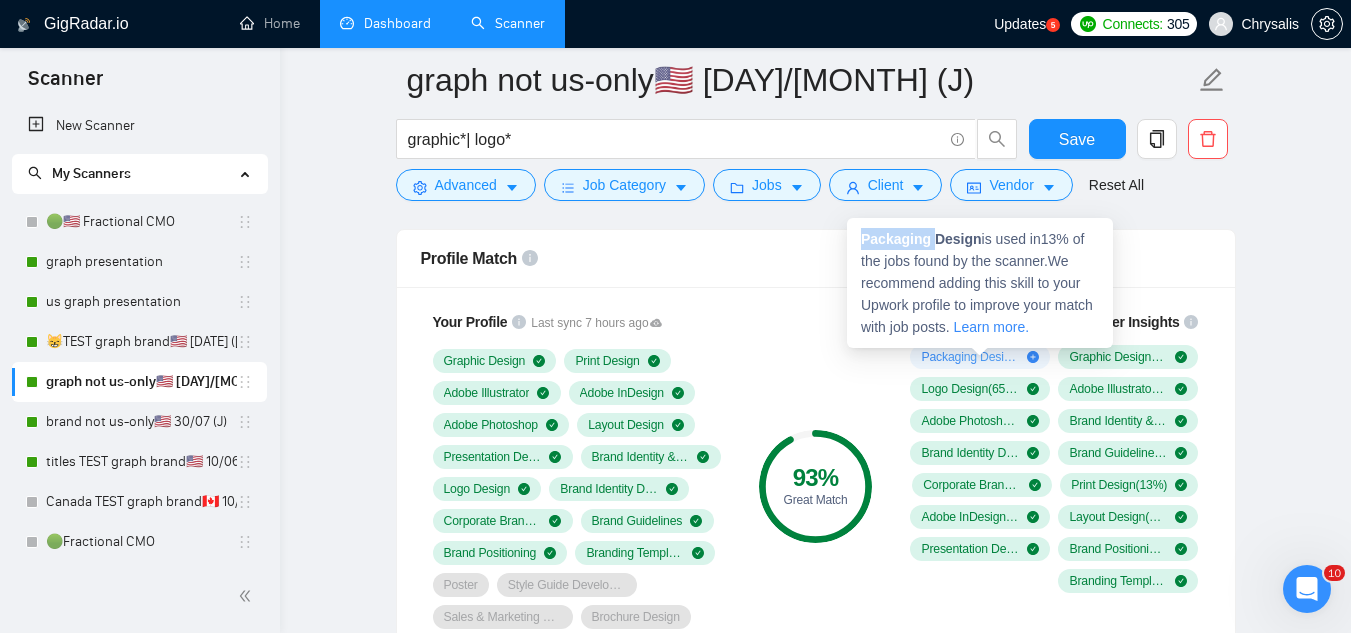 click on "Packaging Design" at bounding box center (921, 239) 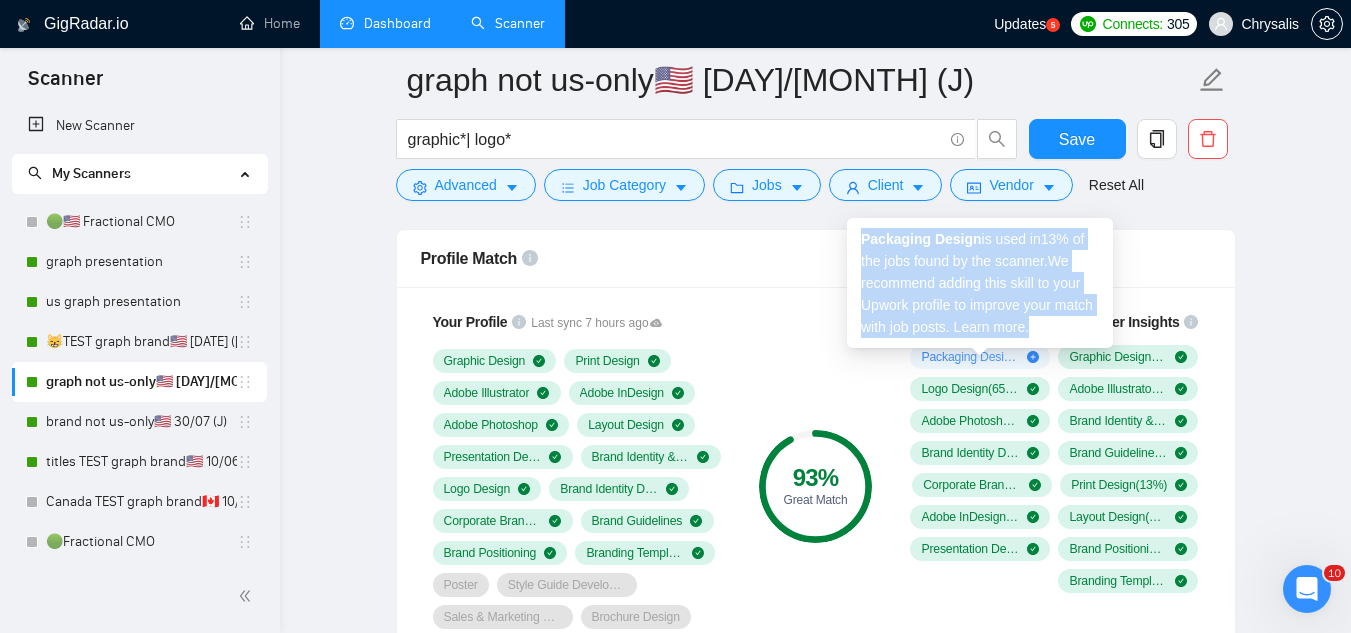 click on "Packaging Design" at bounding box center (921, 239) 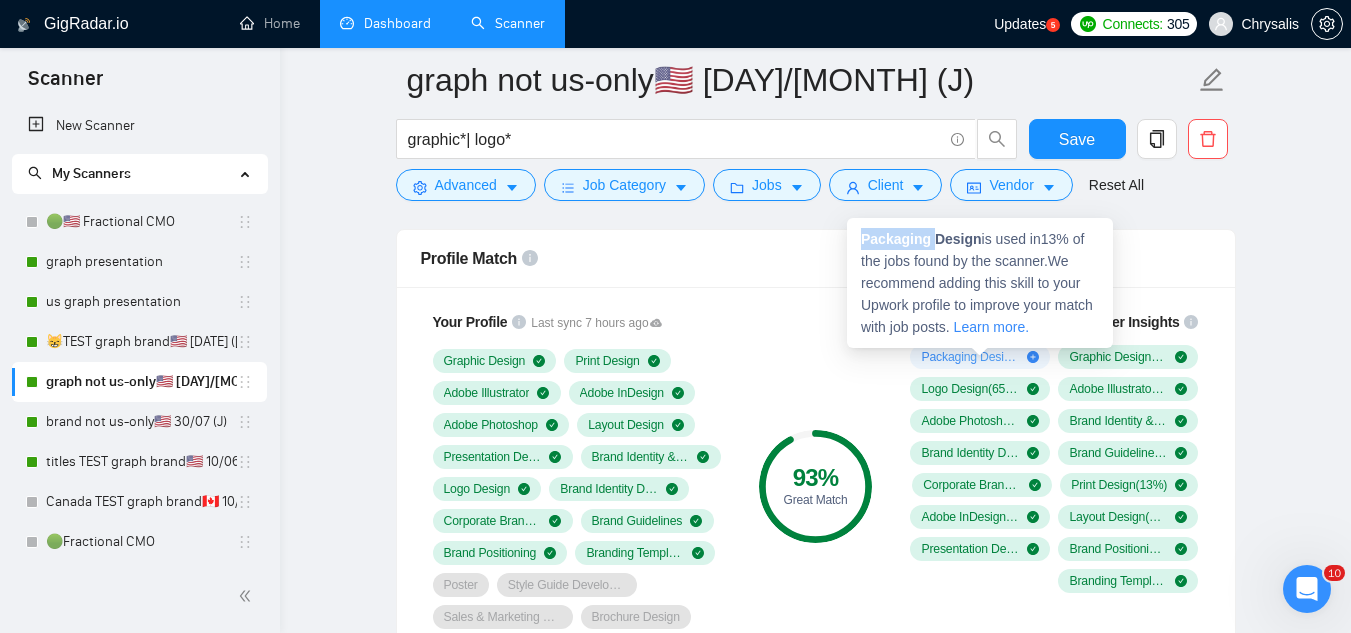 click on "Packaging Design" at bounding box center (921, 239) 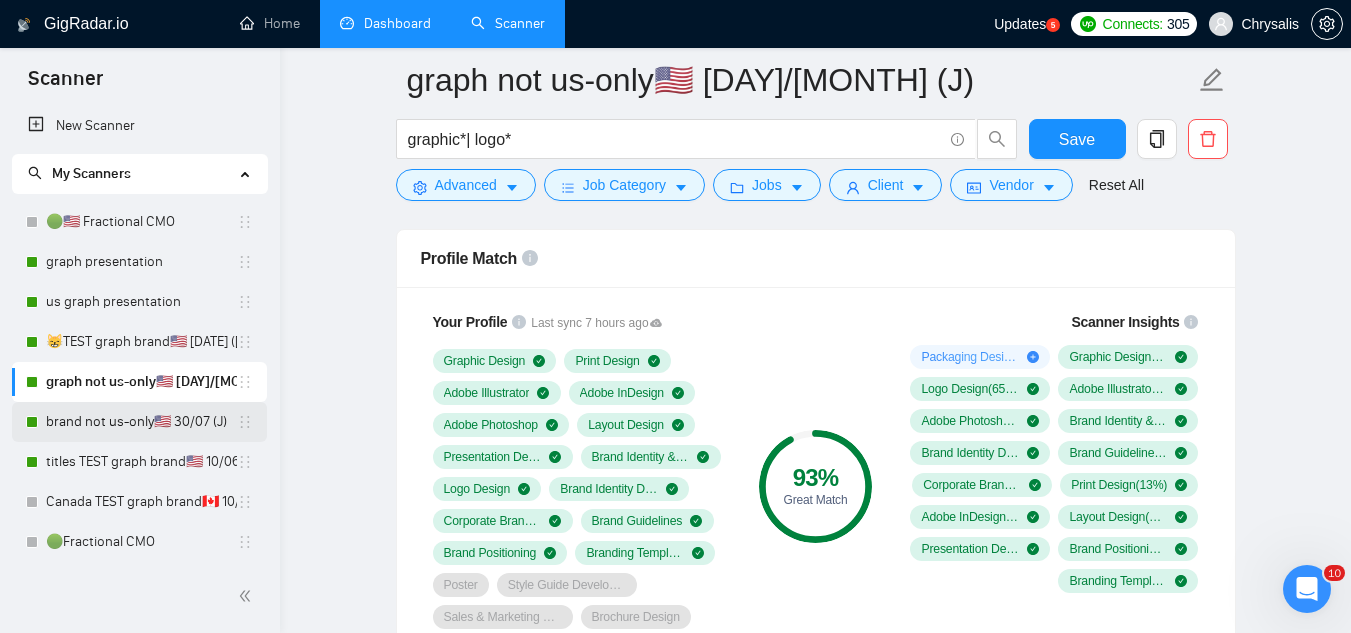 click on "brand not us-only🇺🇸 30/07 (J)" at bounding box center (141, 422) 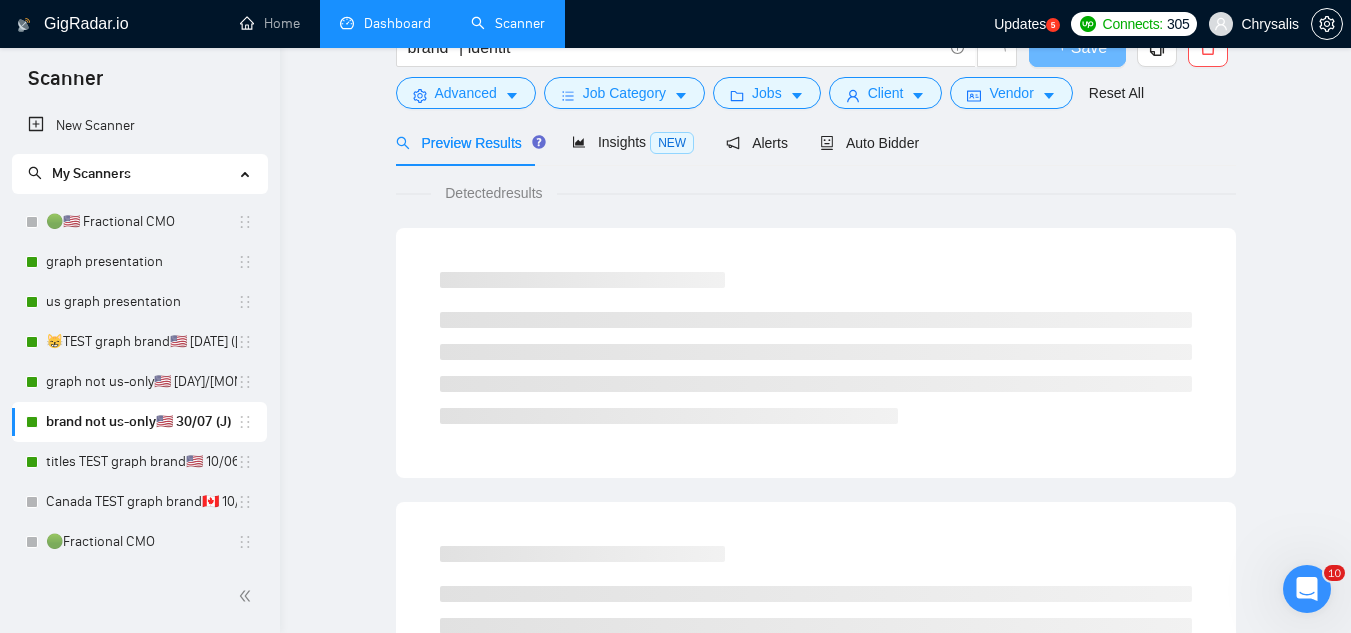 scroll, scrollTop: 0, scrollLeft: 0, axis: both 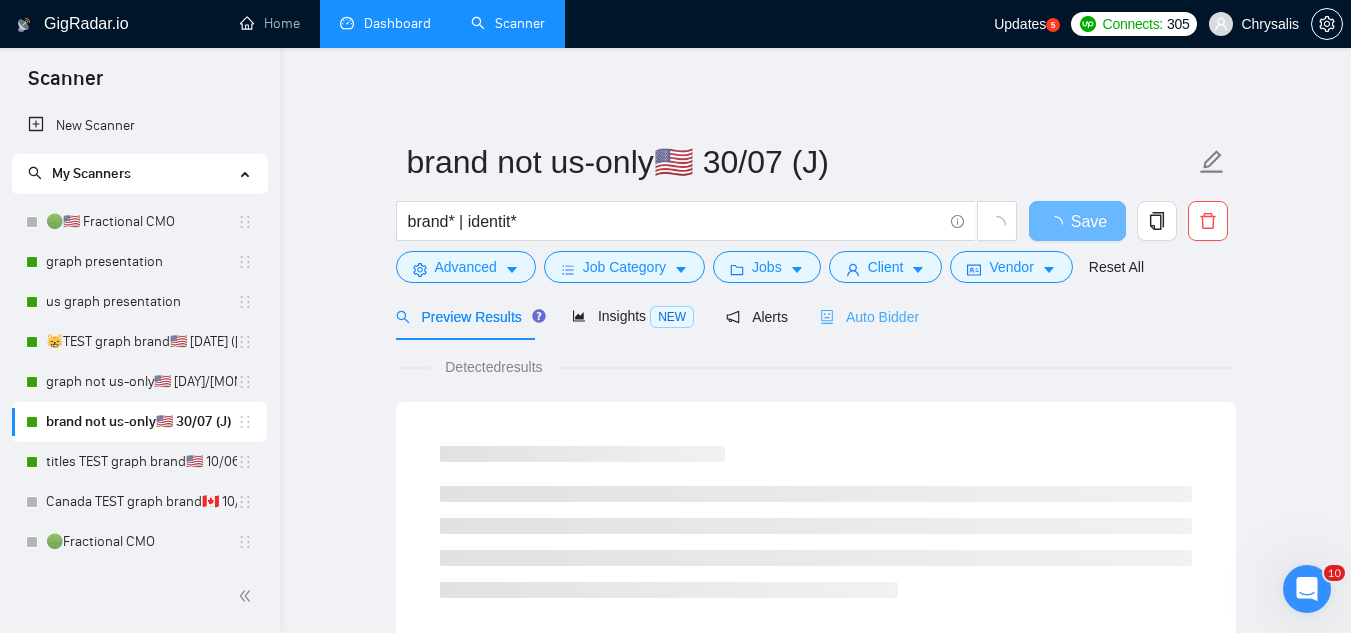 click on "Auto Bidder" at bounding box center (869, 316) 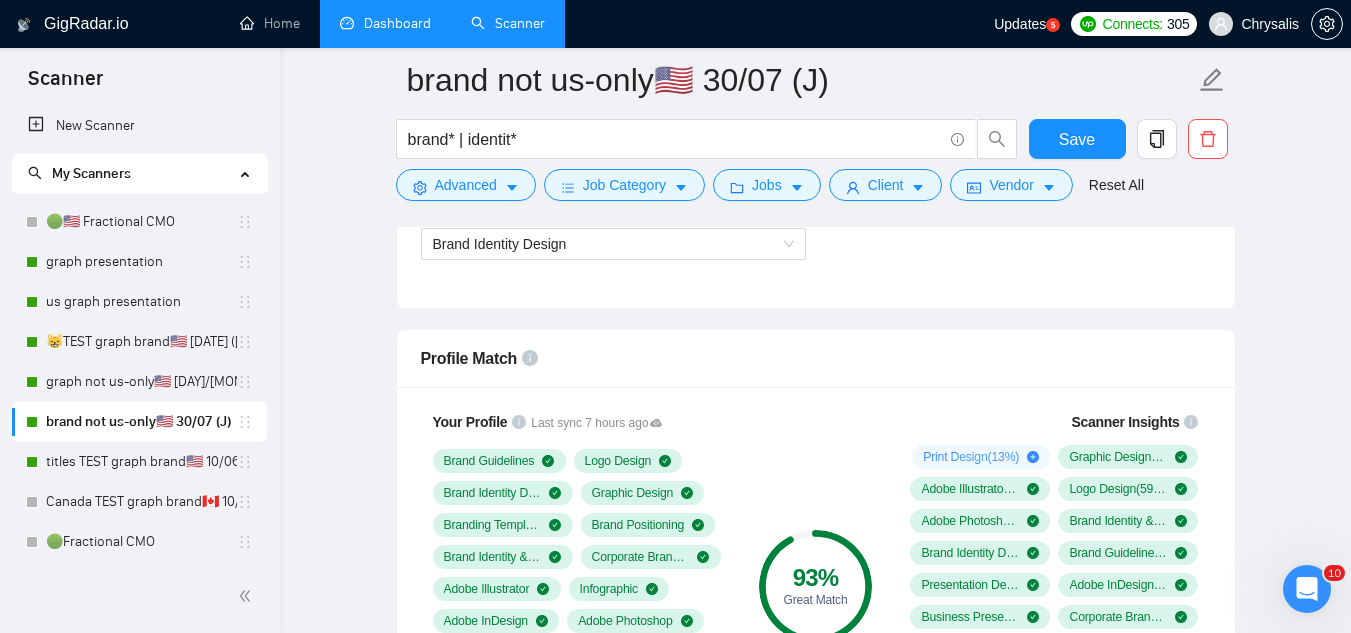 scroll, scrollTop: 1100, scrollLeft: 0, axis: vertical 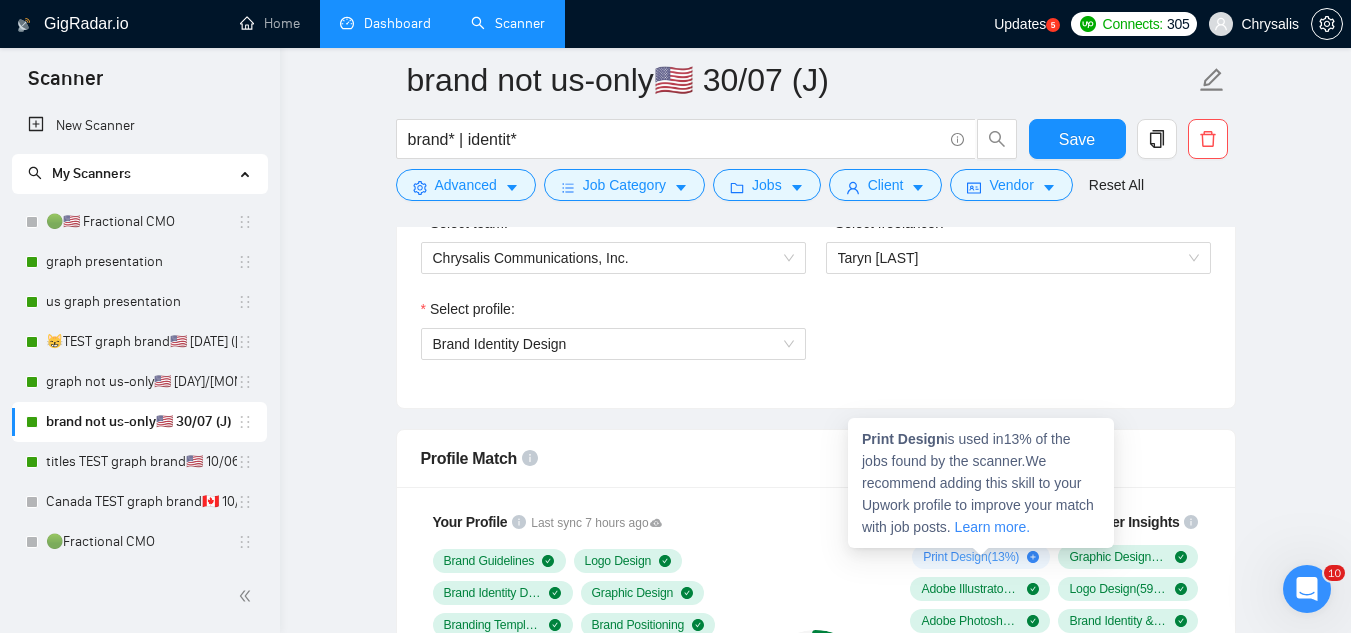 click on "Print Design" at bounding box center [903, 439] 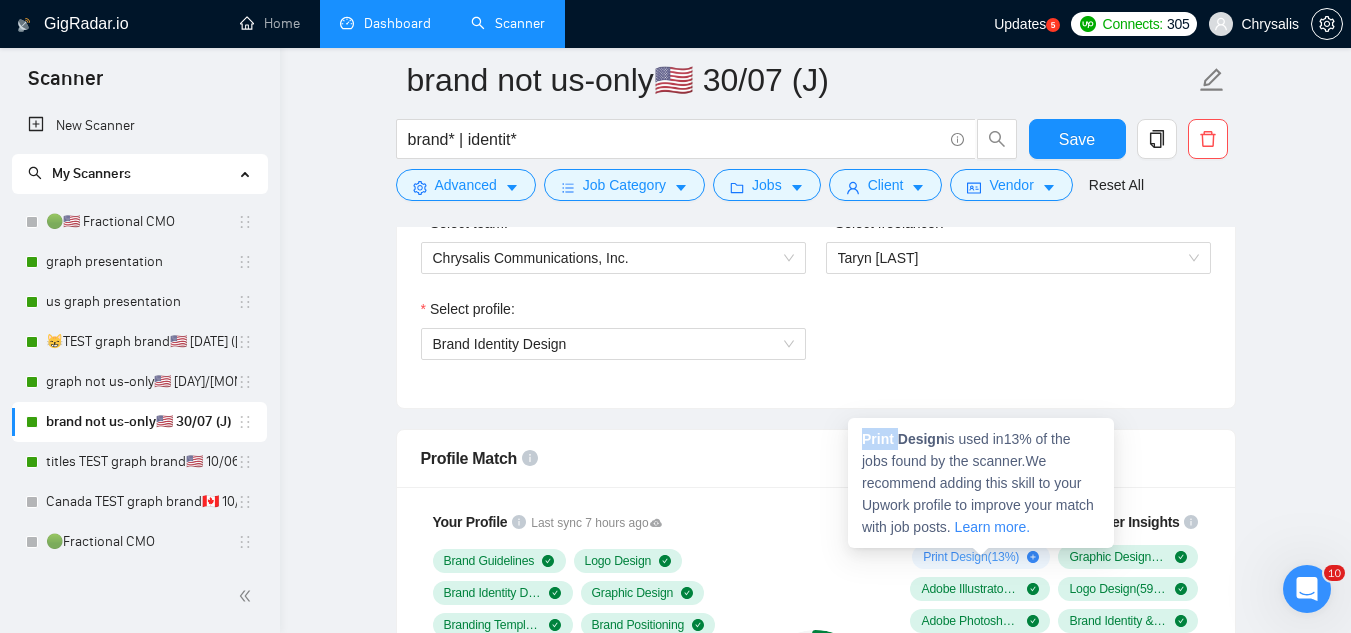click on "Print Design" at bounding box center [903, 439] 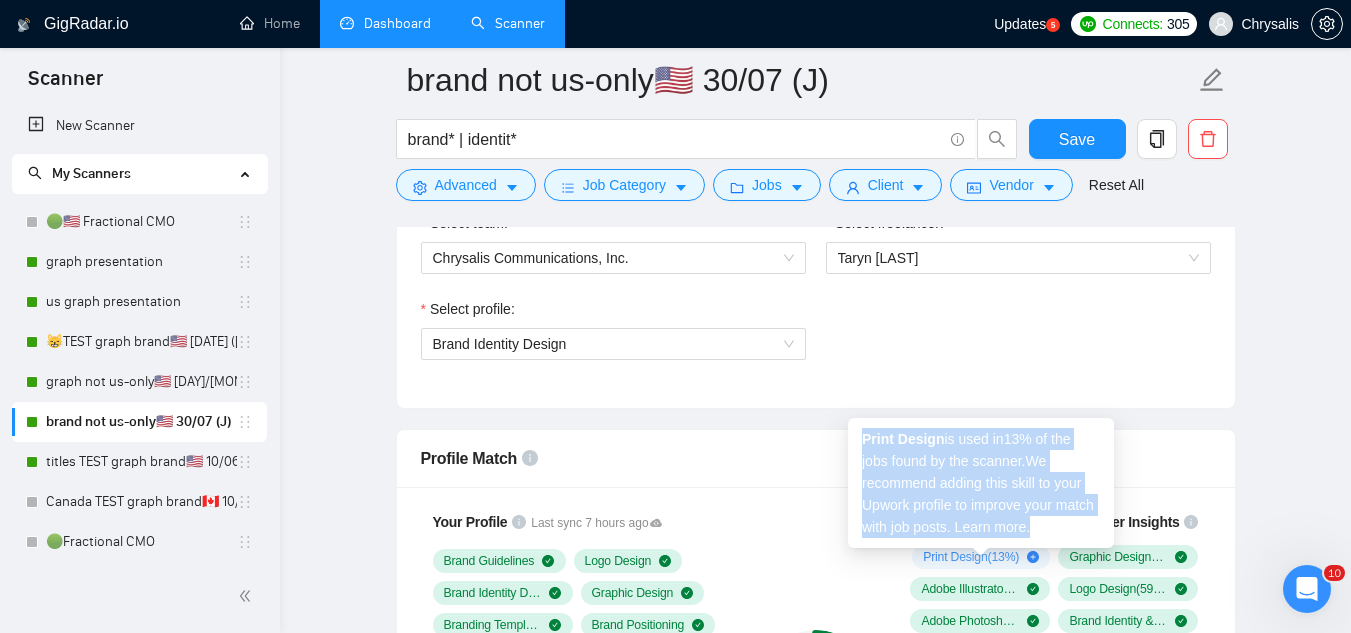 click on "Print Design" at bounding box center [903, 439] 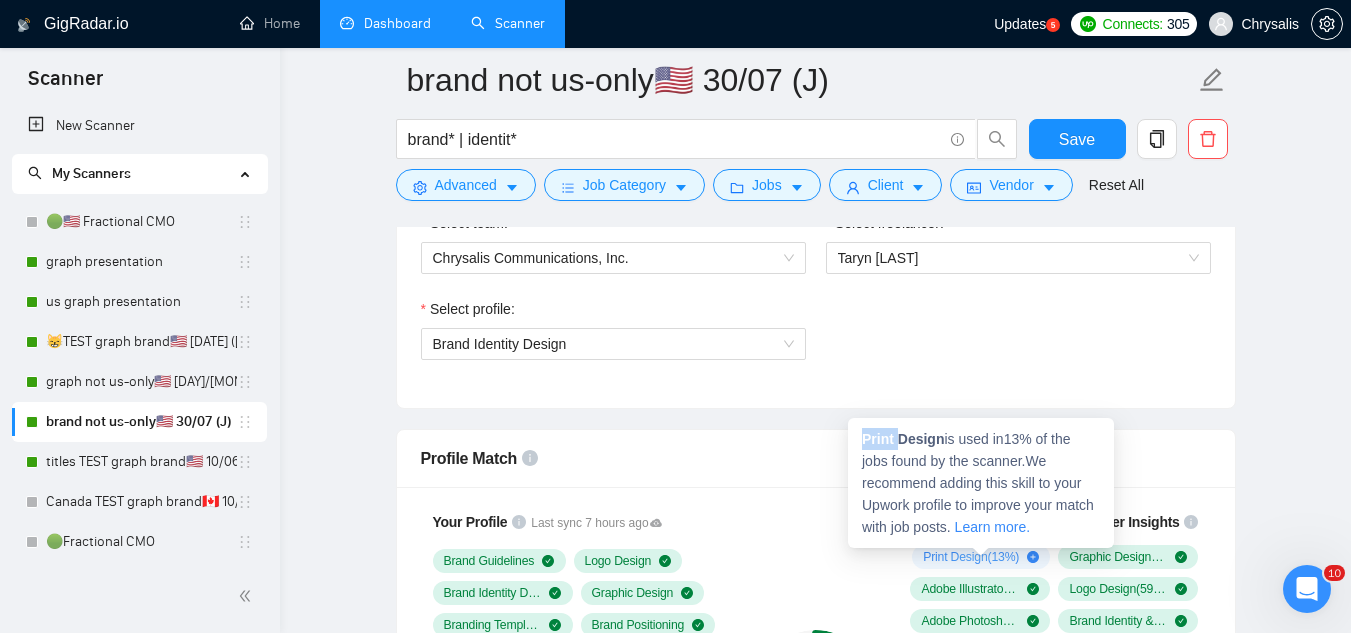 click on "Print Design" at bounding box center [903, 439] 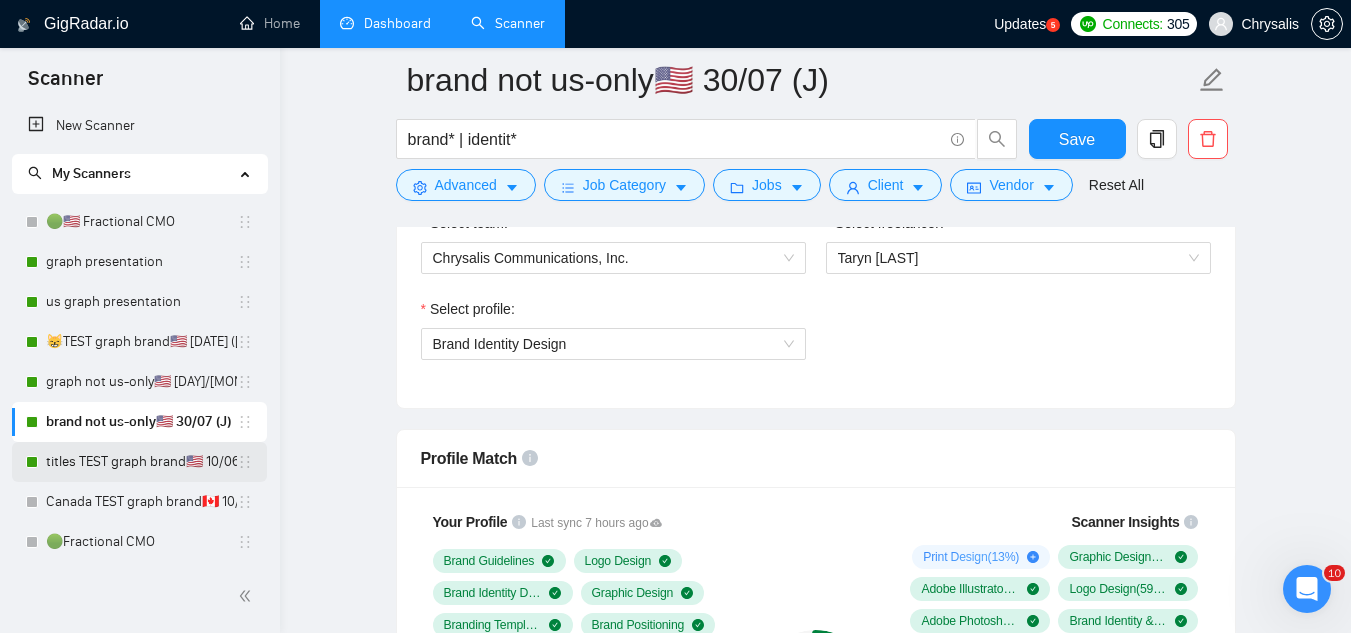 click on "titles TEST graph brand🇺🇸 10/06 (T)" at bounding box center [141, 462] 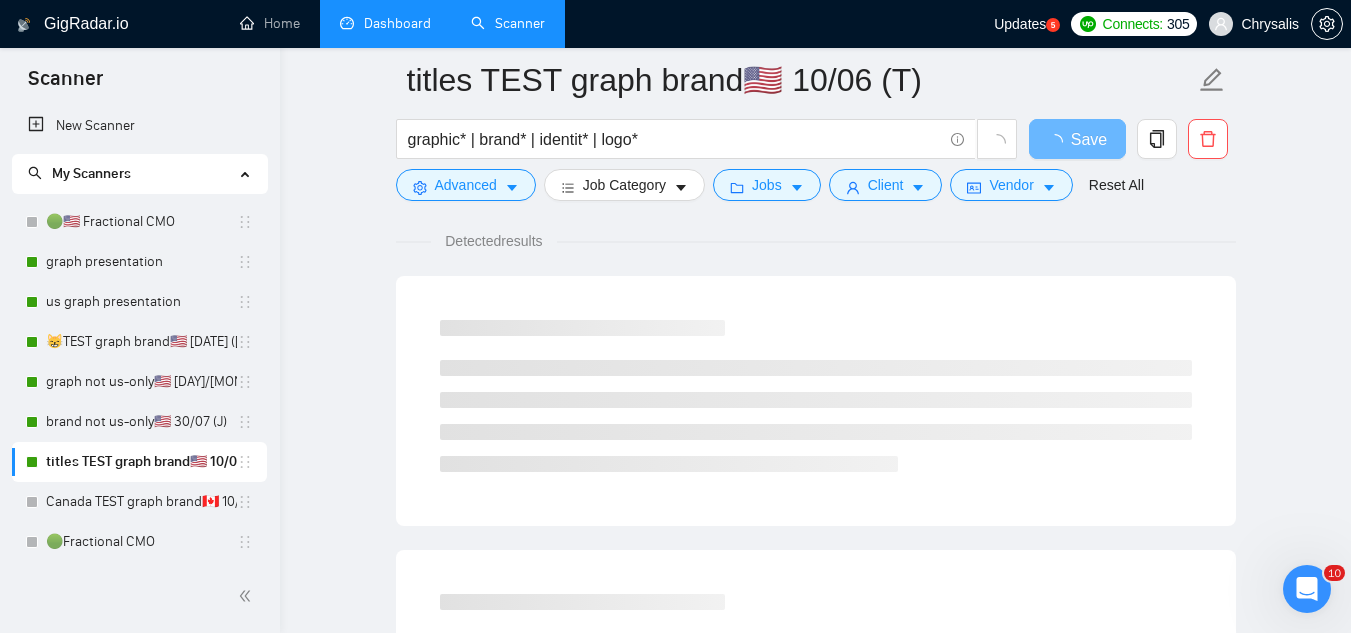 scroll, scrollTop: 0, scrollLeft: 0, axis: both 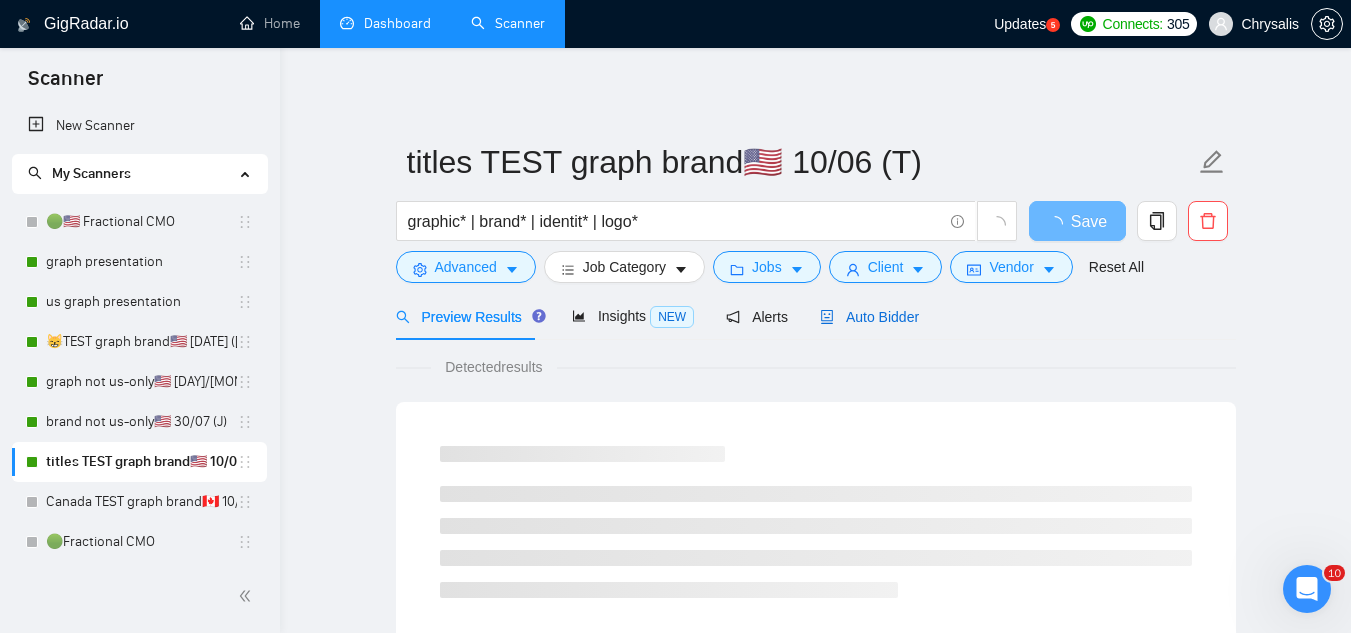 click on "Auto Bidder" at bounding box center [869, 317] 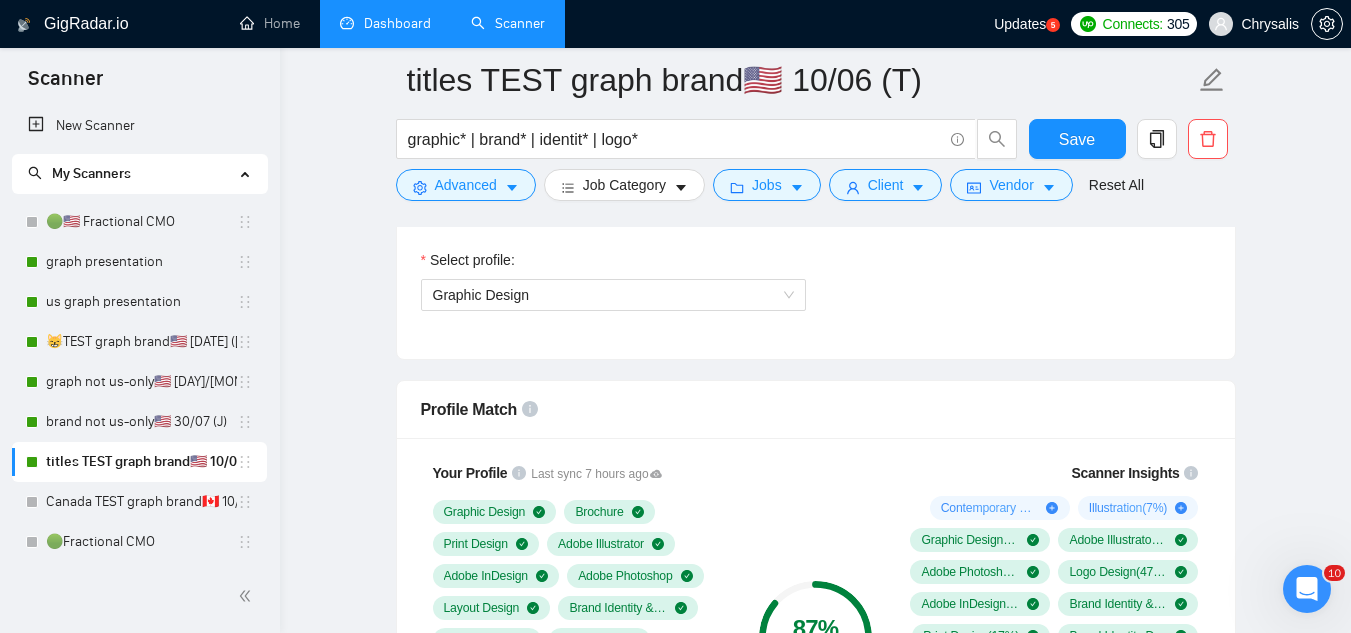 scroll, scrollTop: 1300, scrollLeft: 0, axis: vertical 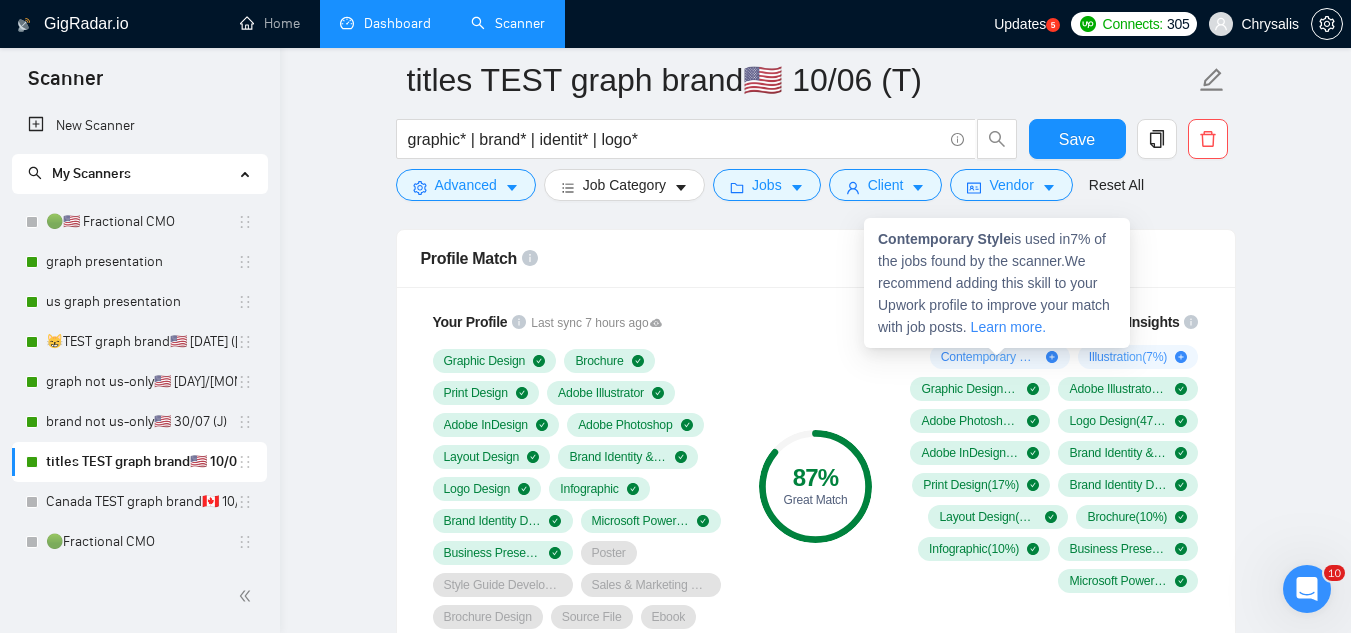 click on "Contemporary Style" at bounding box center [944, 239] 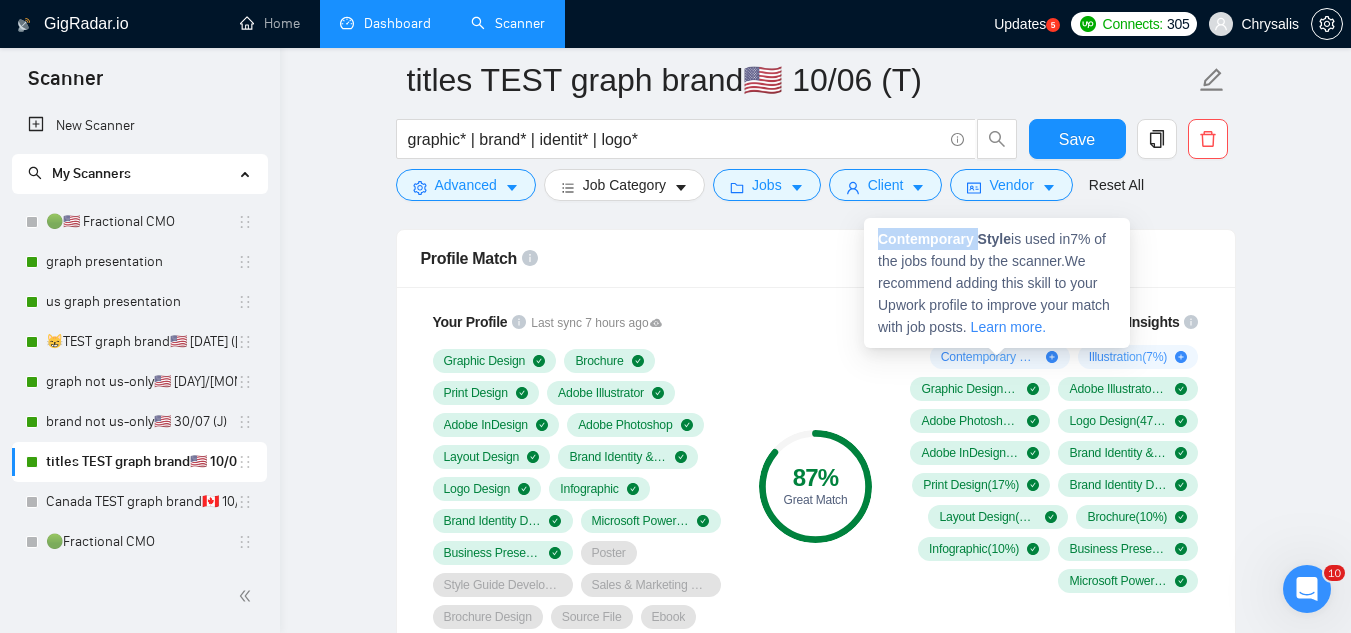 click on "Contemporary Style" at bounding box center (944, 239) 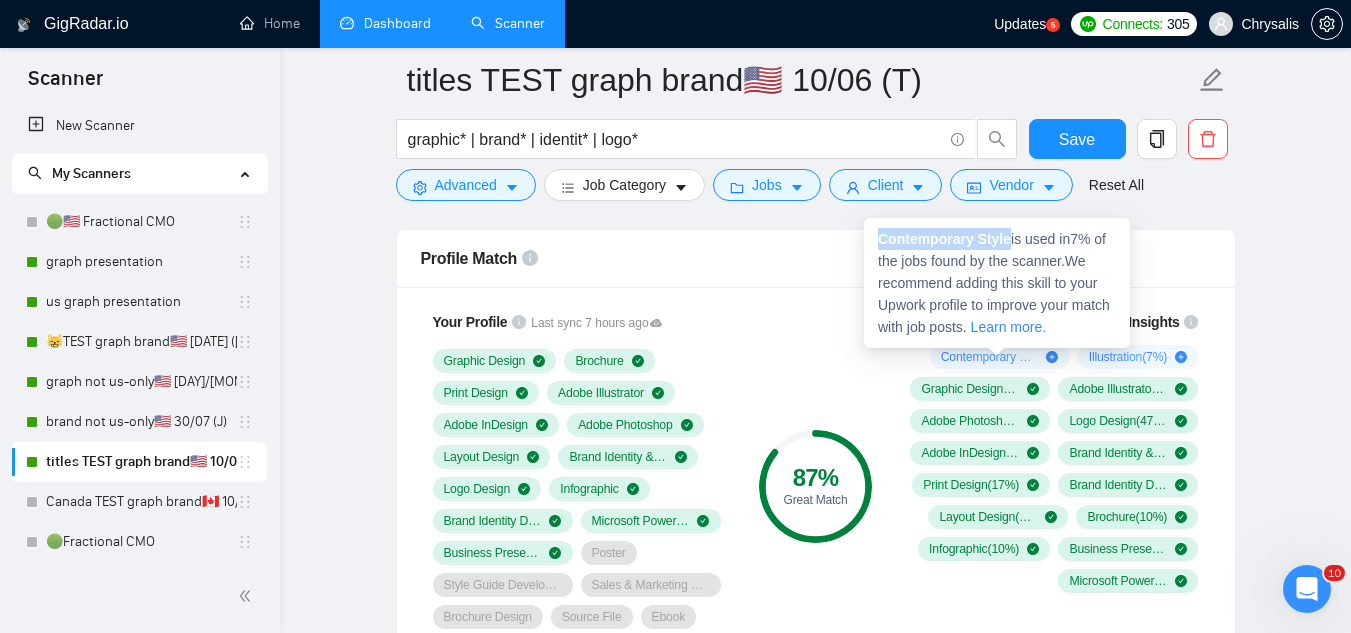 copy on "Contemporary Style" 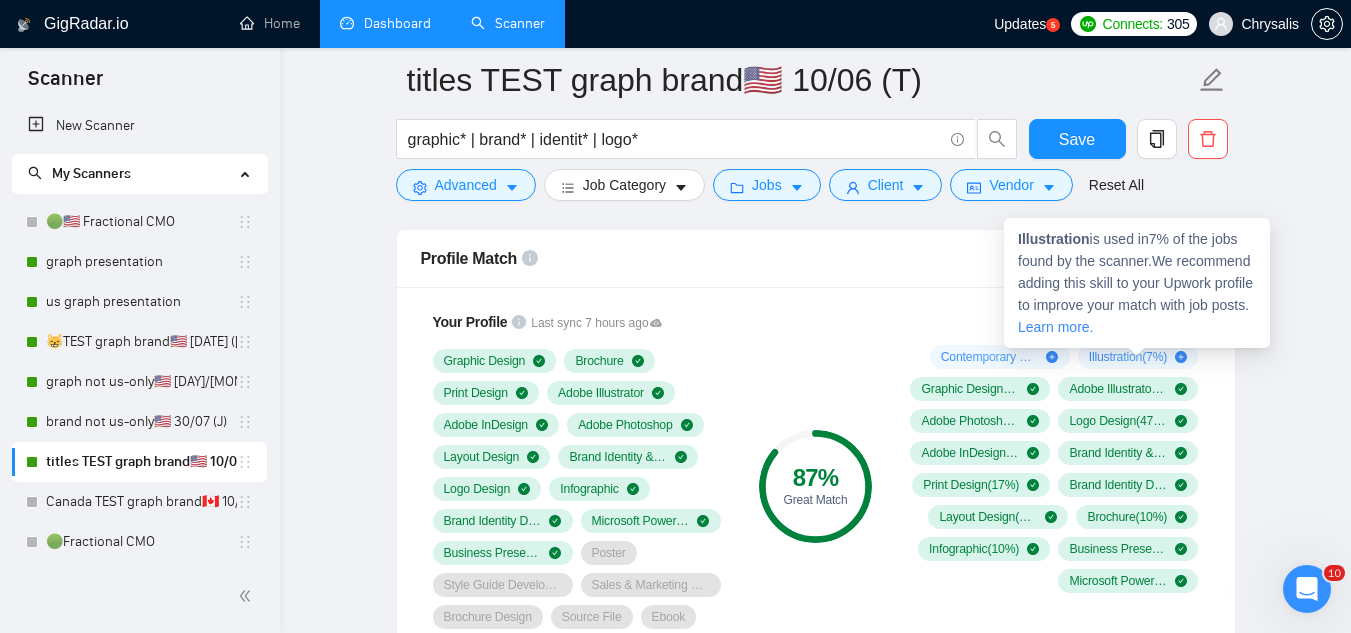 click on "Illustration  ( 7 %)" at bounding box center [1128, 357] 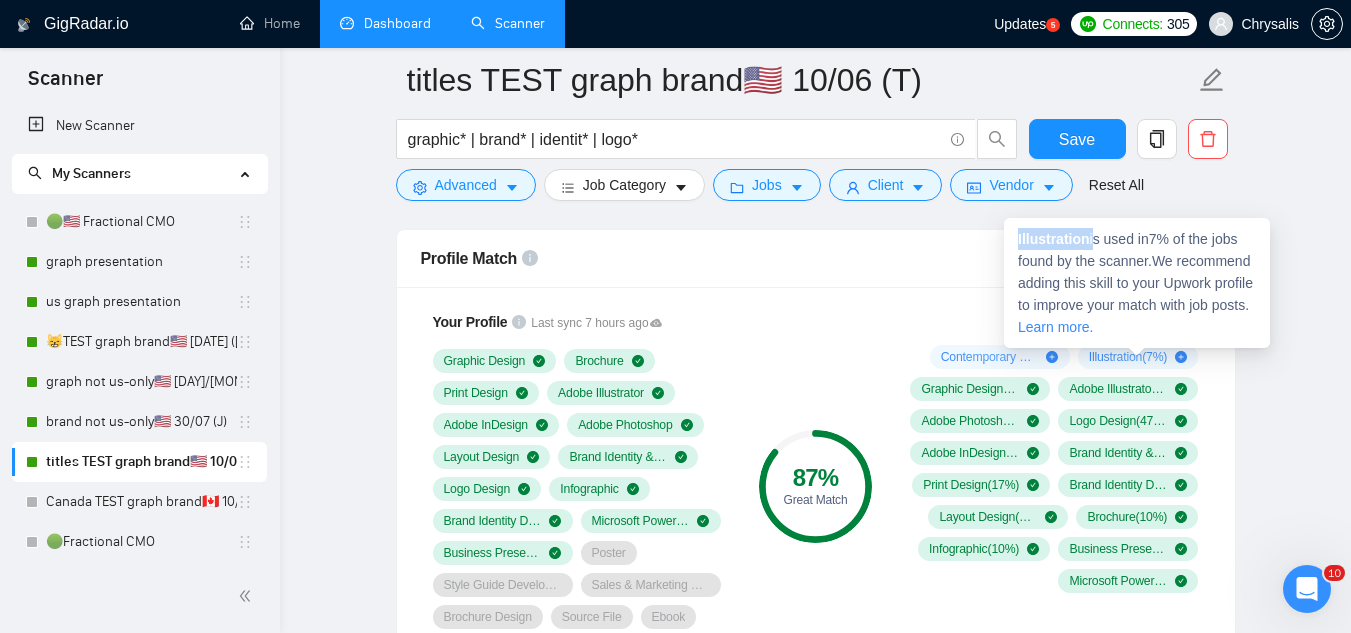 click on "Illustration" at bounding box center [1054, 239] 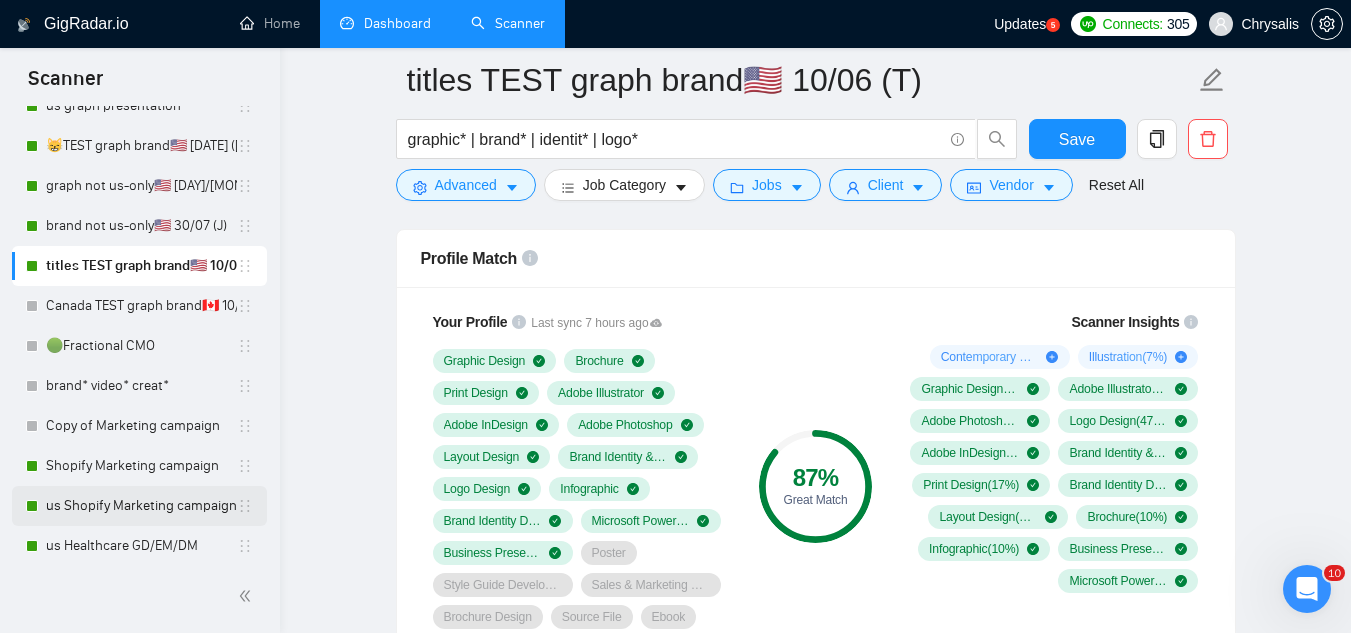 scroll, scrollTop: 200, scrollLeft: 0, axis: vertical 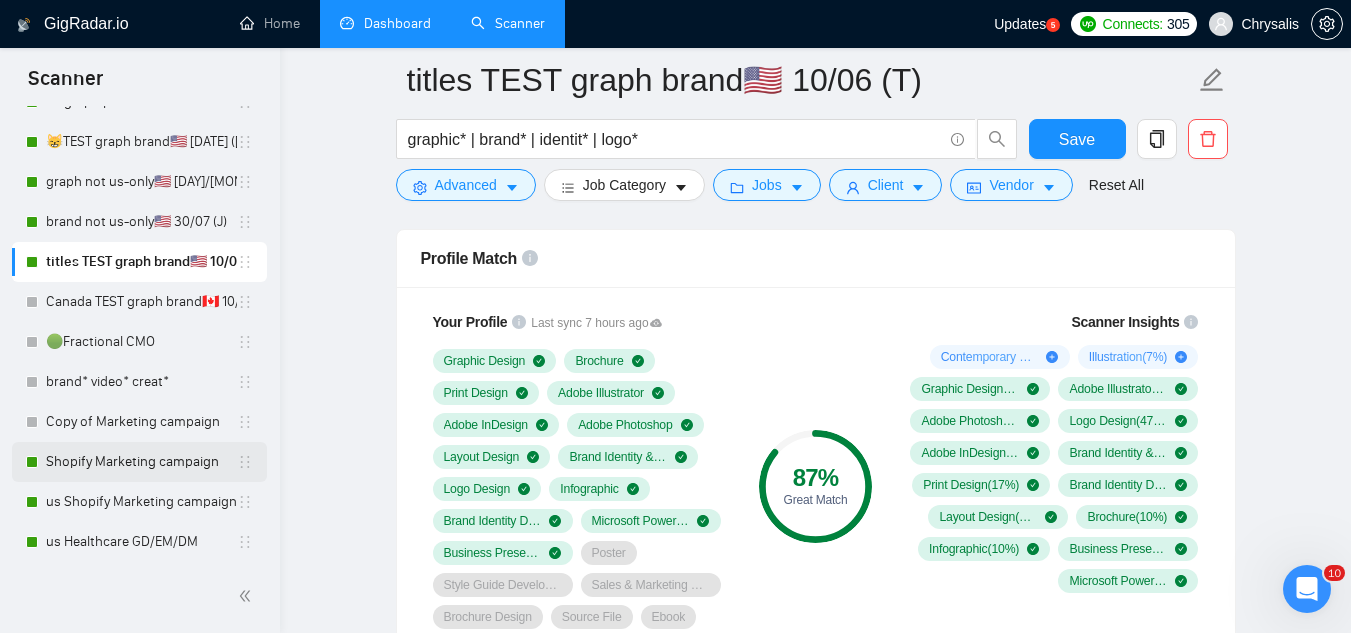 click on "Shopify Marketing campaign" at bounding box center (141, 462) 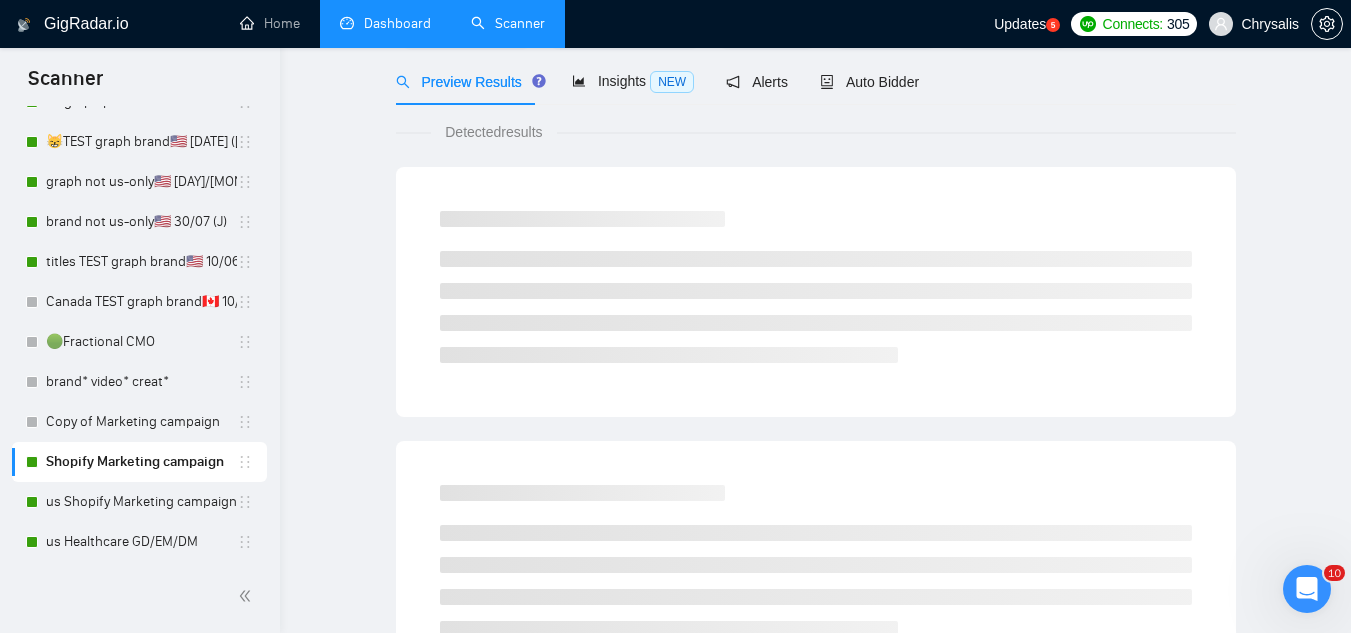 scroll, scrollTop: 0, scrollLeft: 0, axis: both 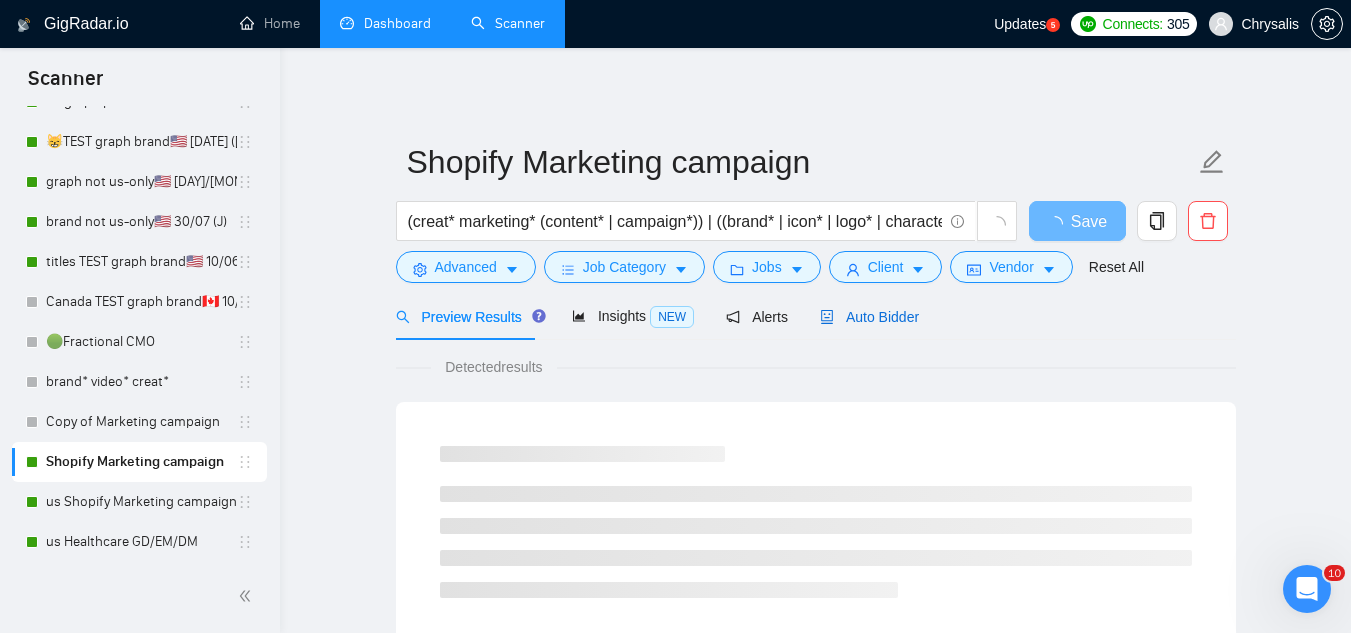 click on "Auto Bidder" at bounding box center [869, 317] 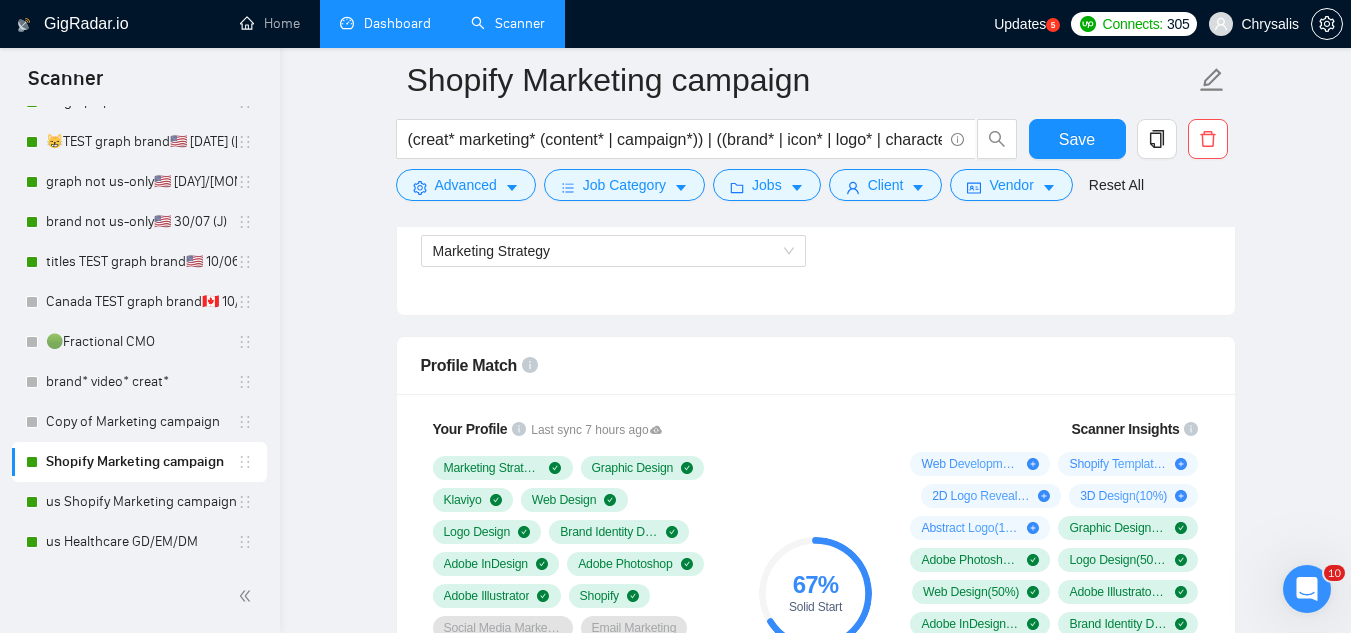 scroll, scrollTop: 1200, scrollLeft: 0, axis: vertical 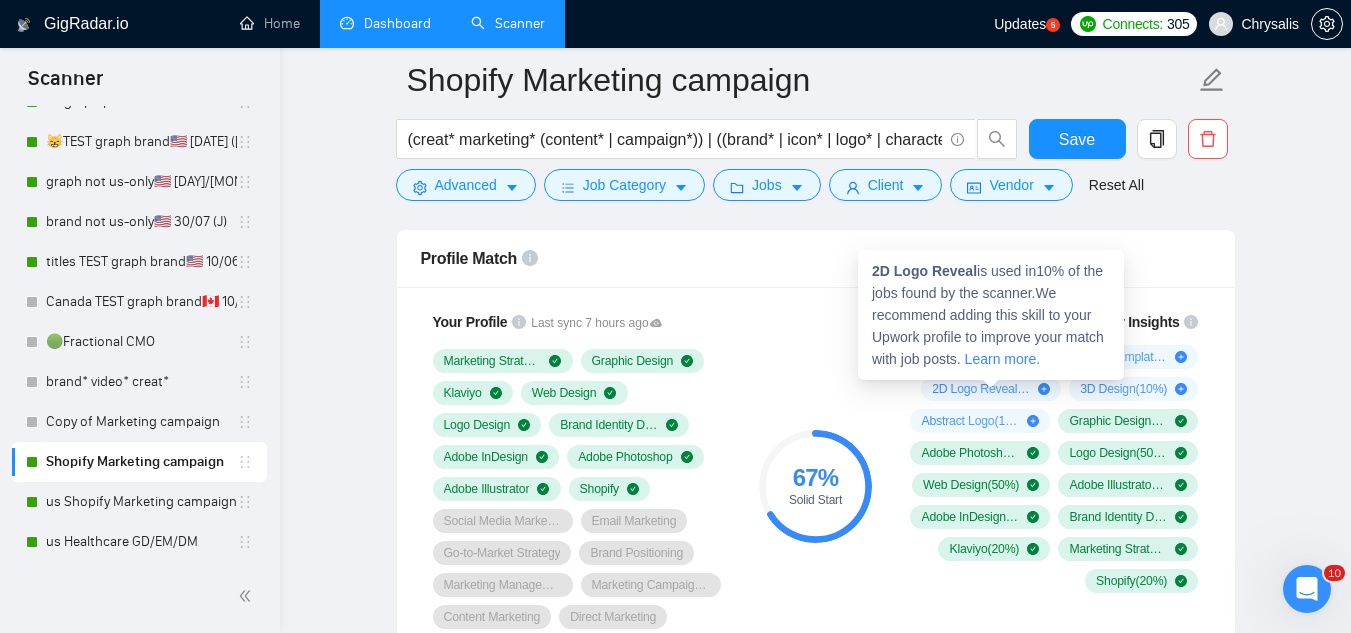 click on "2D Logo Reveal  is used in  10 % of the jobs found by the scanner.  We recommend adding this skill to your Upwork profile to improve your match with job posts.   Learn more." at bounding box center (991, 315) 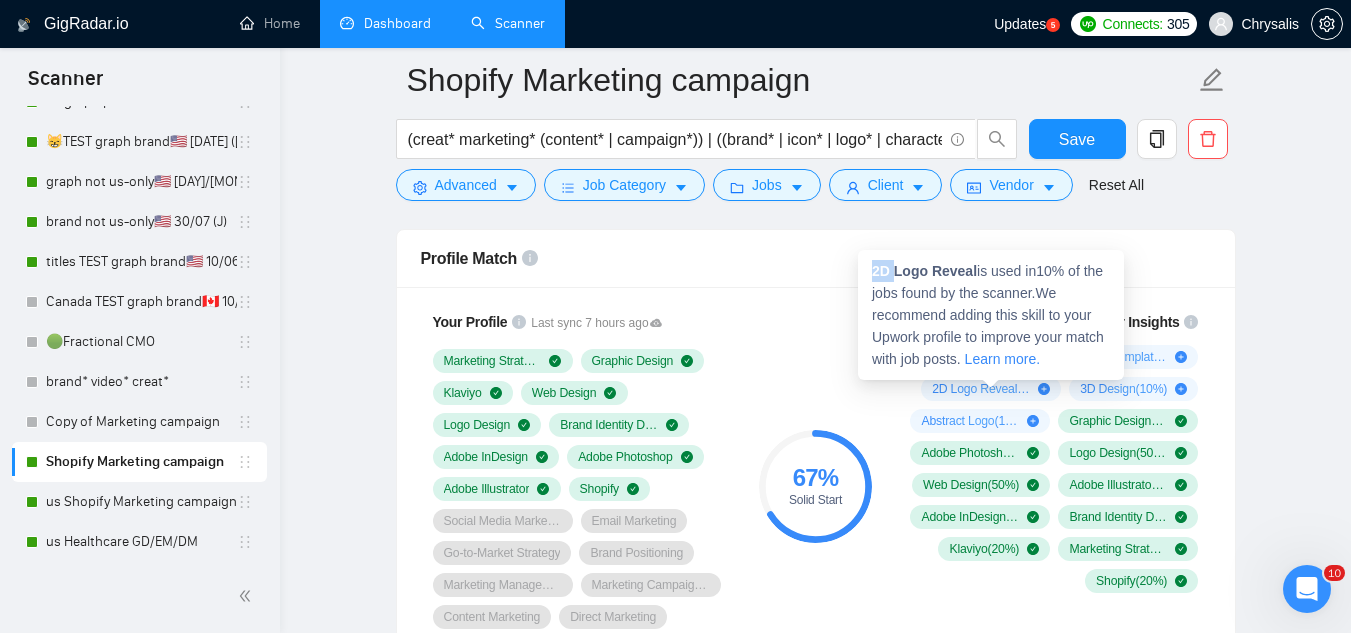 click on "2D Logo Reveal  is used in  10 % of the jobs found by the scanner.  We recommend adding this skill to your Upwork profile to improve your match with job posts.   Learn more." at bounding box center [991, 315] 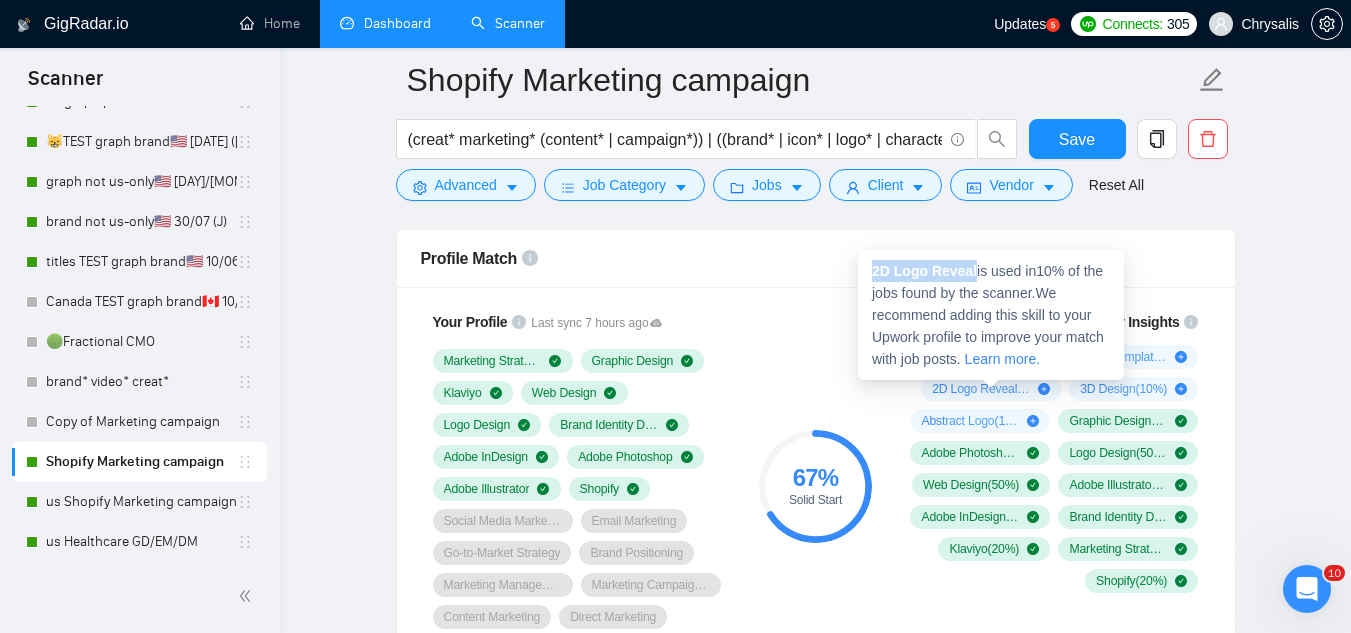 copy on "2D Logo Reveal" 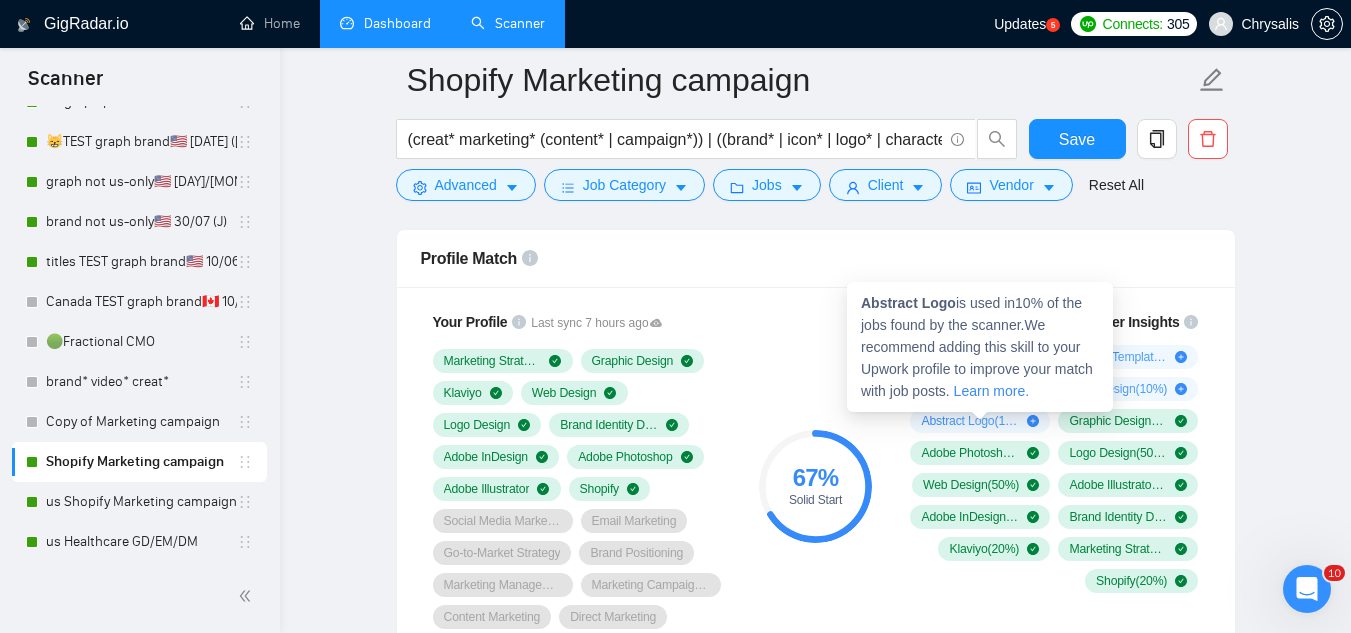 click on "Abstract Logo" at bounding box center (908, 303) 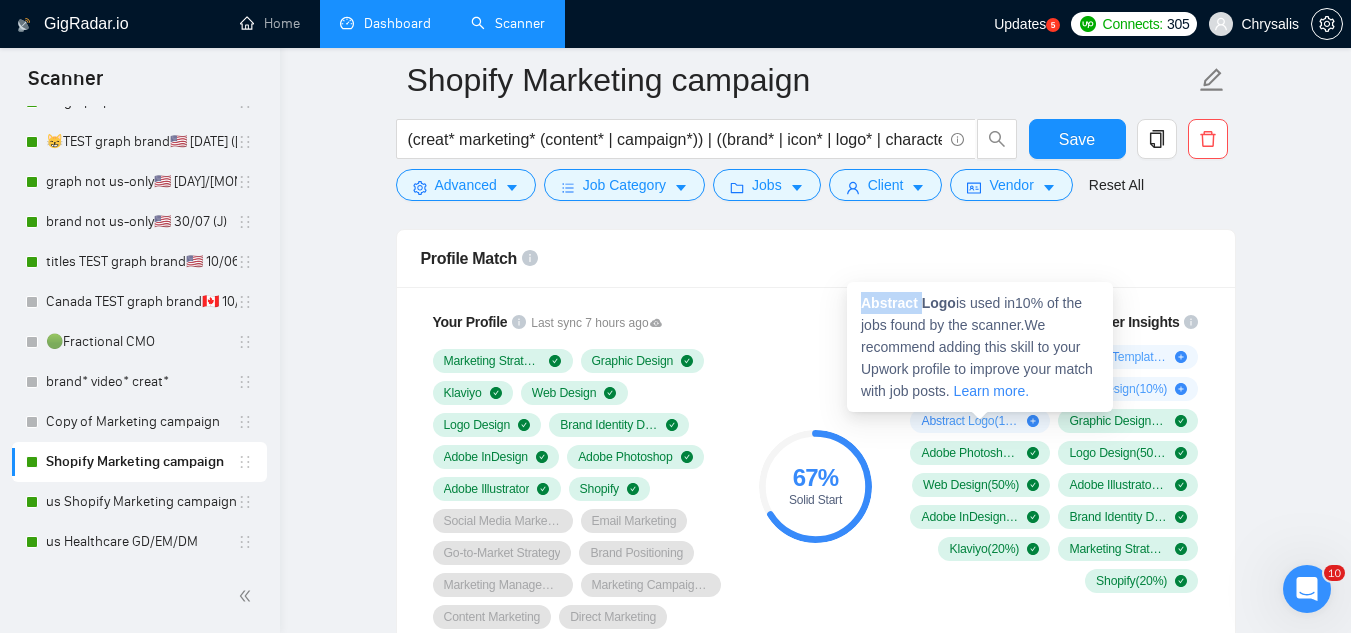 click on "Abstract Logo" at bounding box center [908, 303] 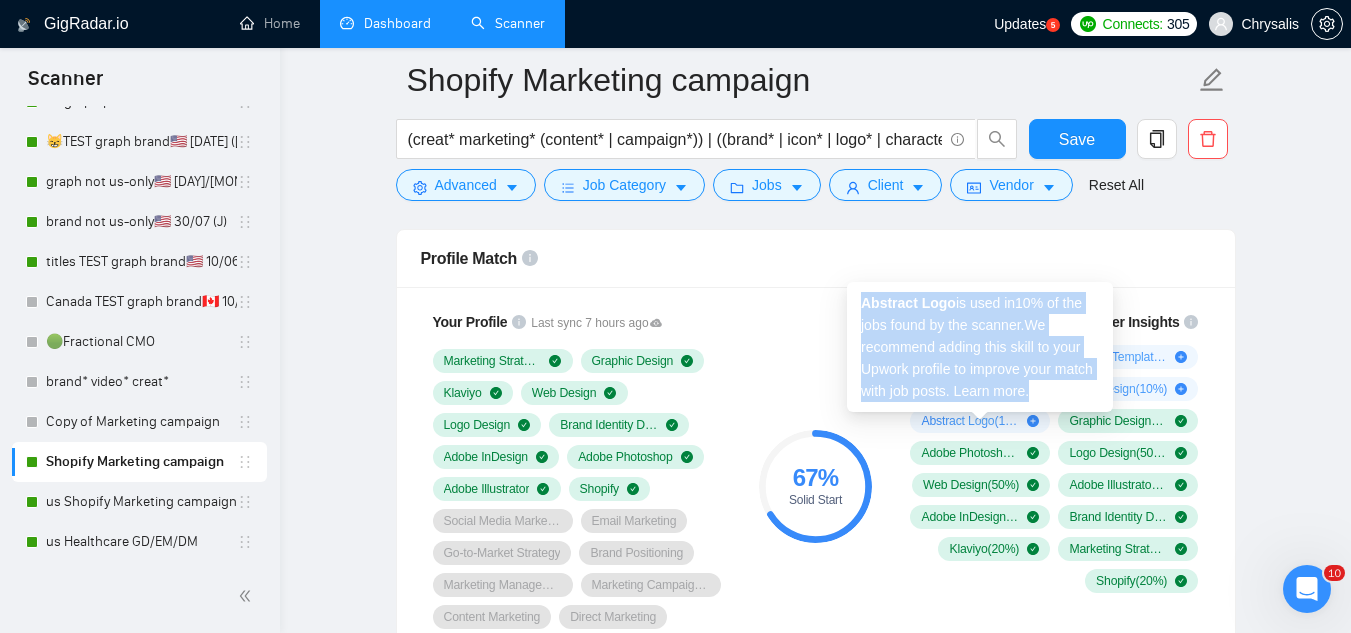 click on "Abstract Logo" at bounding box center (908, 303) 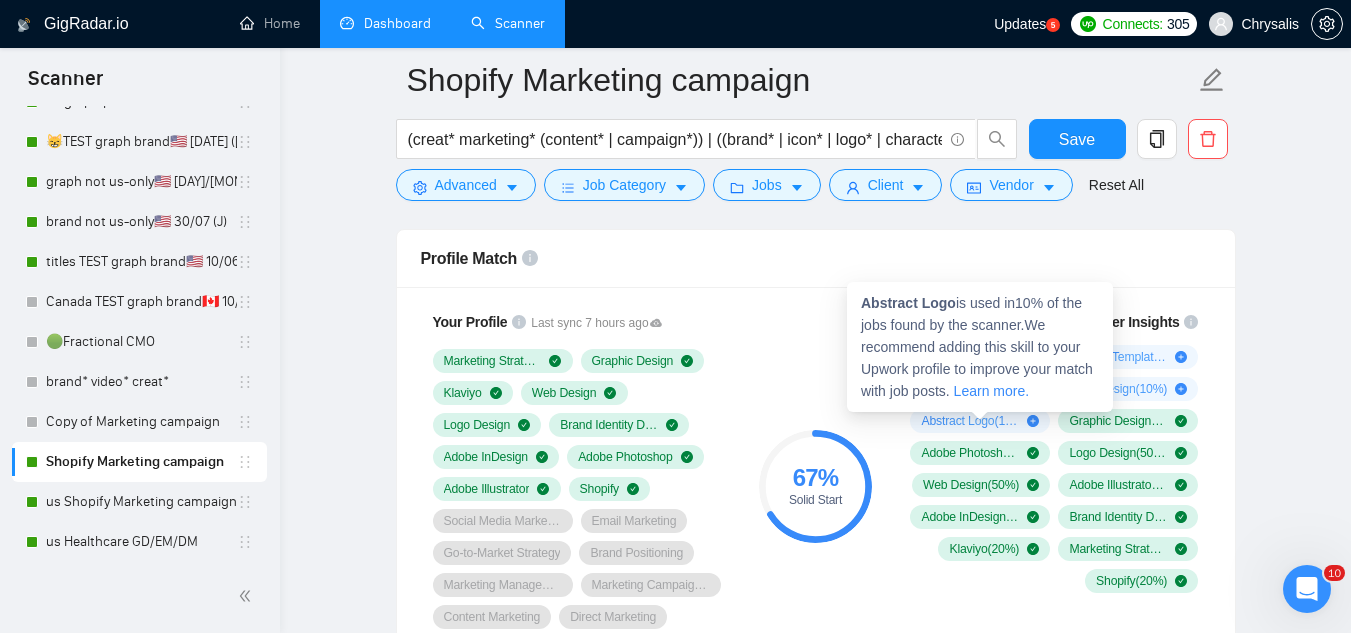 click on "Abstract Logo" at bounding box center (908, 303) 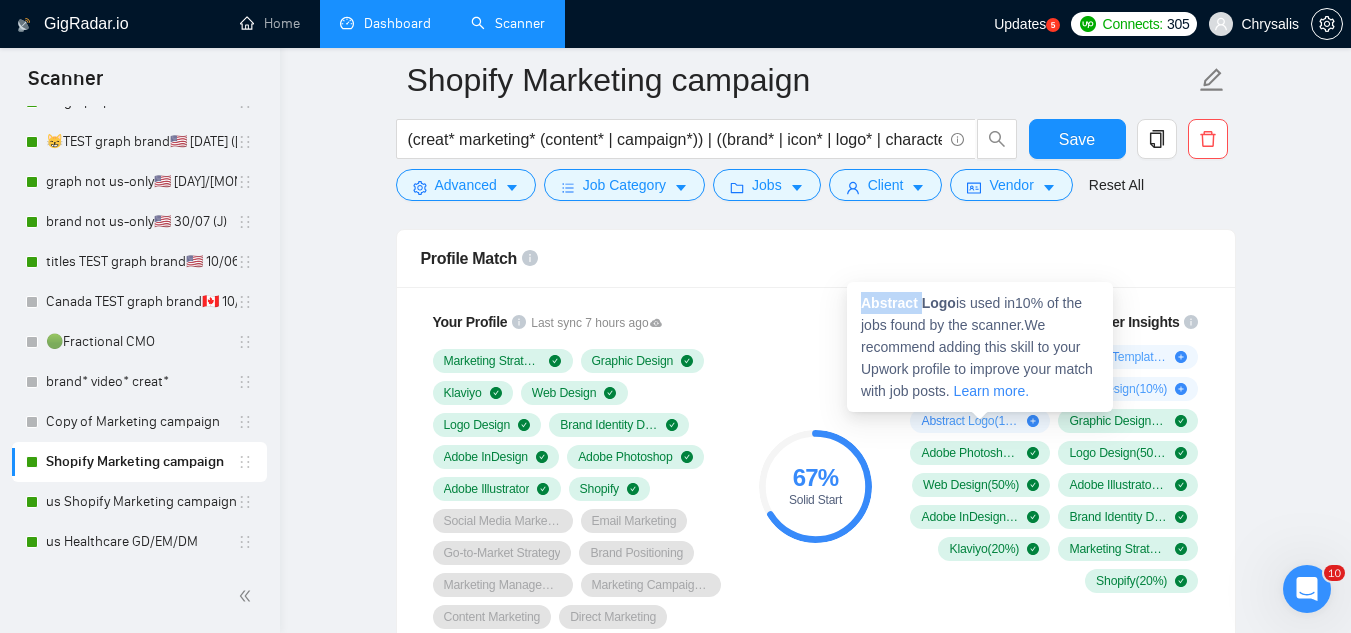 click on "Abstract Logo" at bounding box center [908, 303] 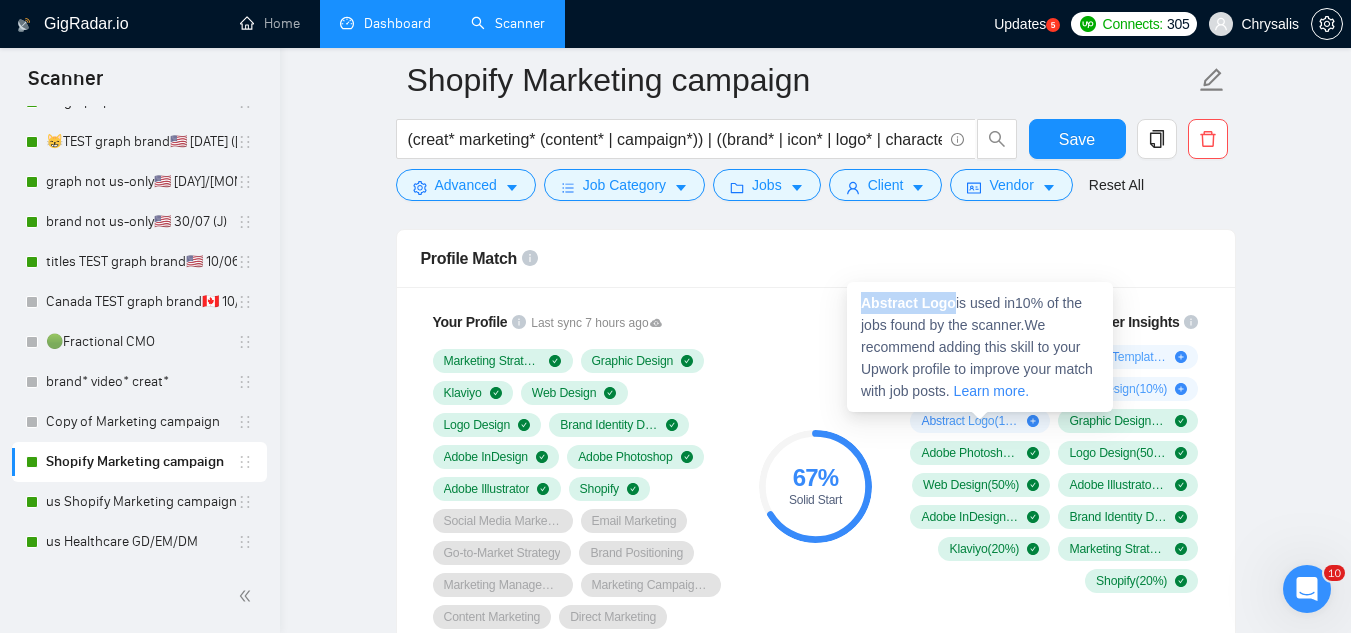 copy on "Abstract Logo" 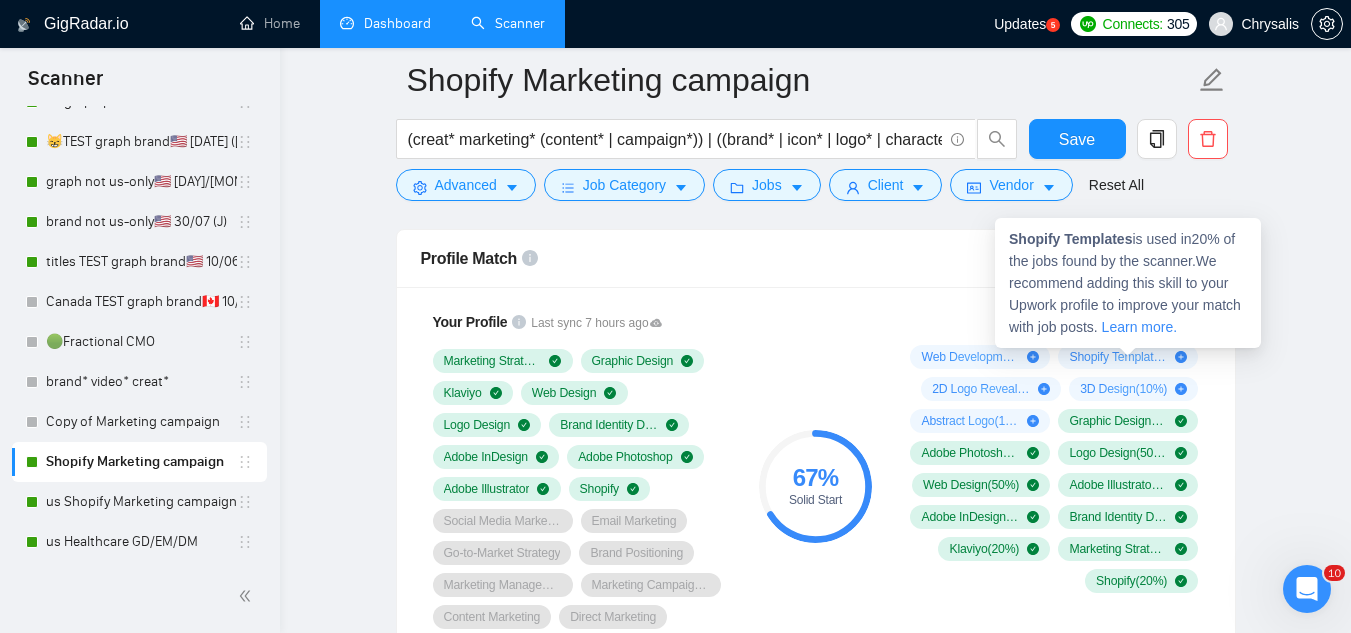 click on "Shopify Templates" at bounding box center (1070, 239) 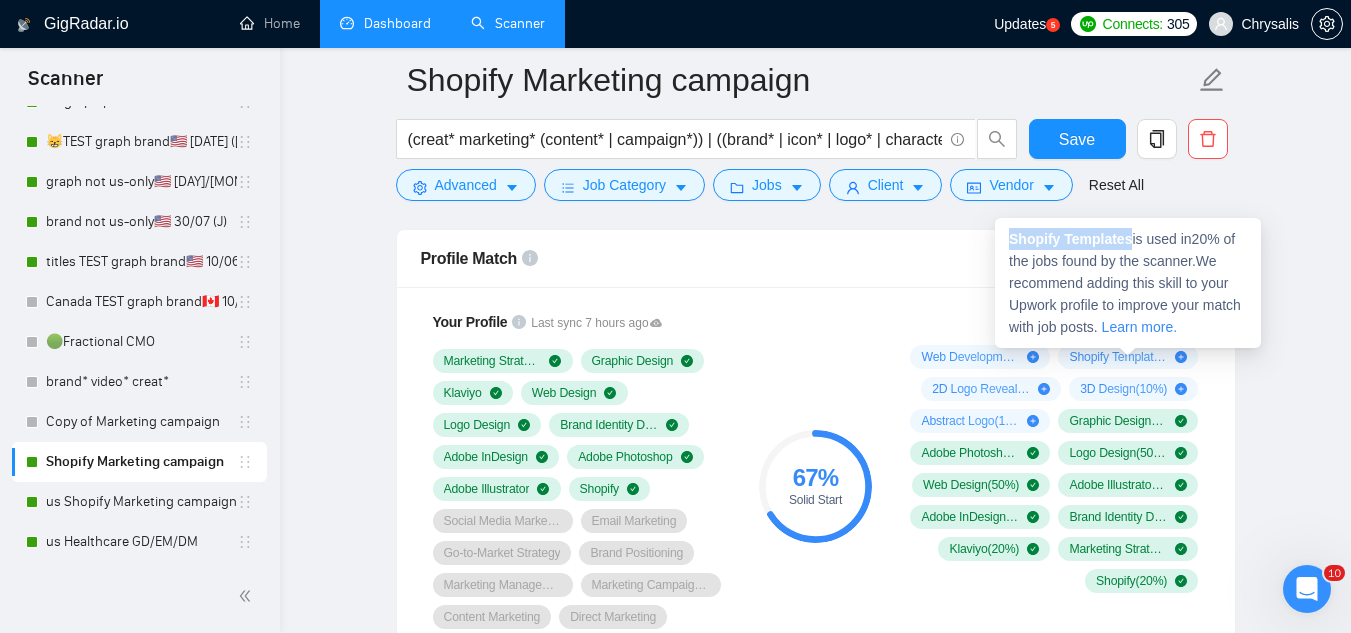 copy on "Shopify Templates" 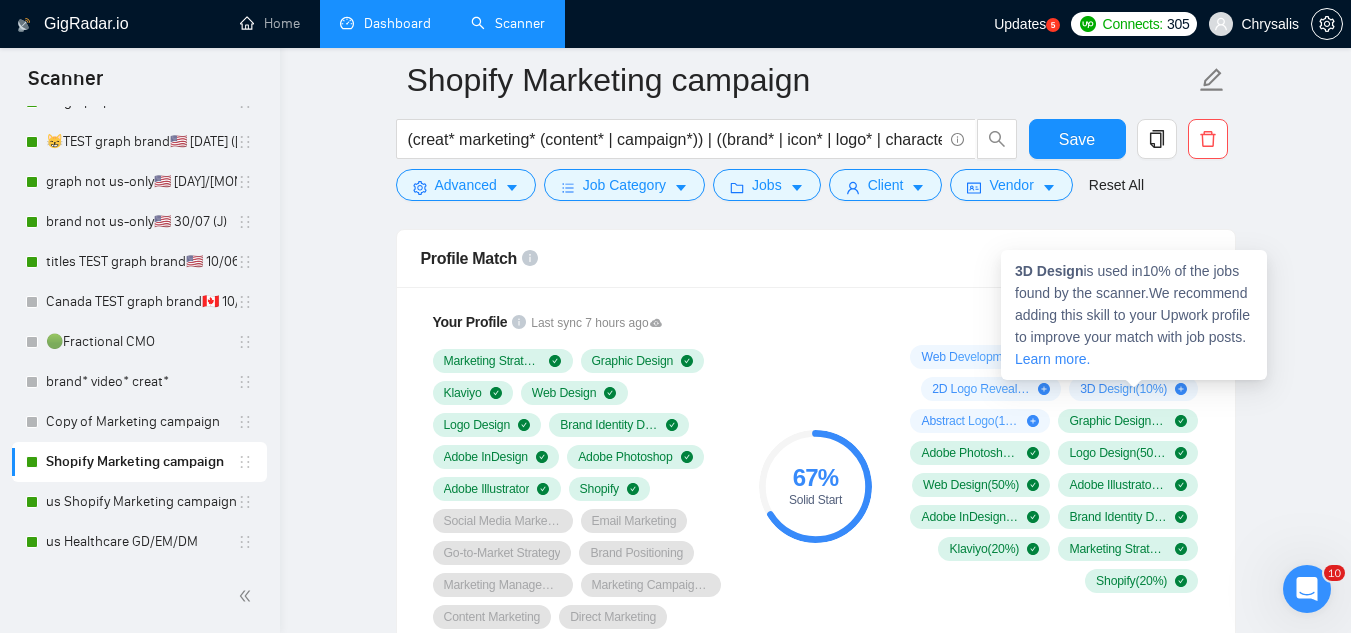 click on "3D Design" at bounding box center [1049, 271] 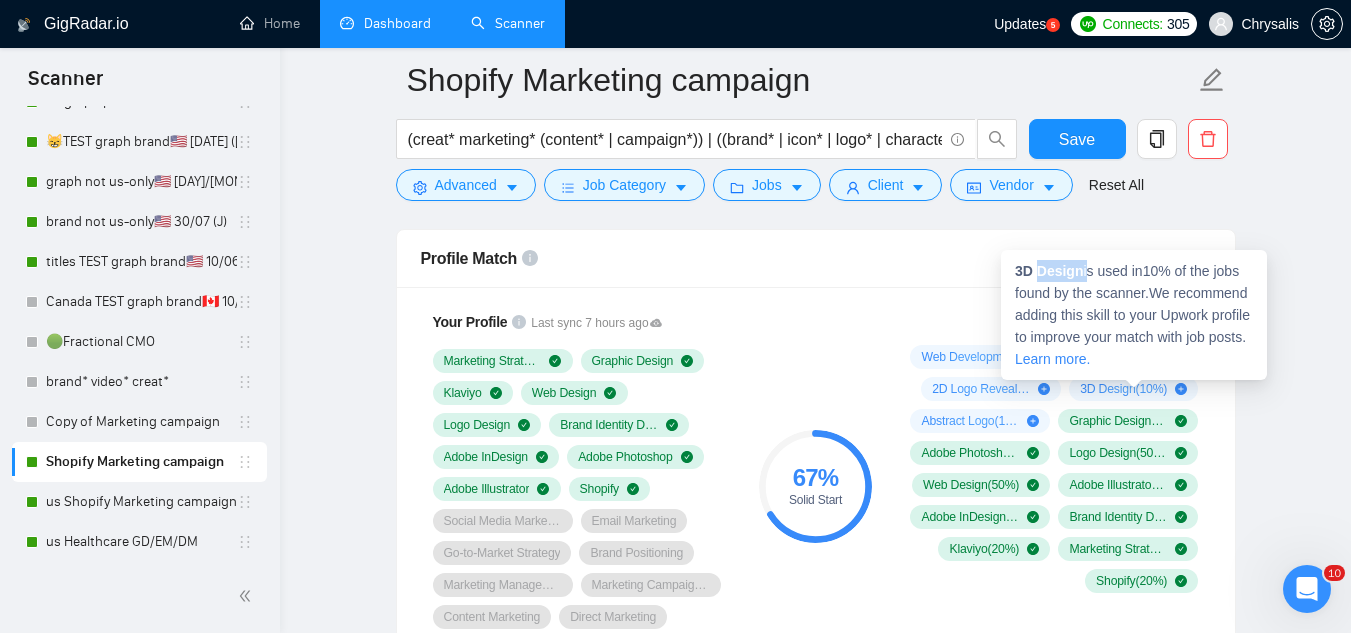 click on "3D Design" at bounding box center [1049, 271] 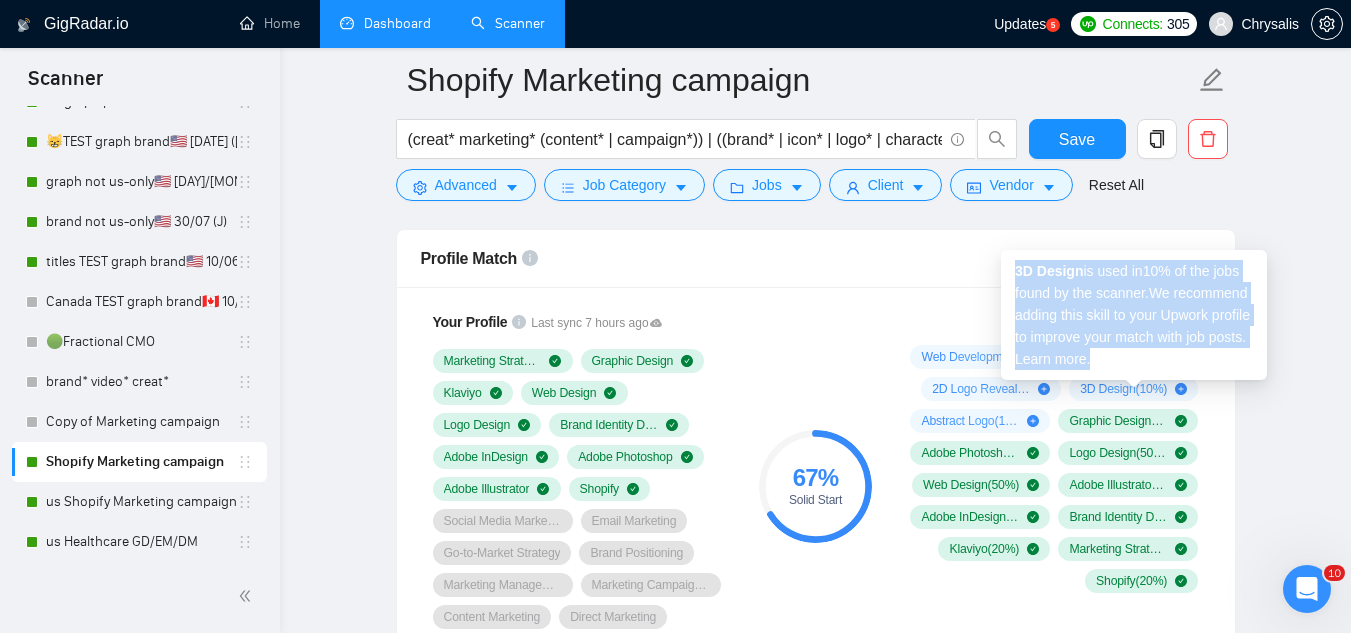 click on "3D Design" at bounding box center (1049, 271) 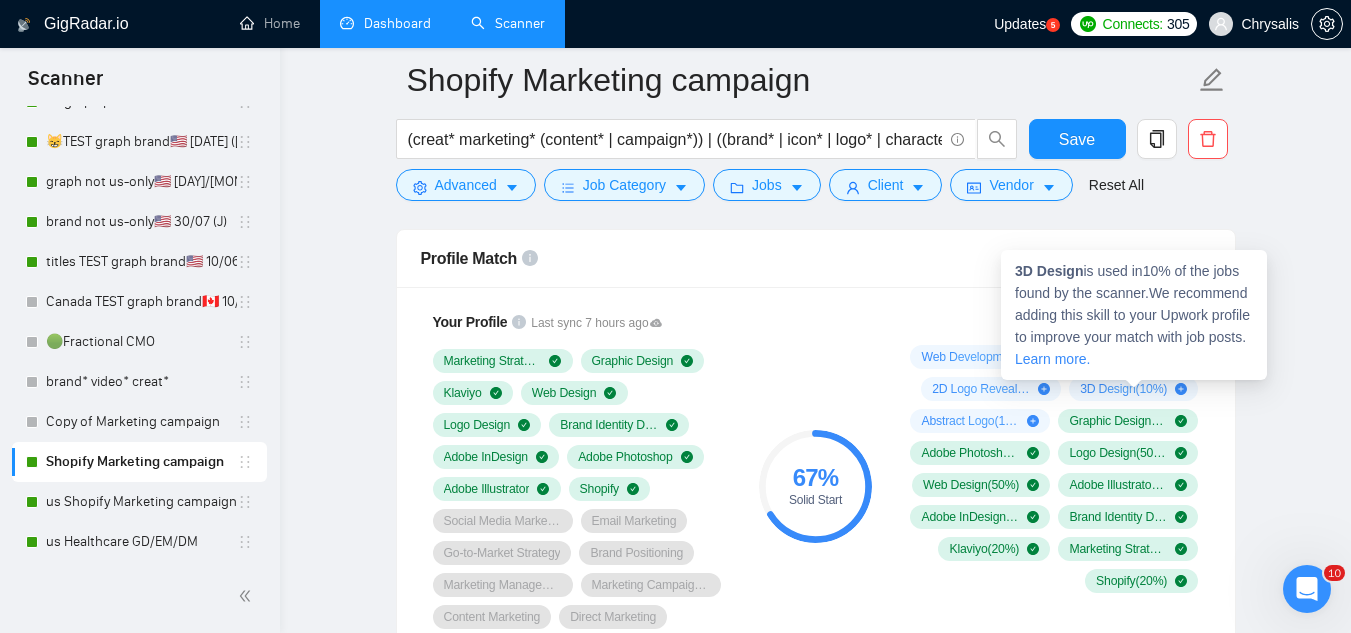 click on "3D Design" at bounding box center (1049, 271) 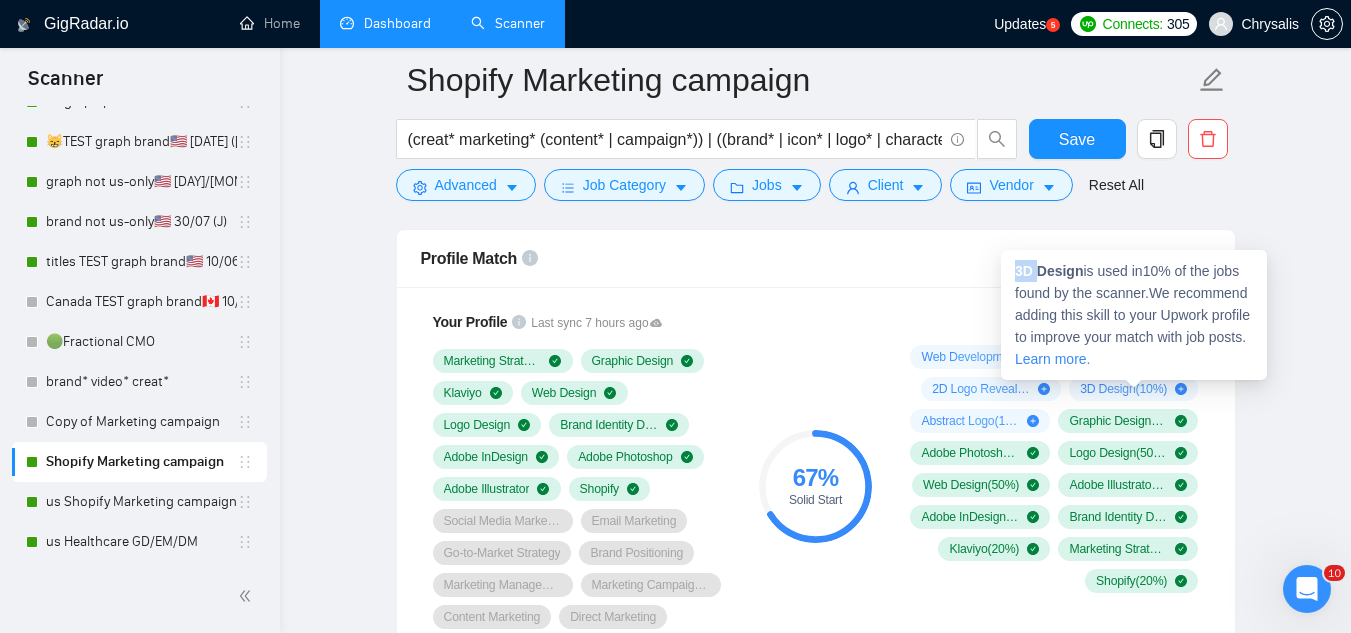 click on "3D Design" at bounding box center [1049, 271] 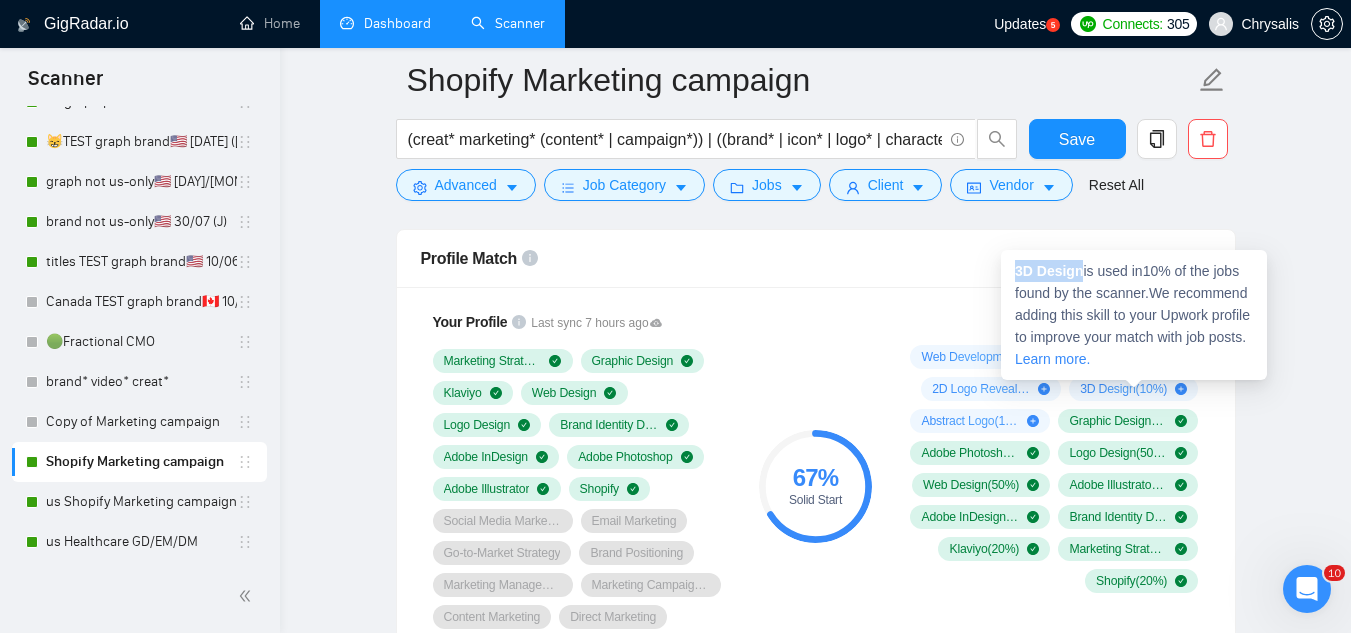 copy on "3D Design" 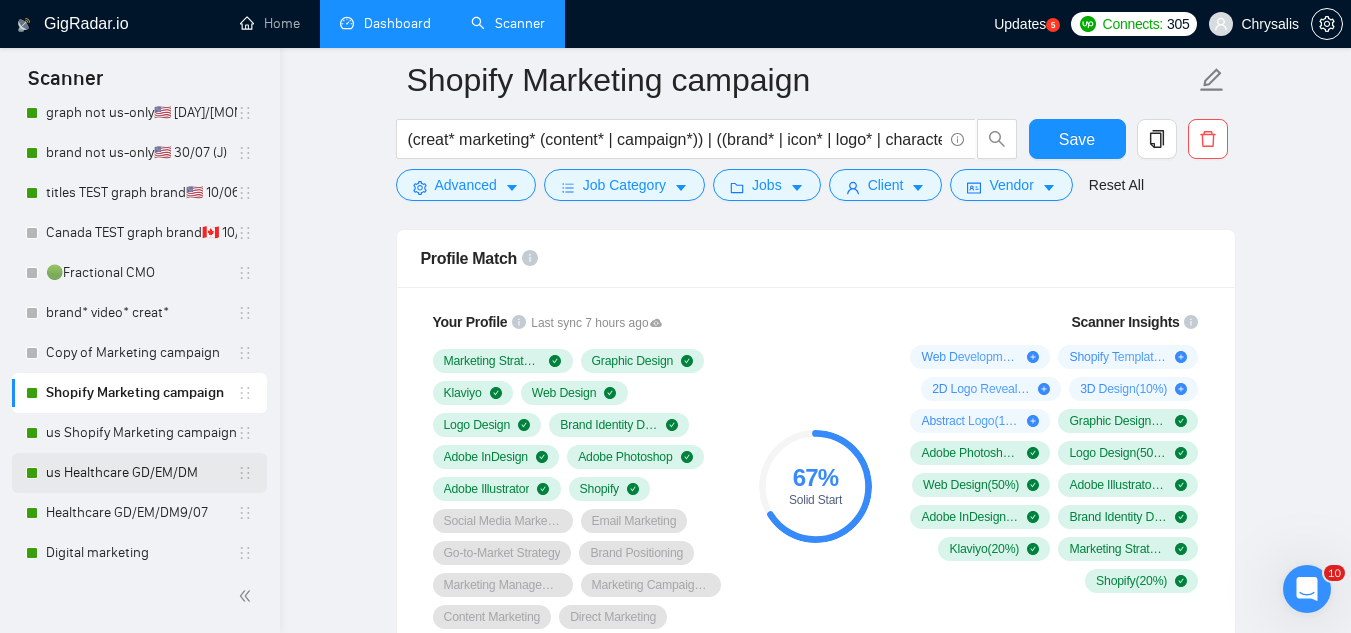 scroll, scrollTop: 300, scrollLeft: 0, axis: vertical 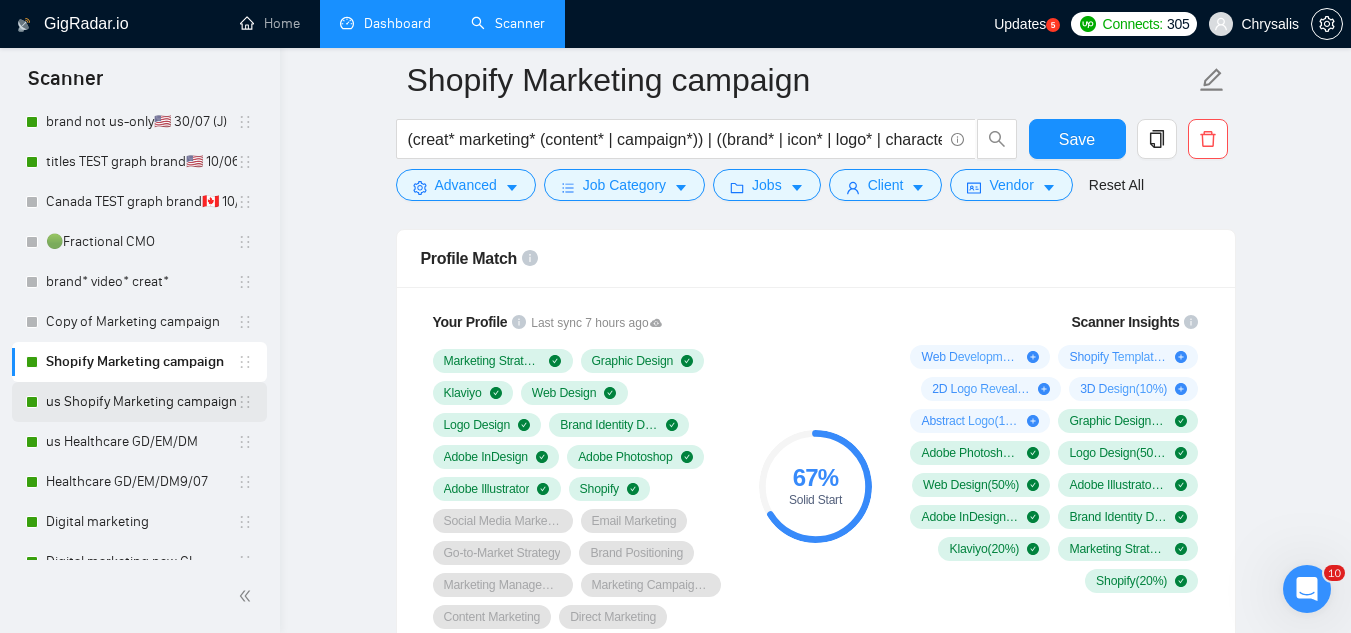 click on "us Shopify Marketing campaign" at bounding box center [141, 402] 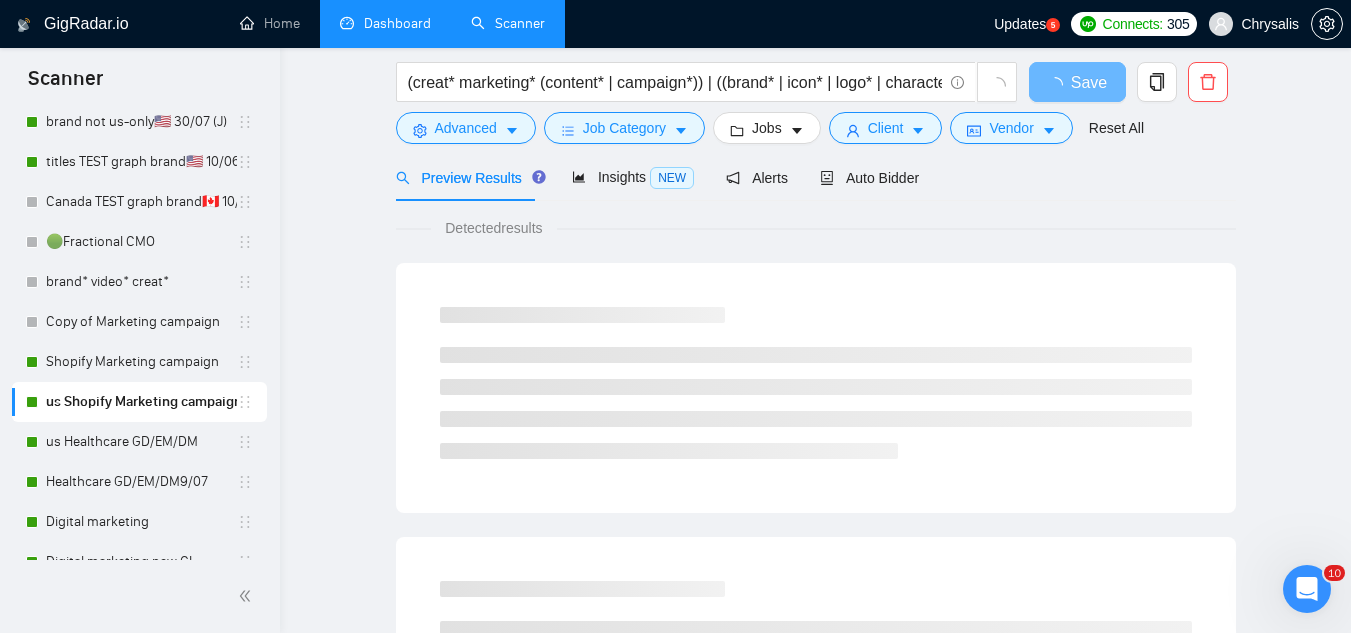scroll, scrollTop: 0, scrollLeft: 0, axis: both 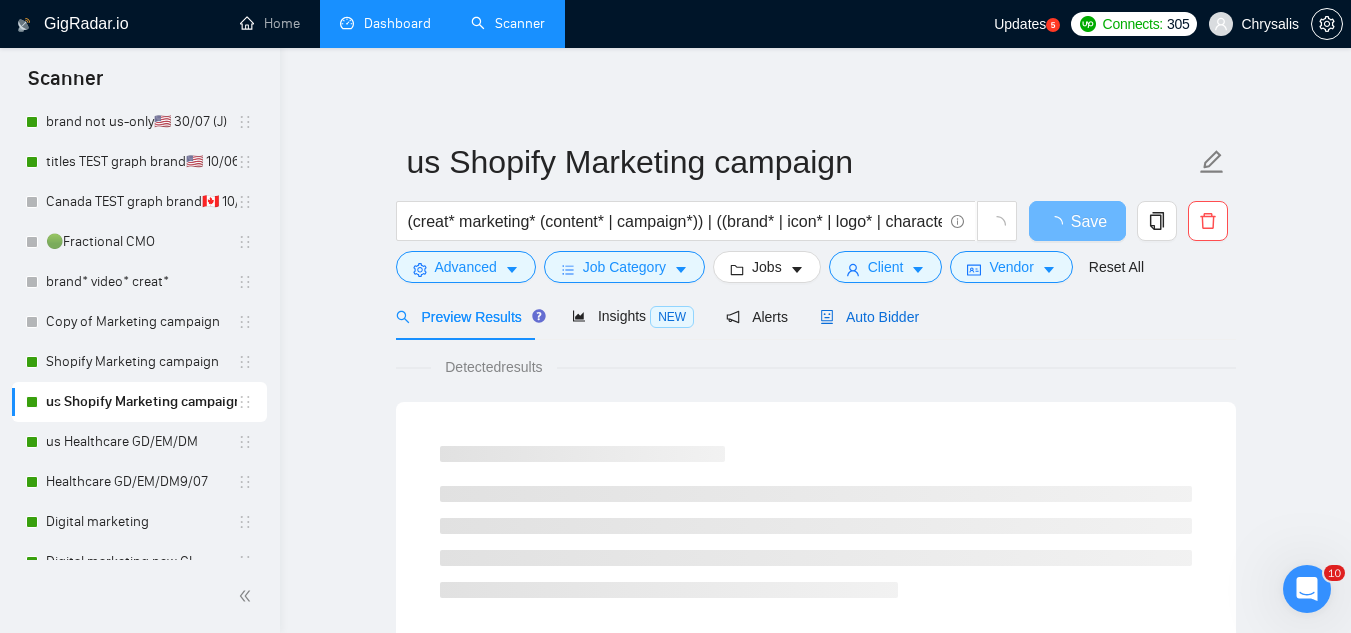 click on "Auto Bidder" at bounding box center [869, 317] 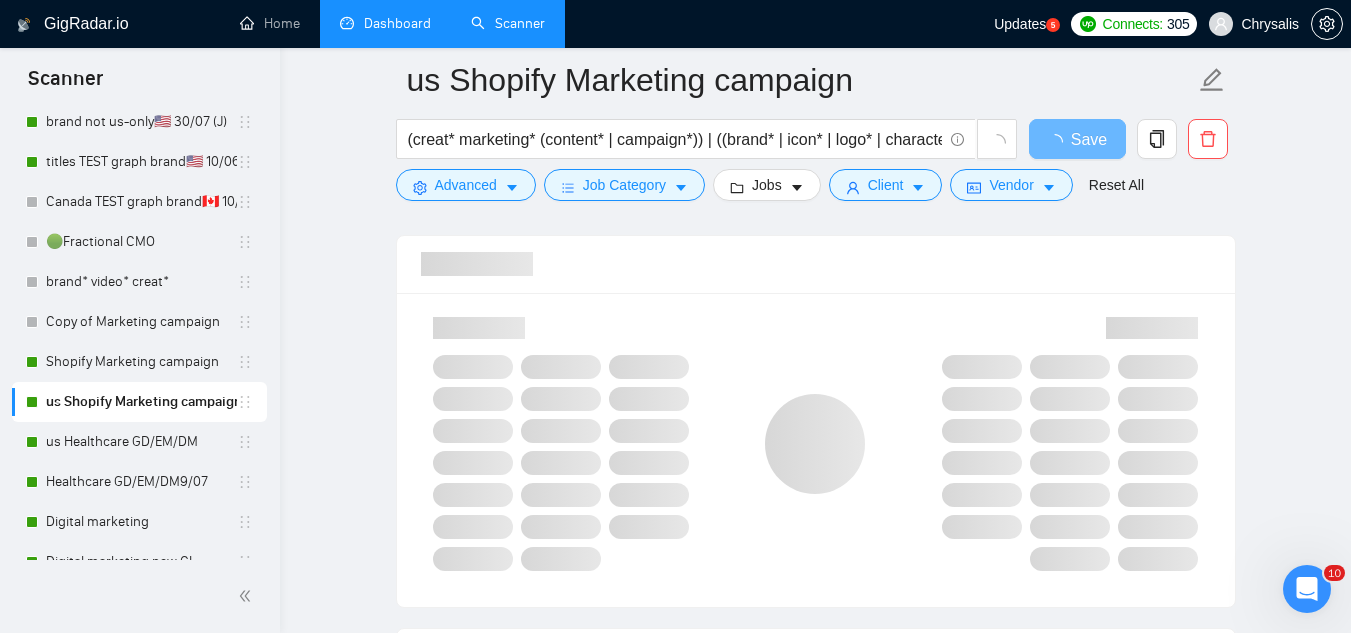 scroll, scrollTop: 1300, scrollLeft: 0, axis: vertical 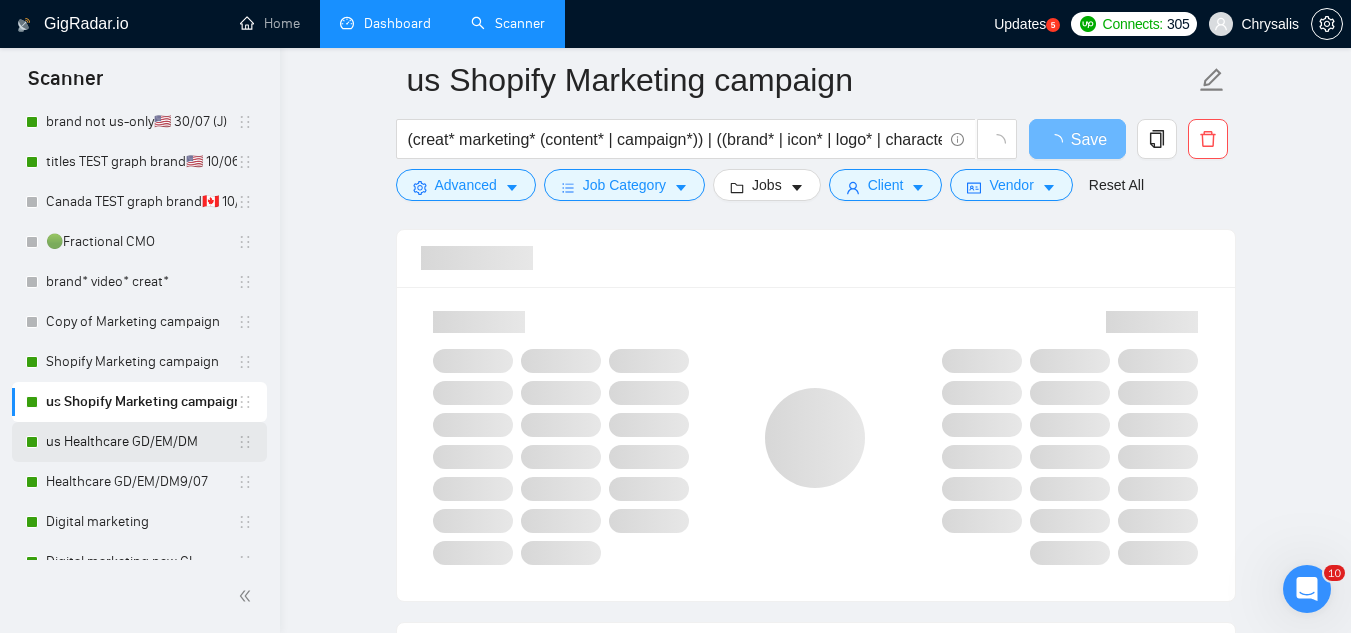 click on "us Healthcare GD/EM/DM" at bounding box center (141, 442) 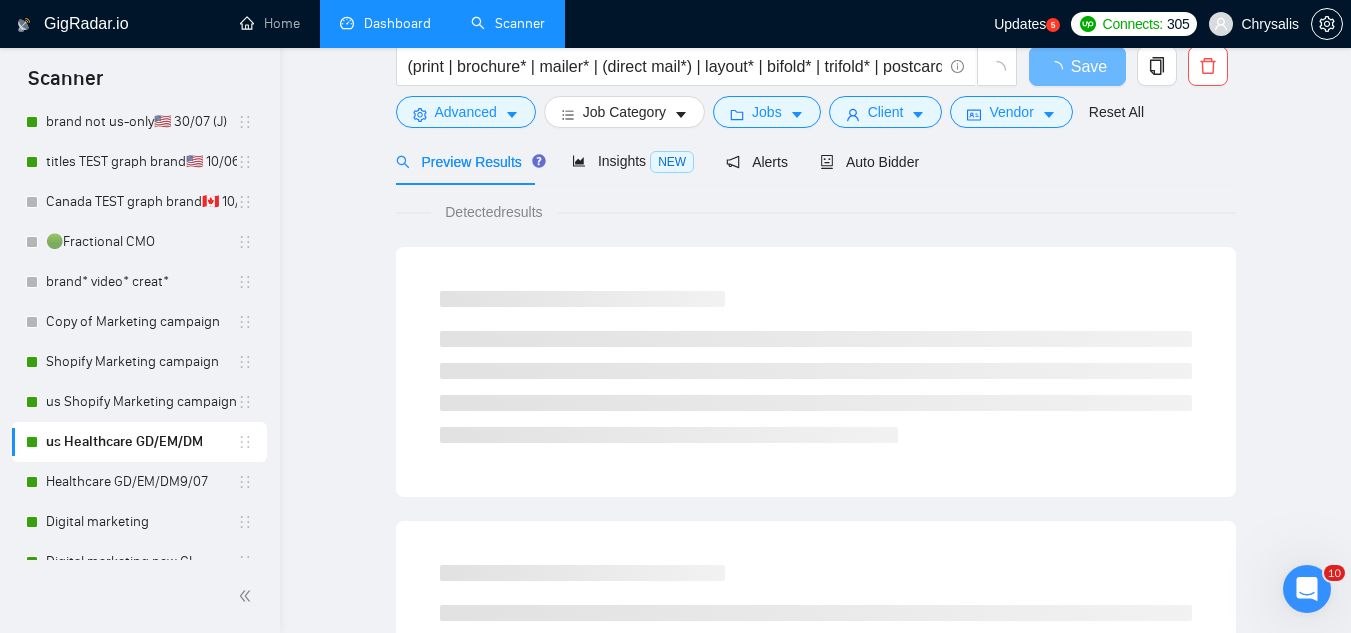scroll, scrollTop: 0, scrollLeft: 0, axis: both 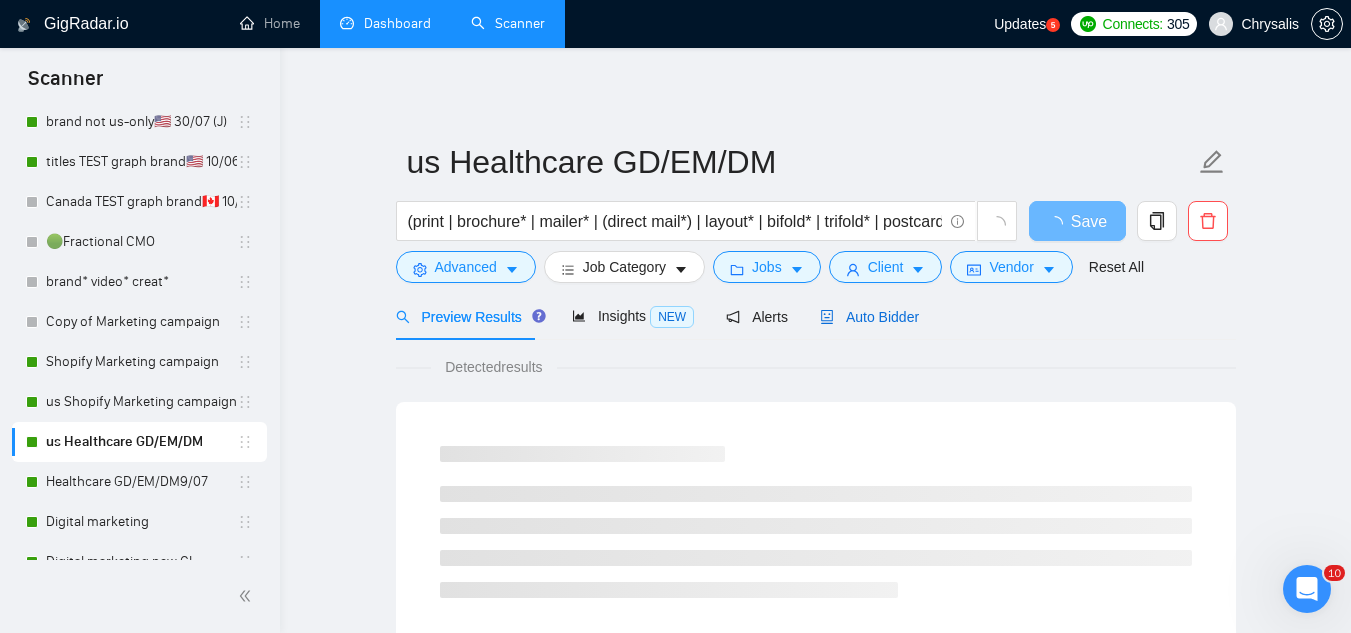click on "Auto Bidder" at bounding box center (869, 317) 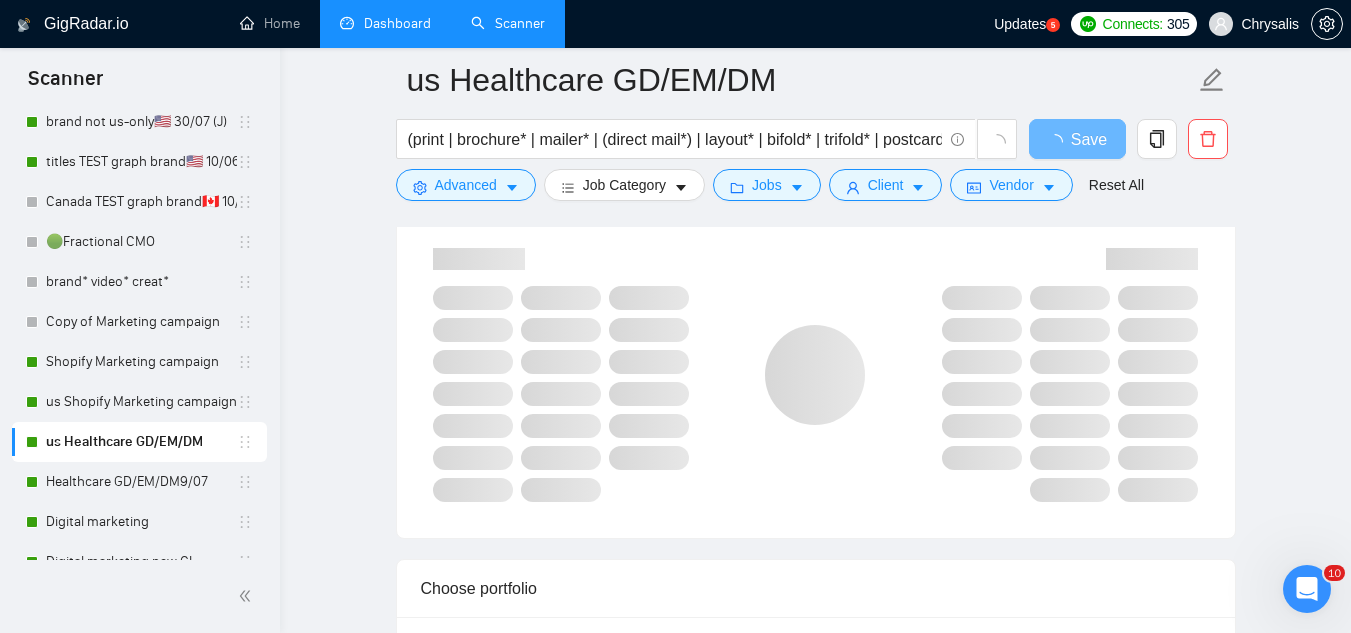 scroll, scrollTop: 1400, scrollLeft: 0, axis: vertical 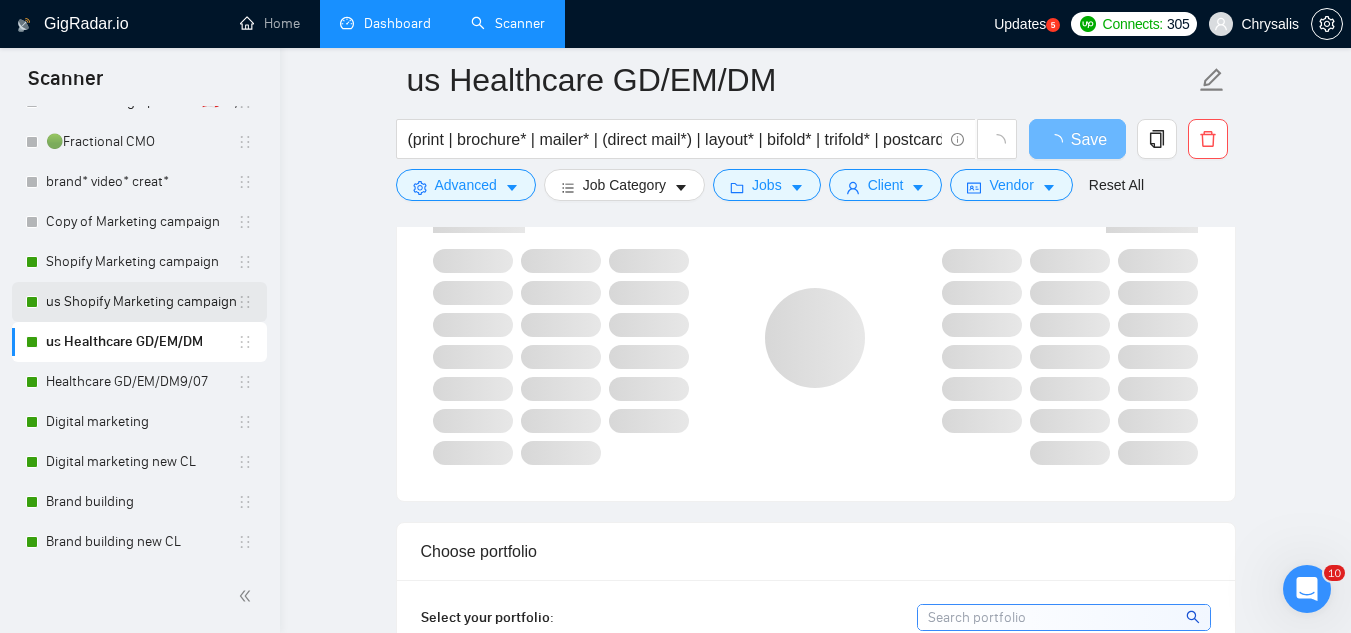 click on "us Shopify Marketing campaign" at bounding box center [141, 302] 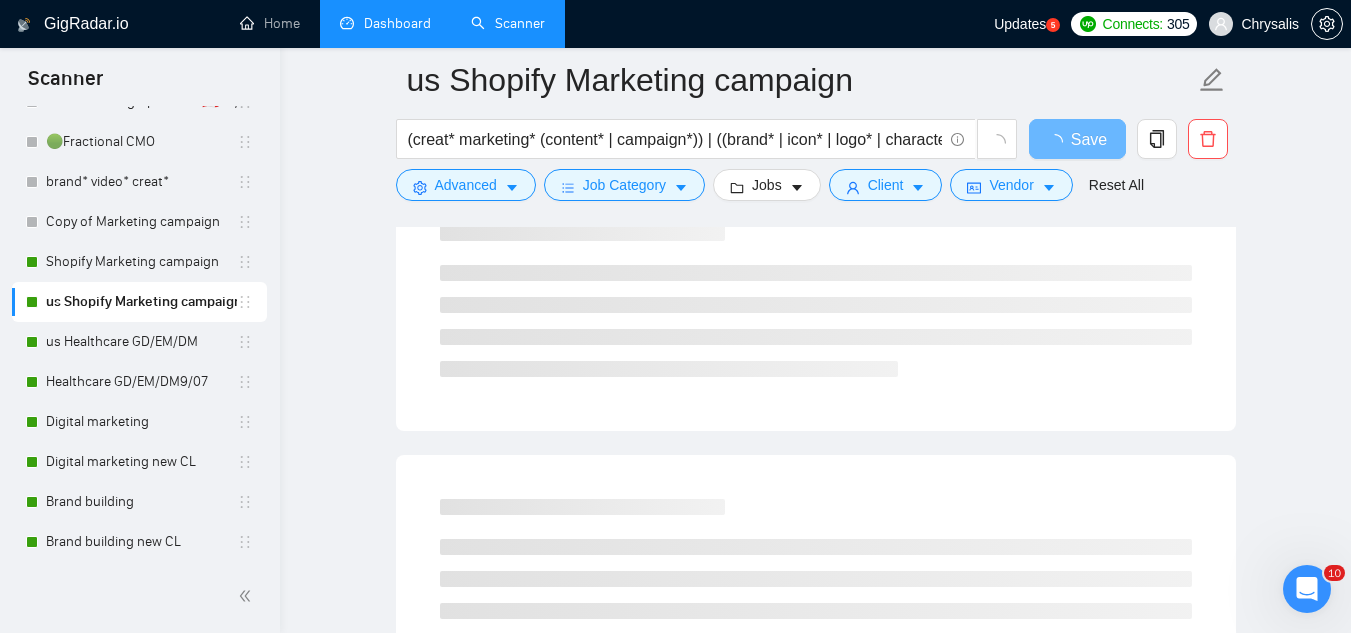scroll, scrollTop: 0, scrollLeft: 0, axis: both 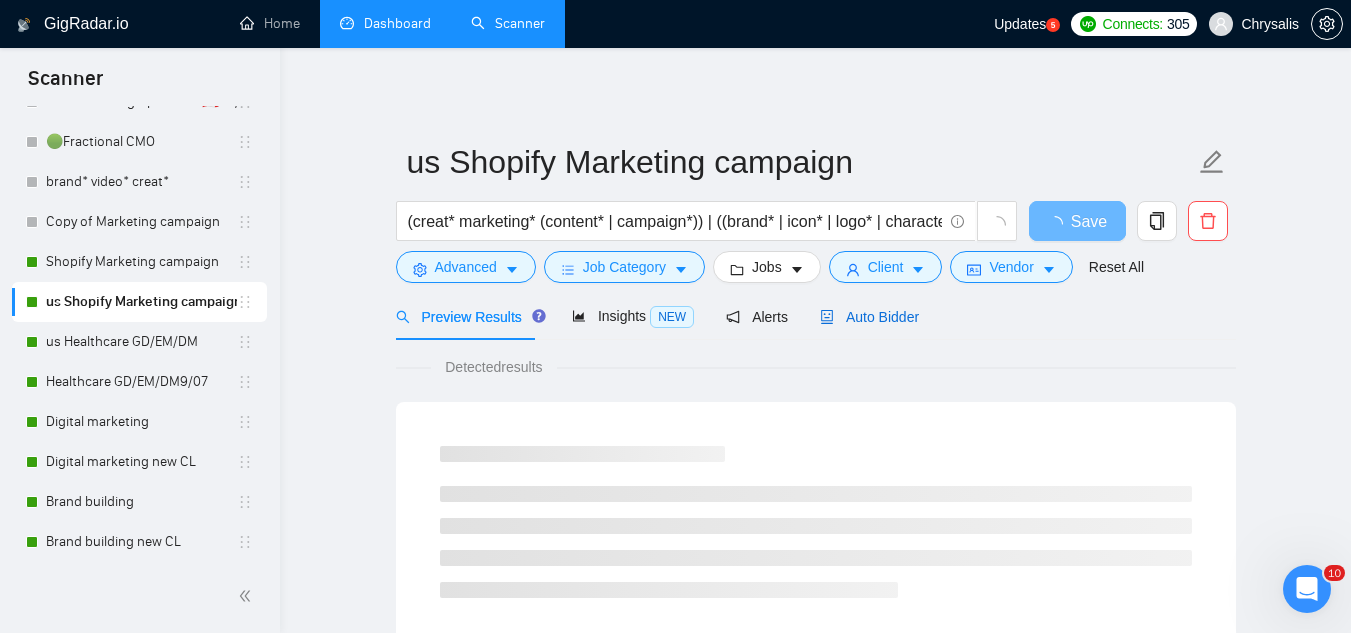 click on "Auto Bidder" at bounding box center [869, 317] 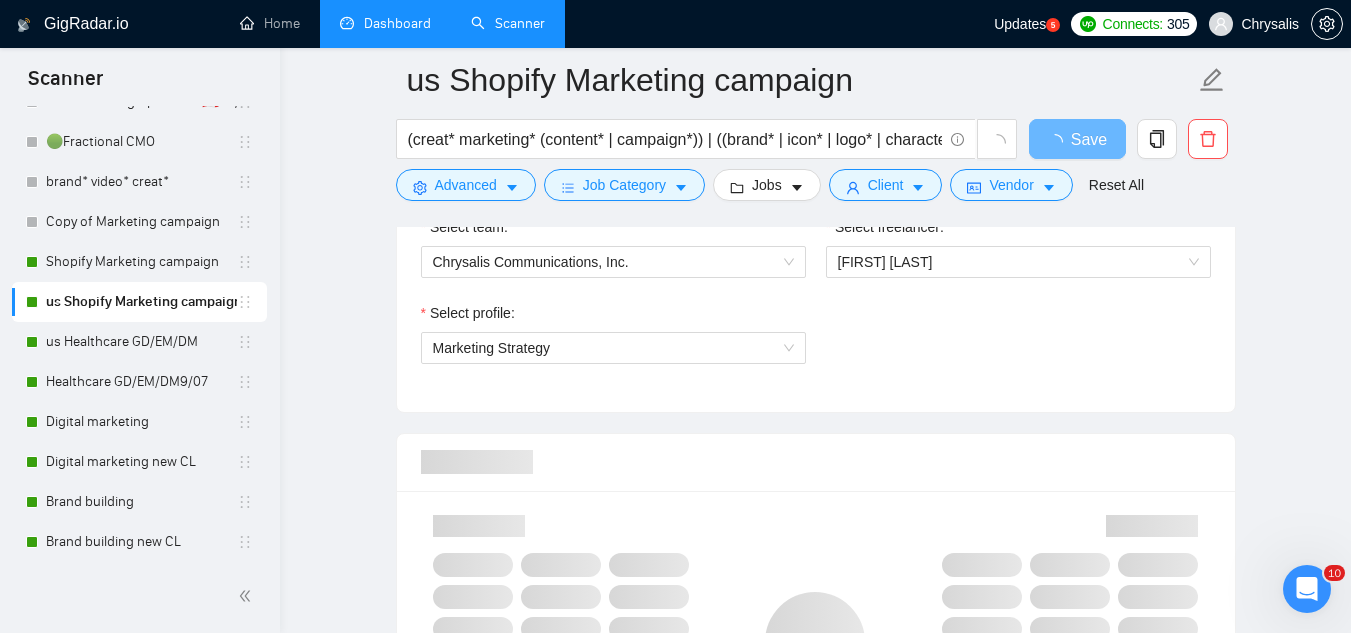 scroll, scrollTop: 1300, scrollLeft: 0, axis: vertical 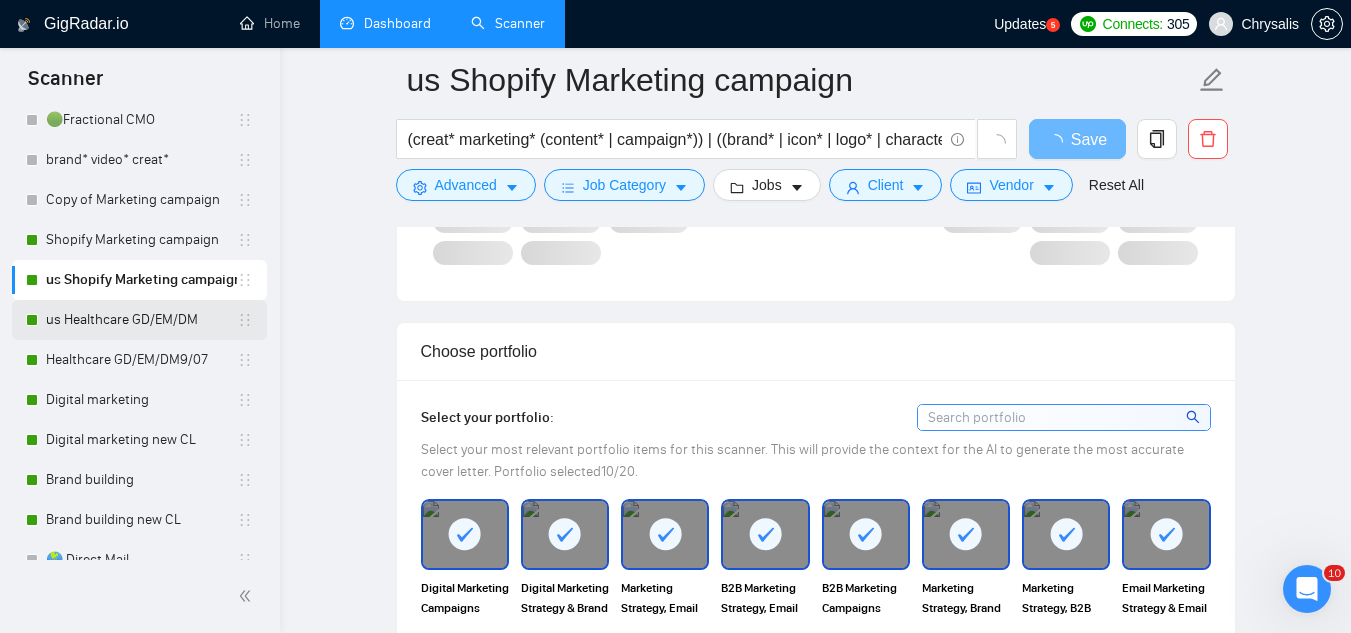 click on "us Healthcare GD/EM/DM" at bounding box center (141, 320) 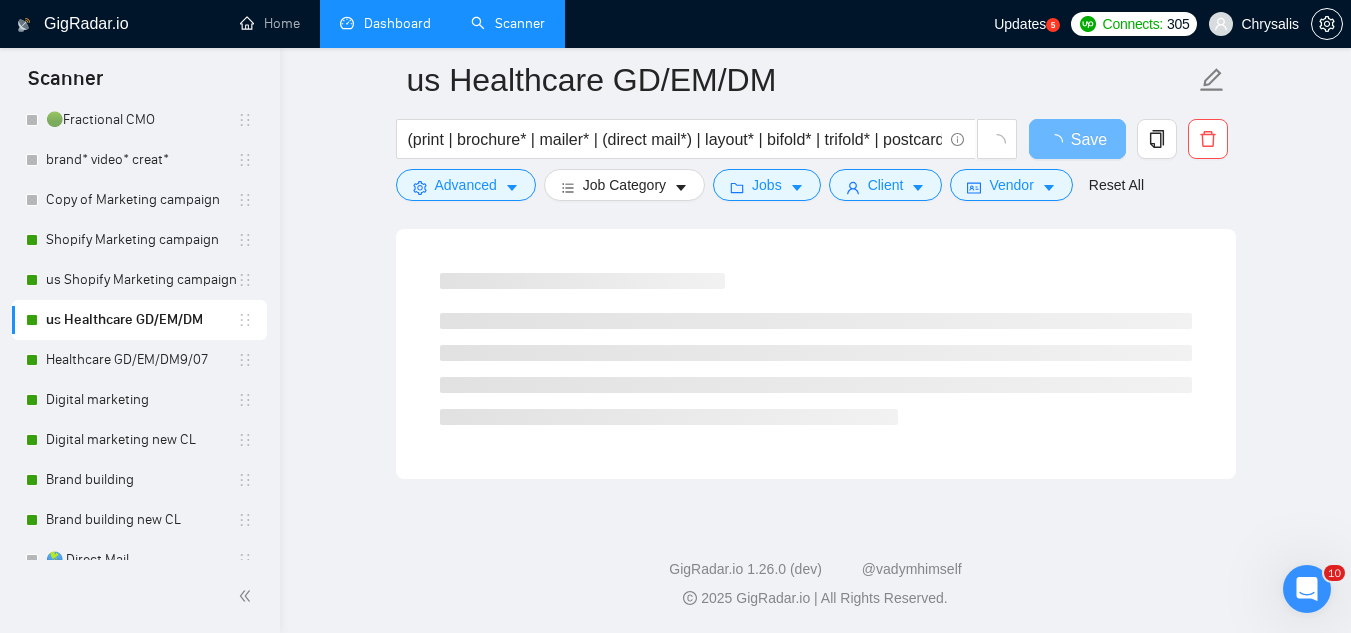 scroll, scrollTop: 1284, scrollLeft: 0, axis: vertical 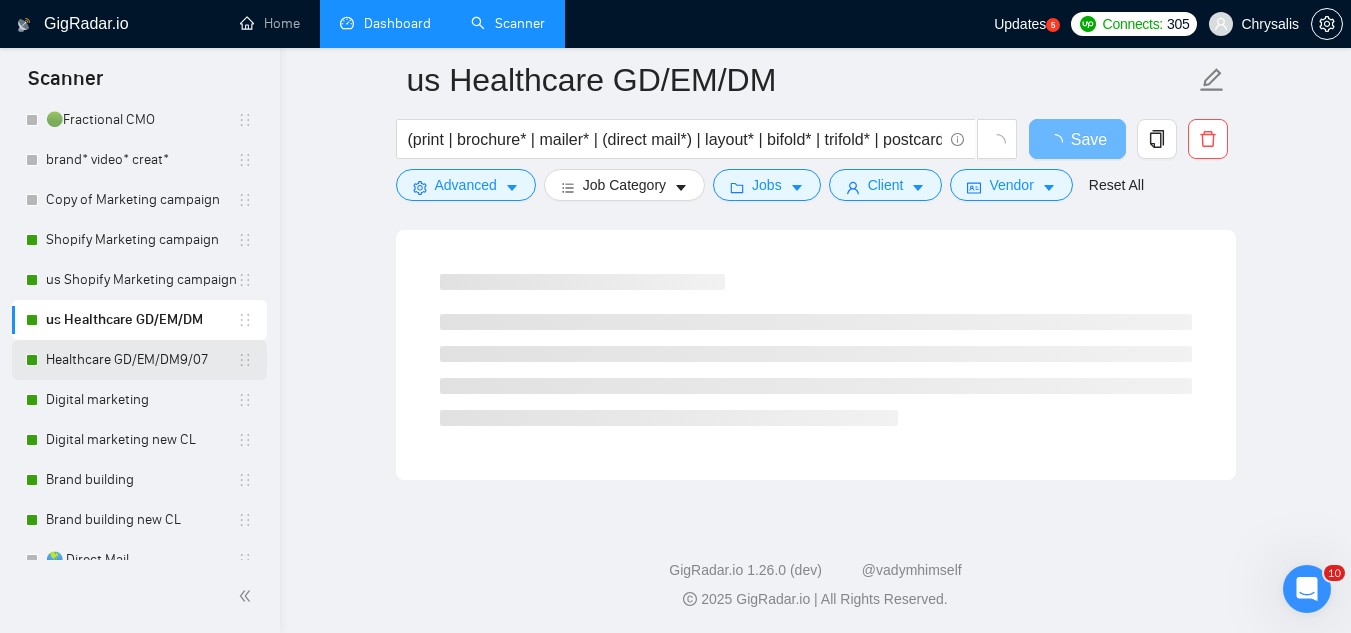 click on "Healthcare GD/EM/DM9/07" at bounding box center [141, 360] 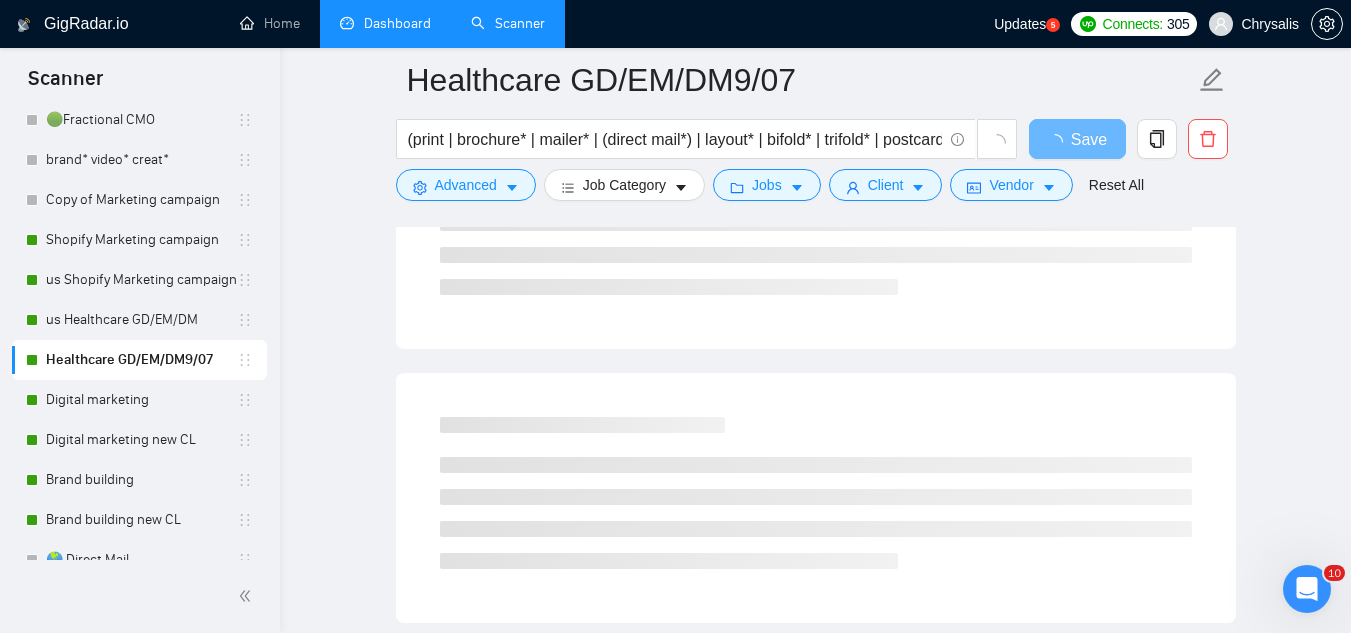 scroll, scrollTop: 0, scrollLeft: 0, axis: both 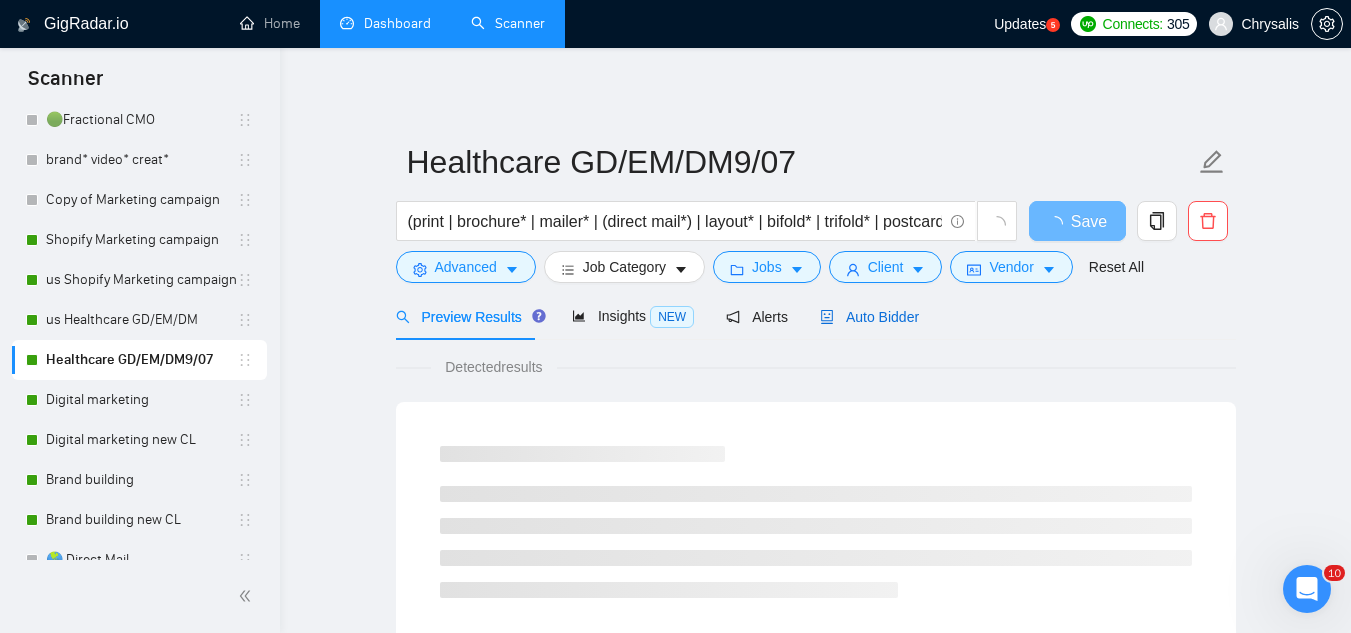 click on "Auto Bidder" at bounding box center [869, 317] 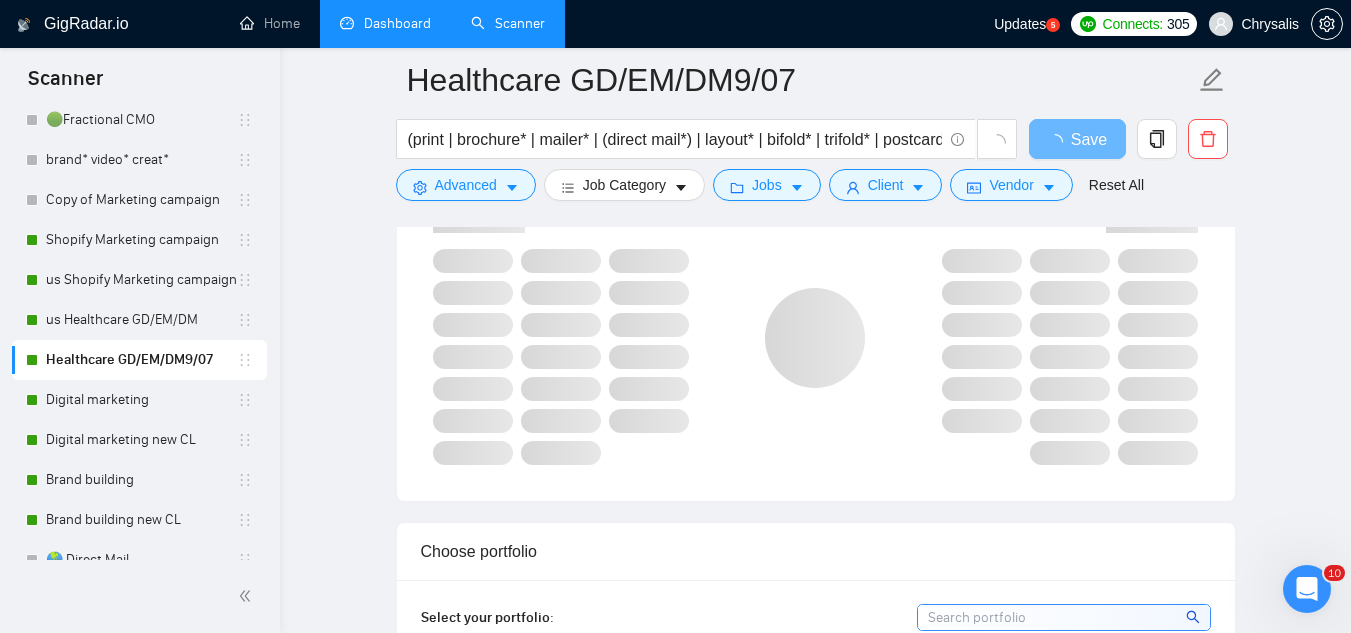 scroll, scrollTop: 1300, scrollLeft: 0, axis: vertical 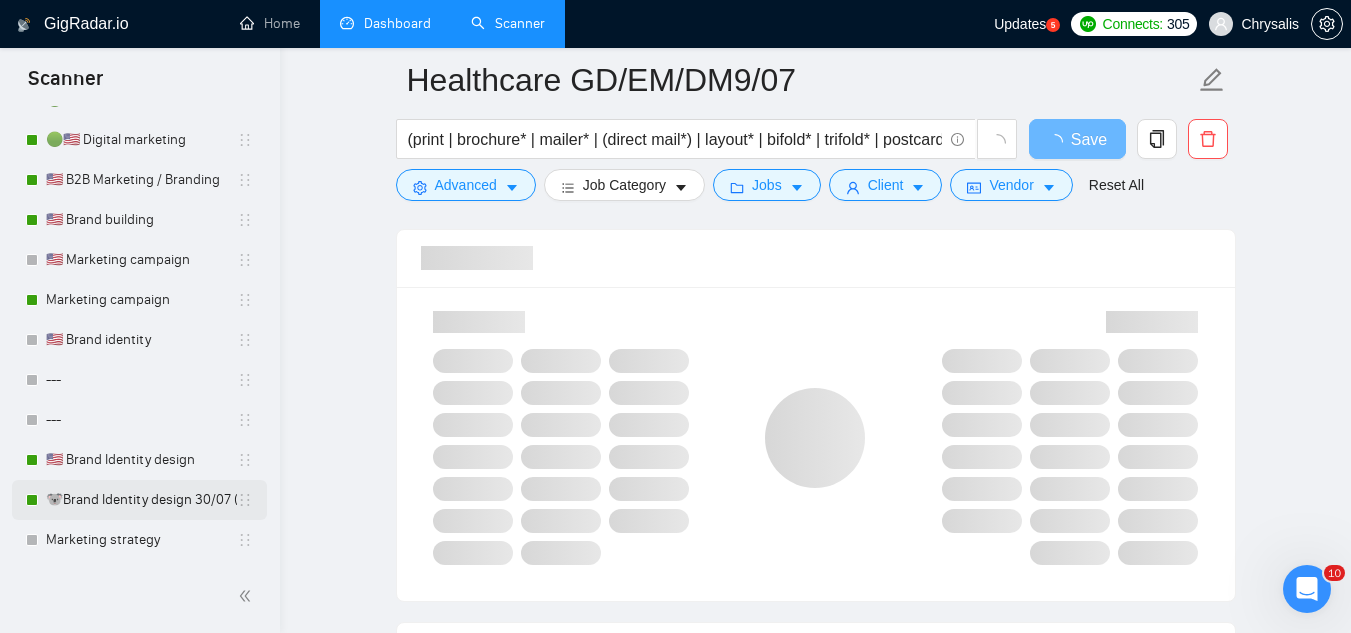 click on "🐨Brand Identity design 30/07 (J)" at bounding box center (141, 500) 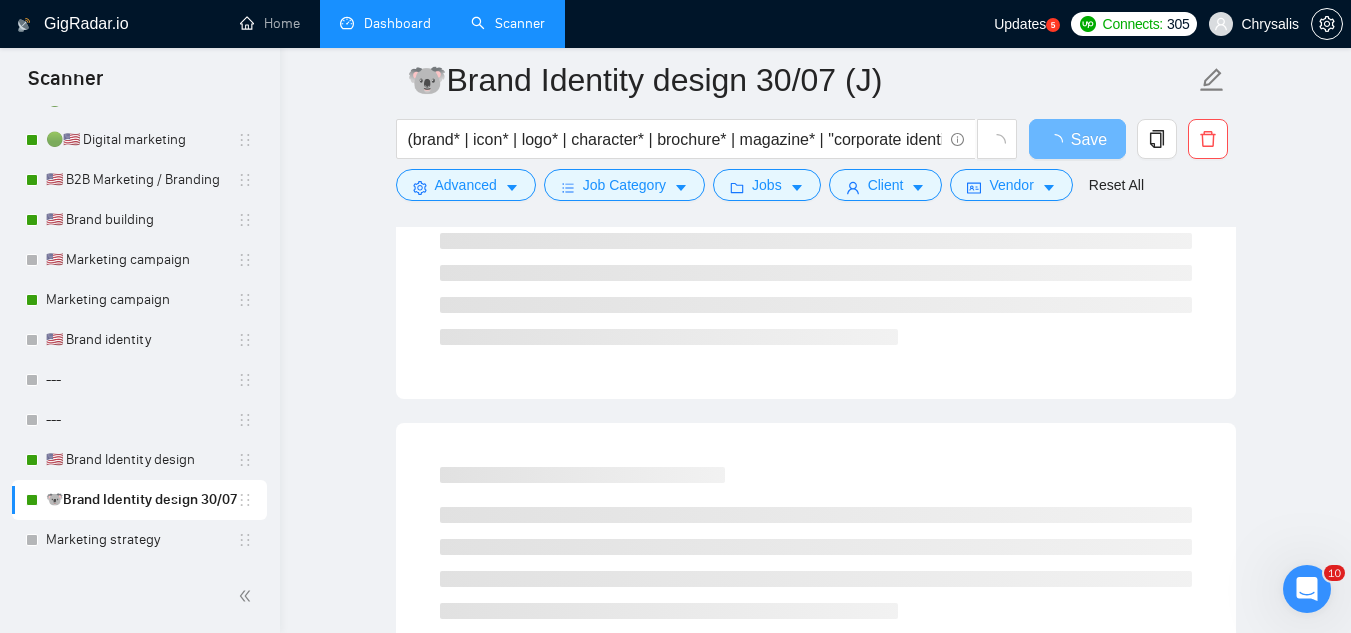 scroll, scrollTop: 0, scrollLeft: 0, axis: both 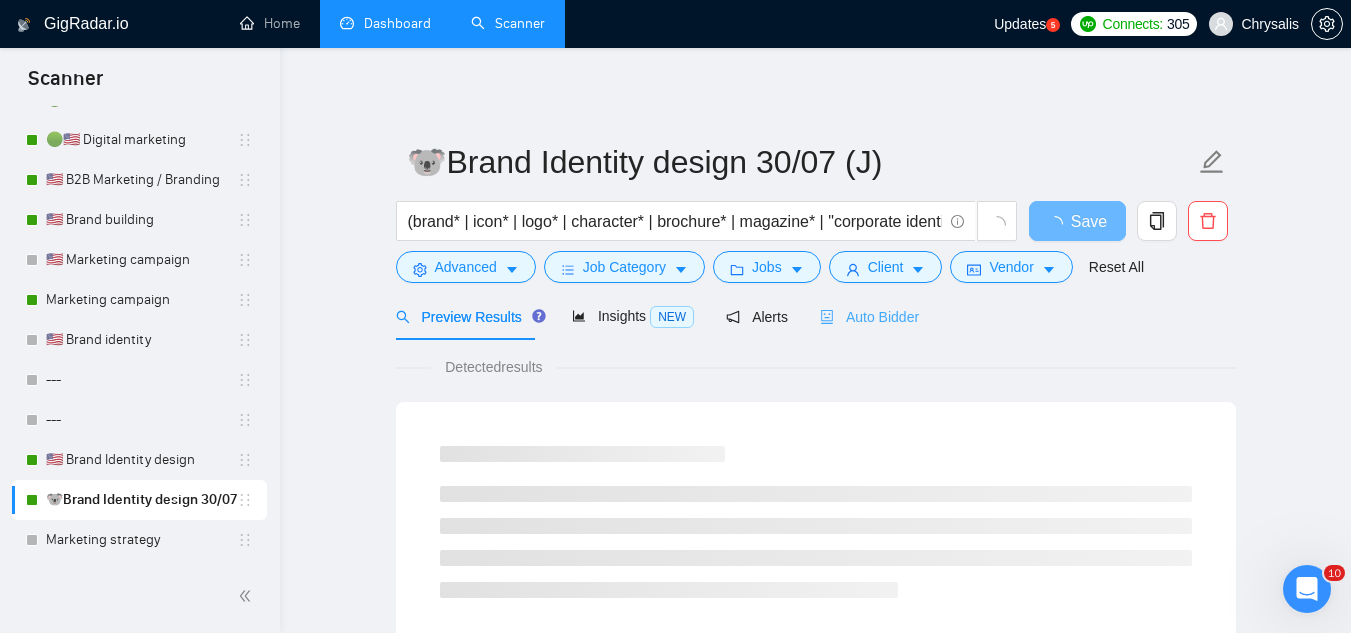 click on "Auto Bidder" at bounding box center [869, 316] 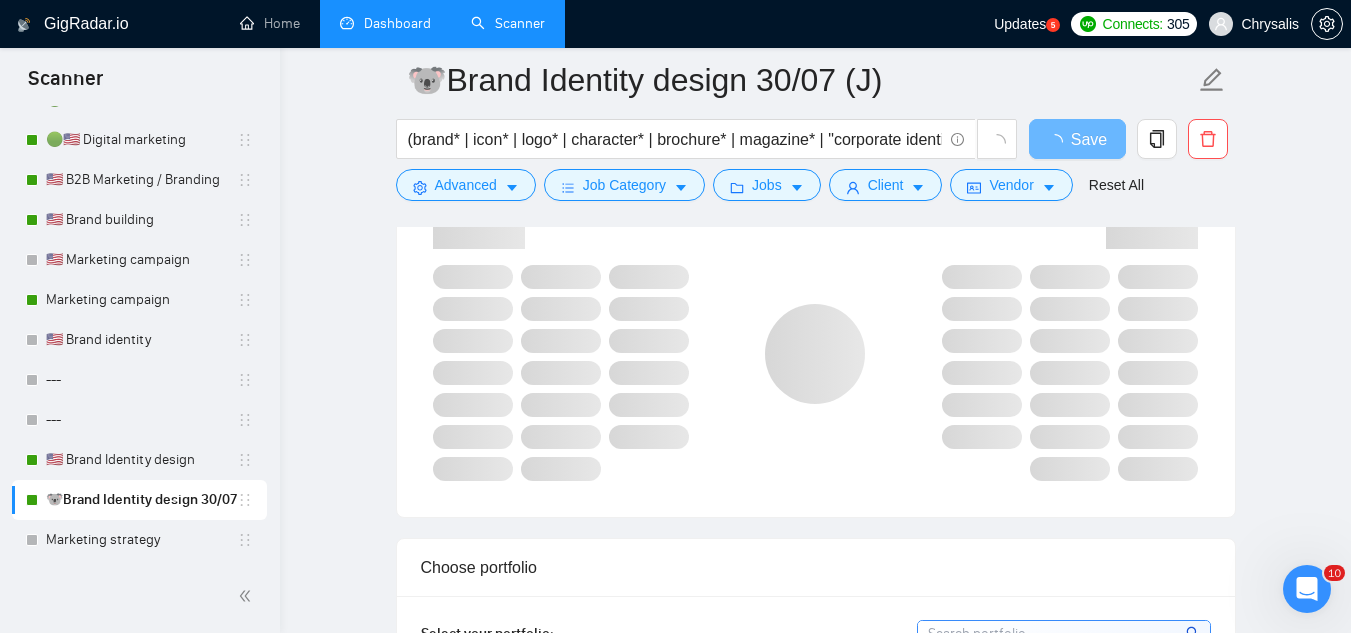 scroll, scrollTop: 1700, scrollLeft: 0, axis: vertical 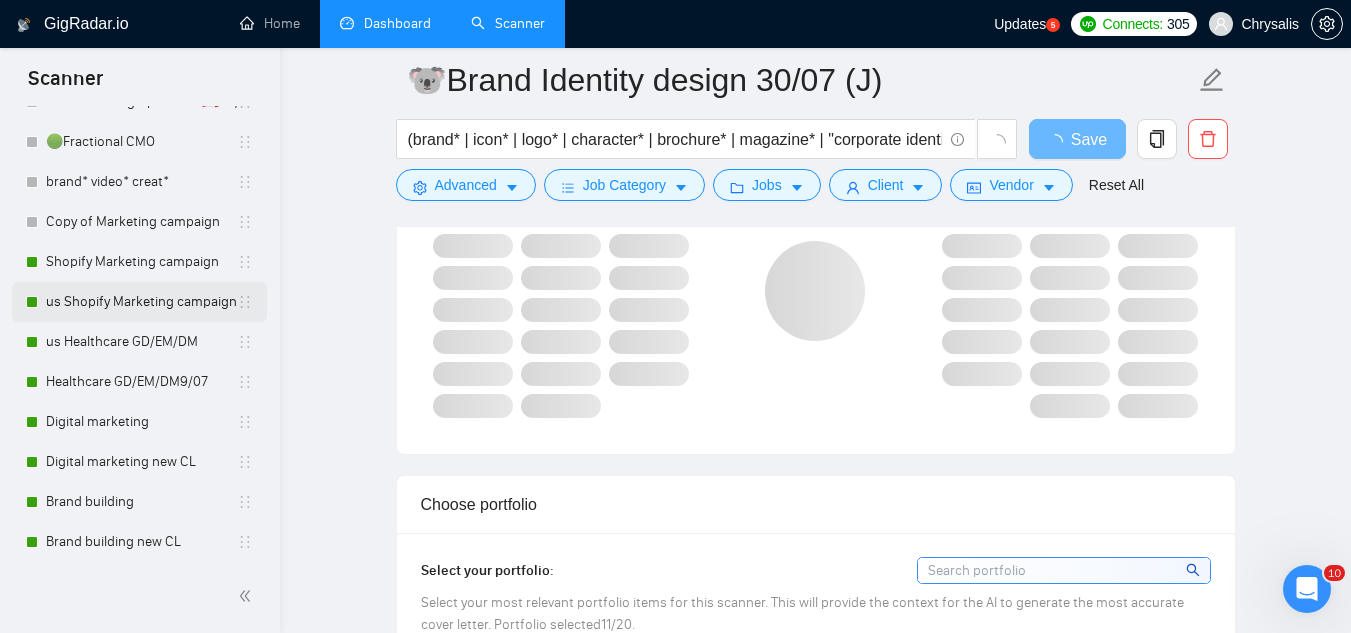 click on "us Shopify Marketing campaign" at bounding box center [141, 302] 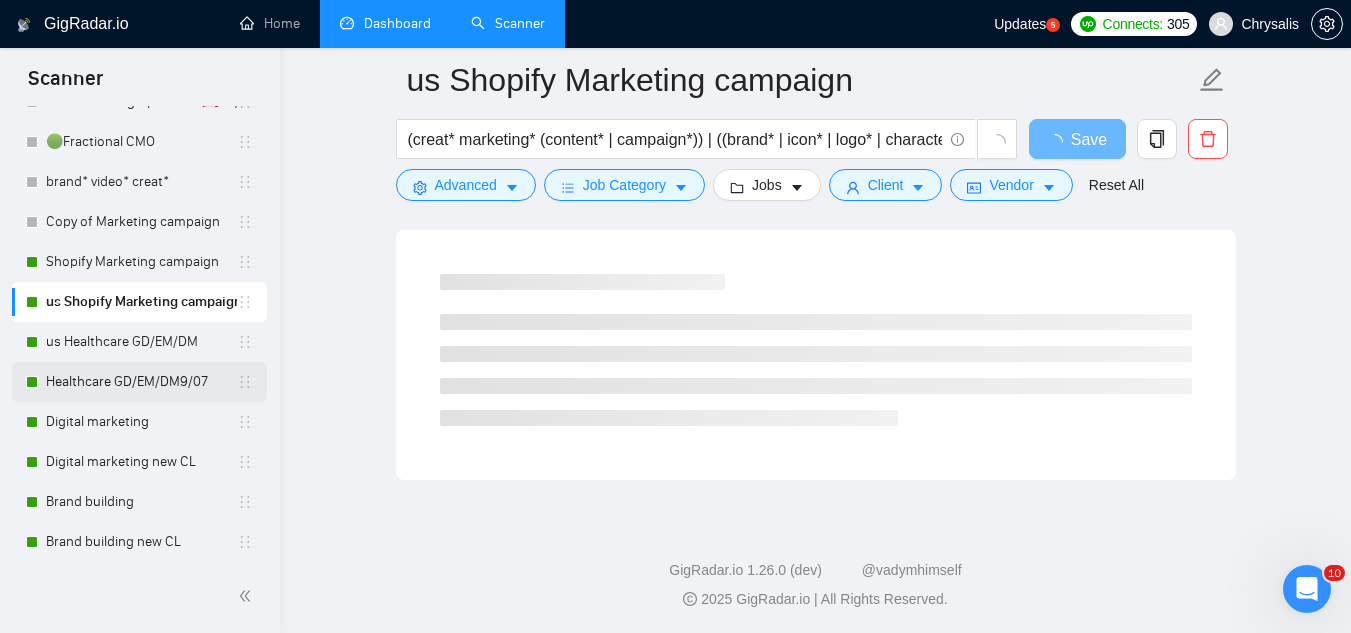 click on "Healthcare GD/EM/DM9/07" at bounding box center (141, 382) 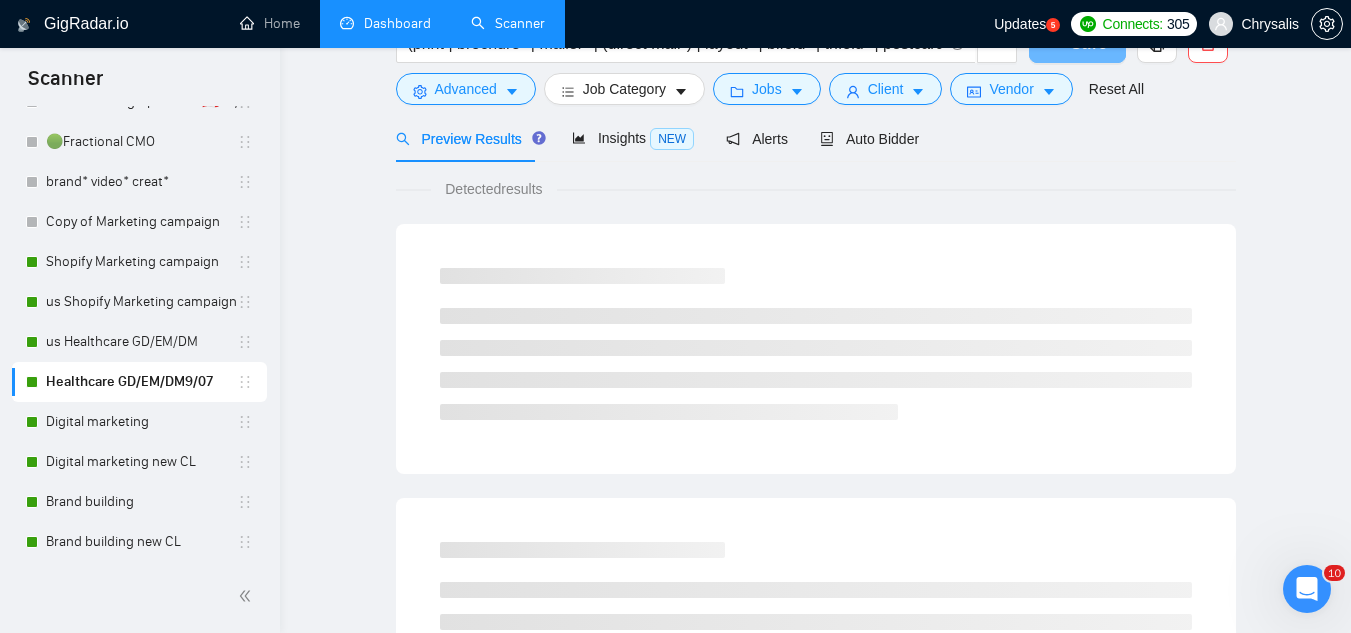 scroll, scrollTop: 0, scrollLeft: 0, axis: both 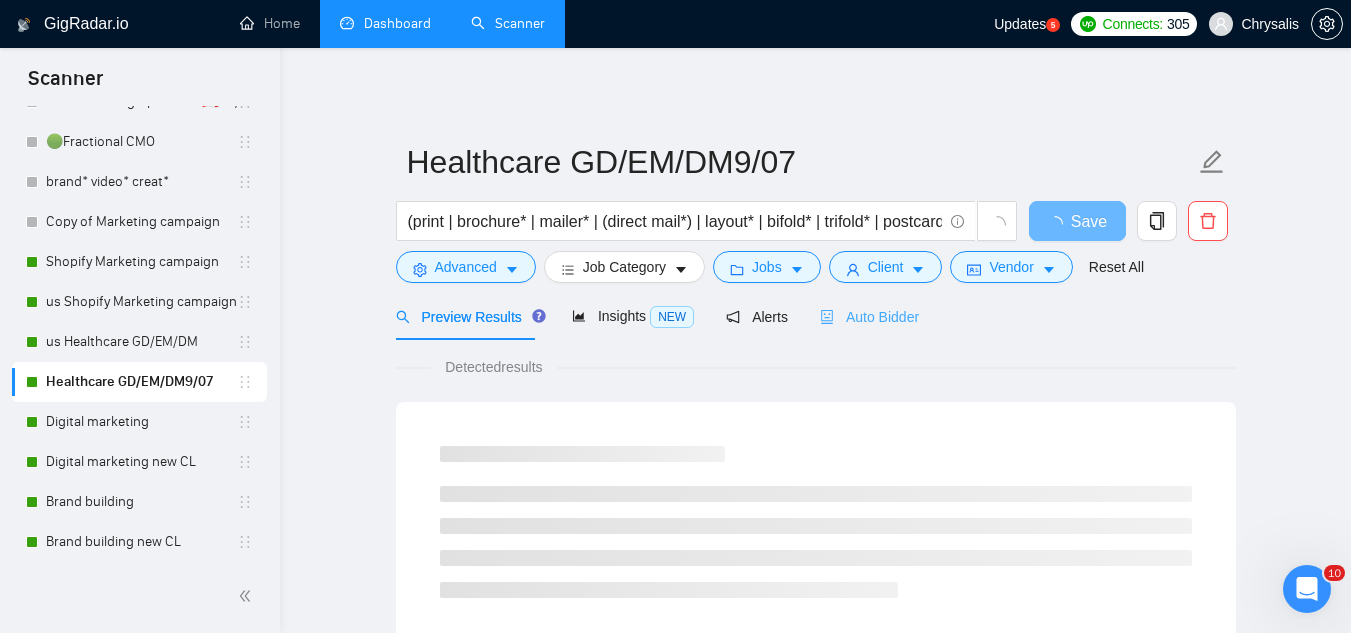 click on "Auto Bidder" at bounding box center (869, 316) 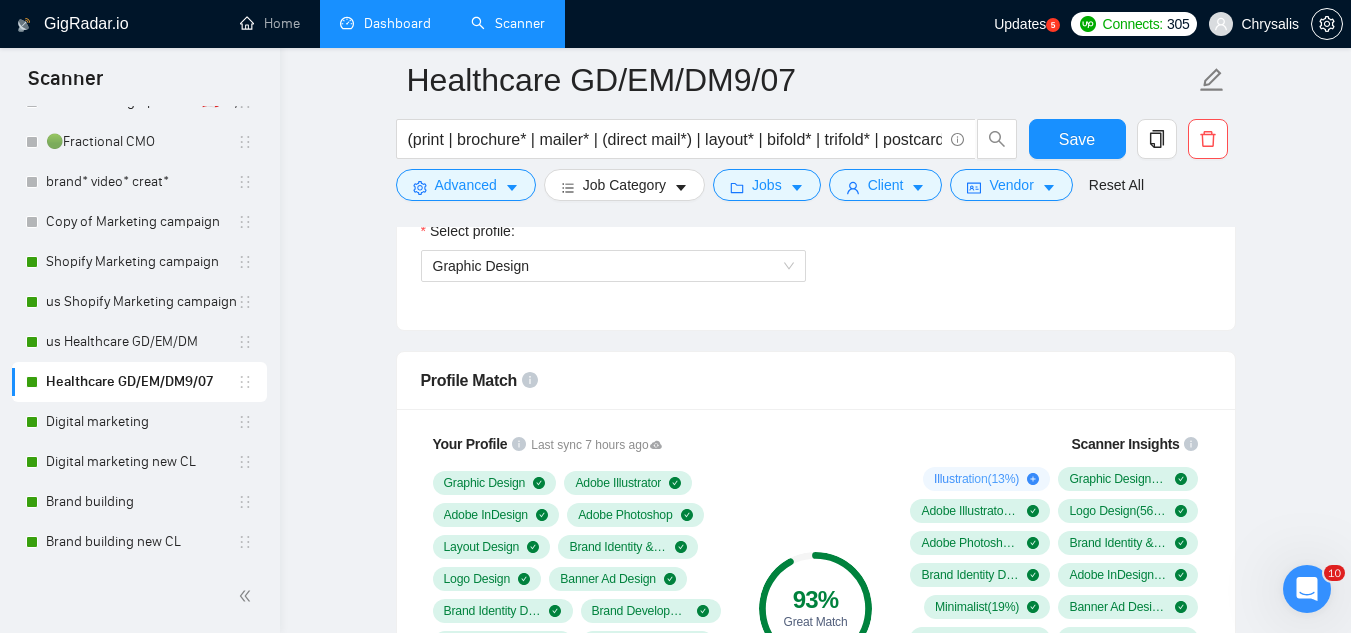 scroll, scrollTop: 1300, scrollLeft: 0, axis: vertical 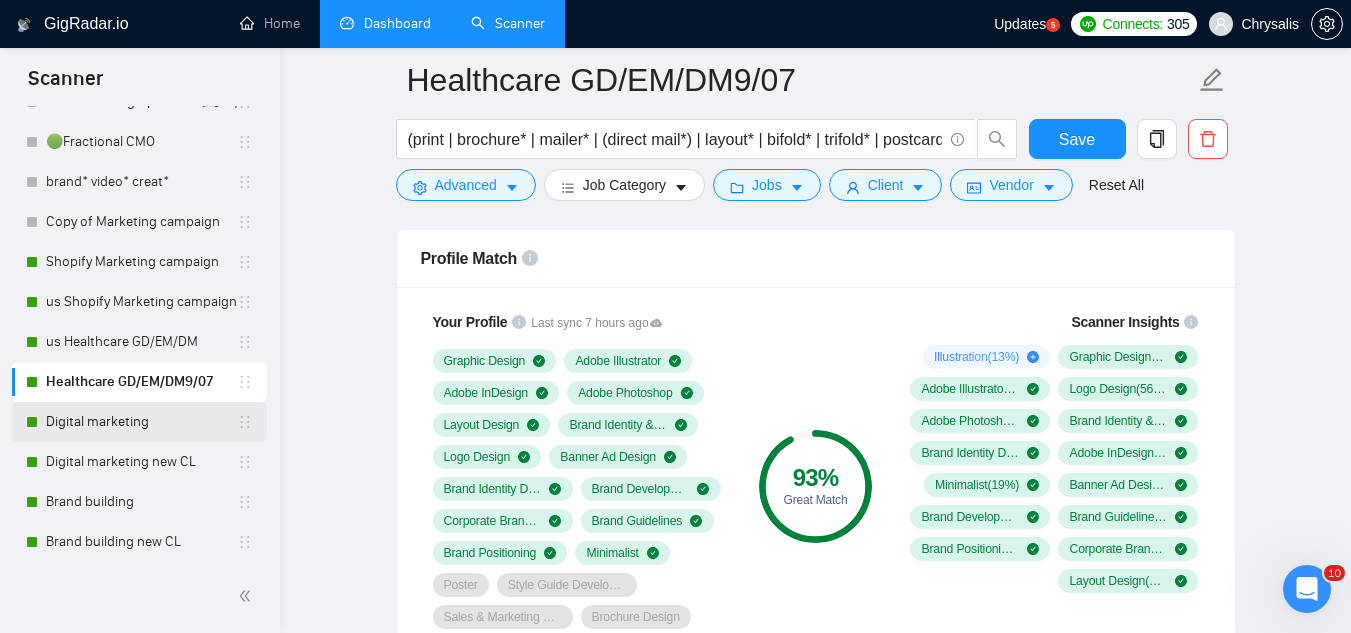 click on "Digital marketing" at bounding box center (141, 422) 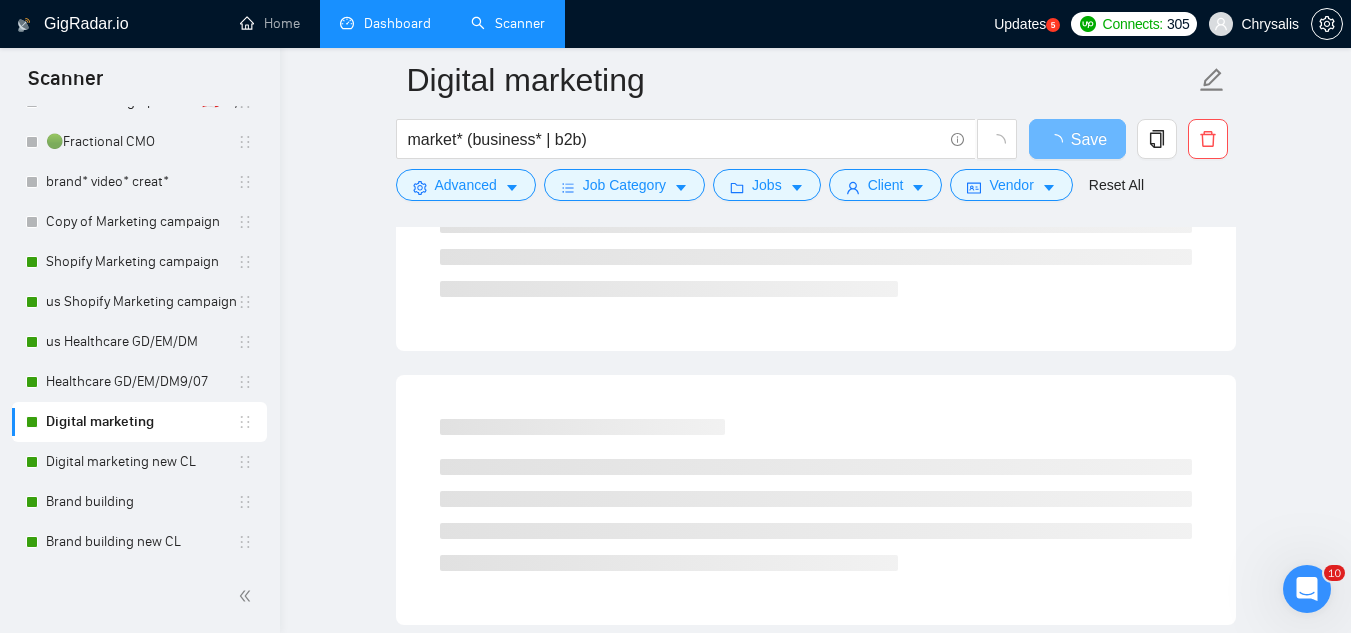 scroll, scrollTop: 0, scrollLeft: 0, axis: both 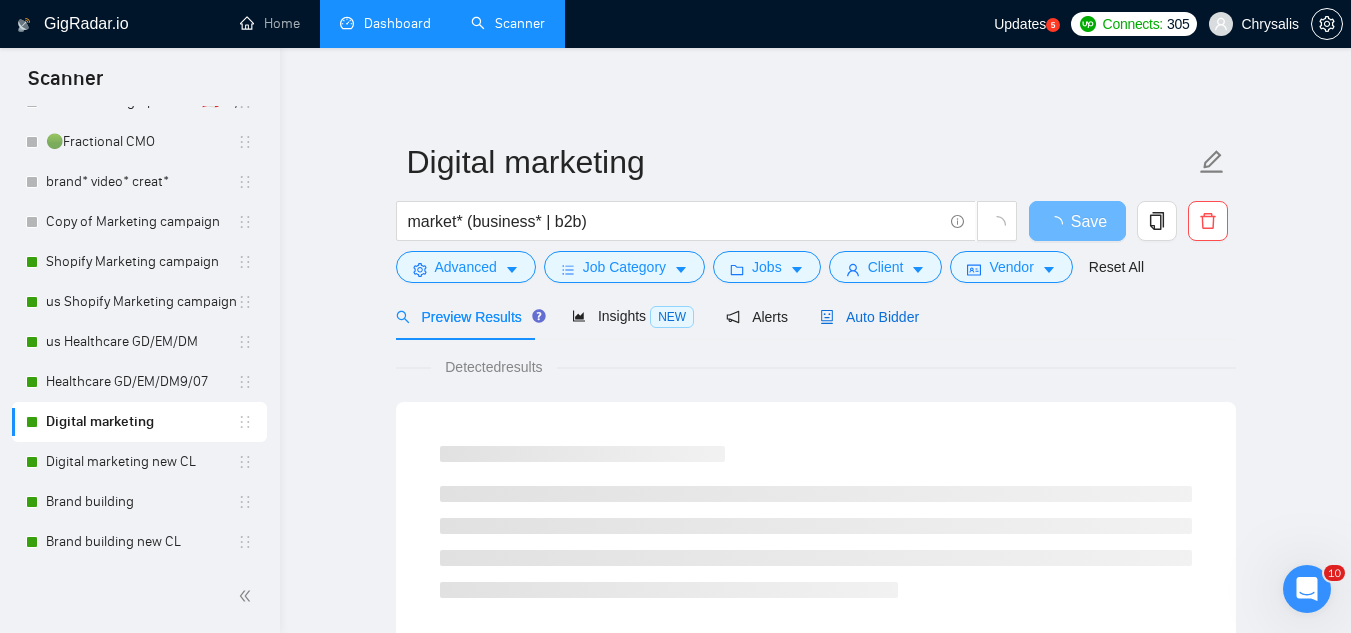 click on "Auto Bidder" at bounding box center [869, 317] 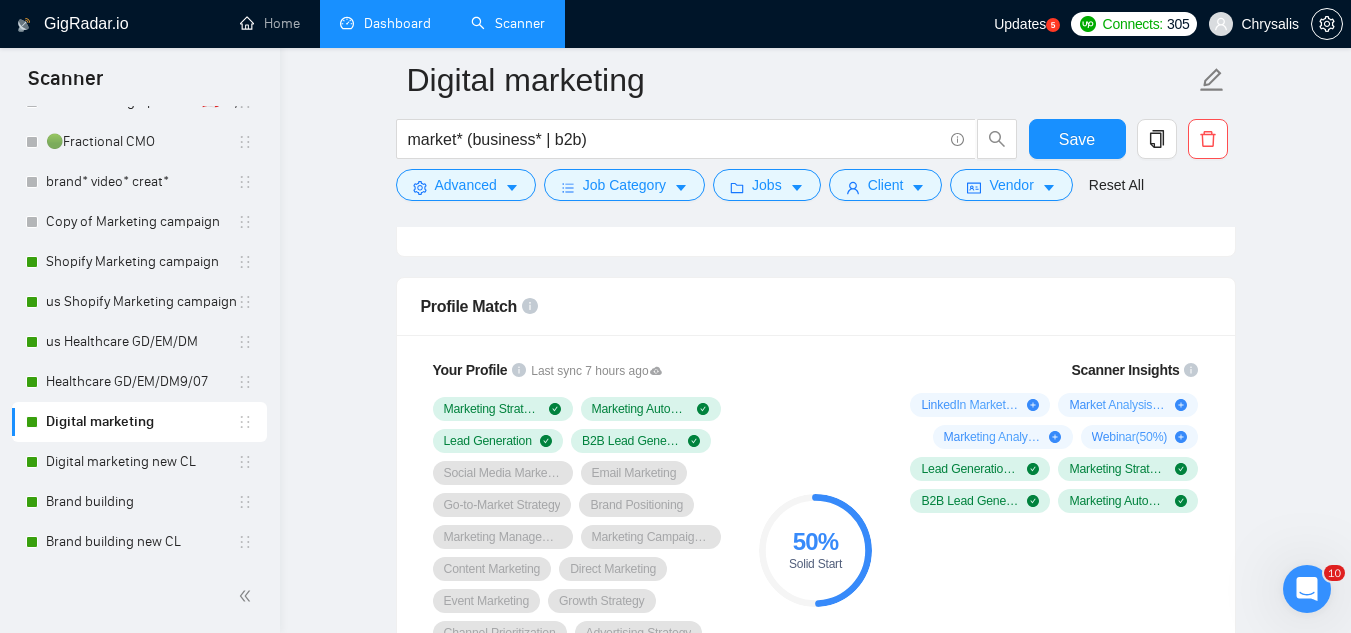scroll, scrollTop: 1500, scrollLeft: 0, axis: vertical 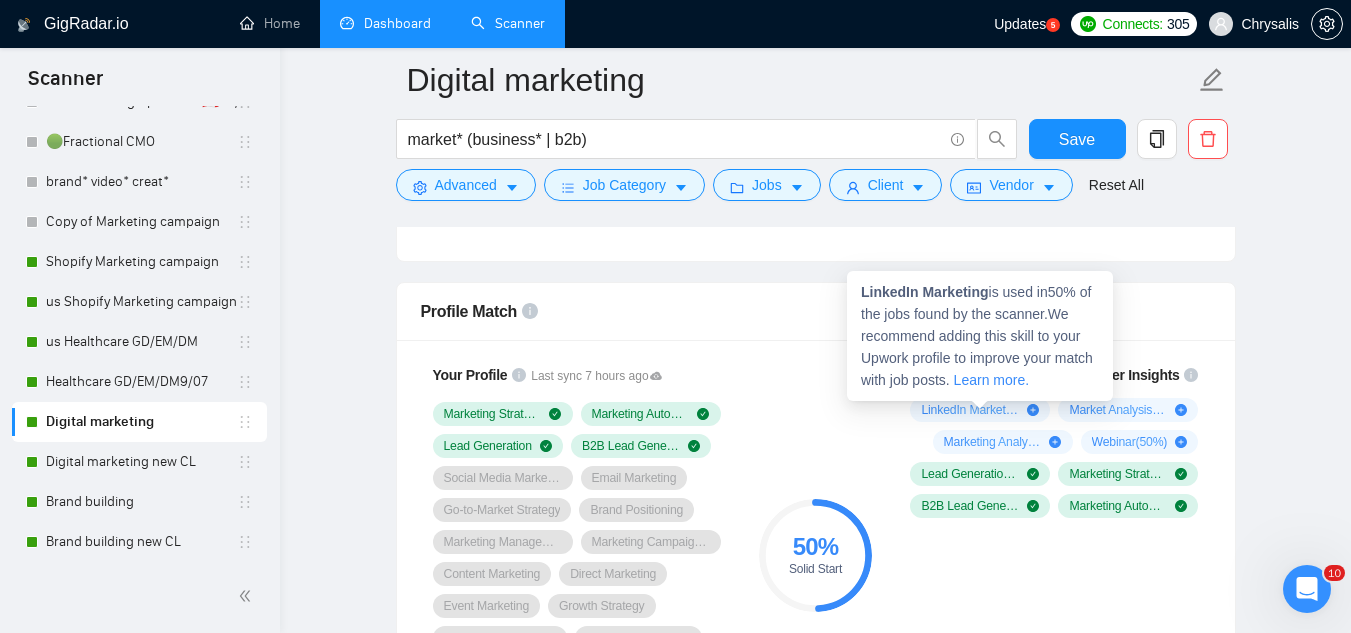 click on "LinkedIn Marketing  is used in  50 % of the jobs found by the scanner.  We recommend adding this skill to your Upwork profile to improve your match with job posts.   Learn more." at bounding box center [980, 336] 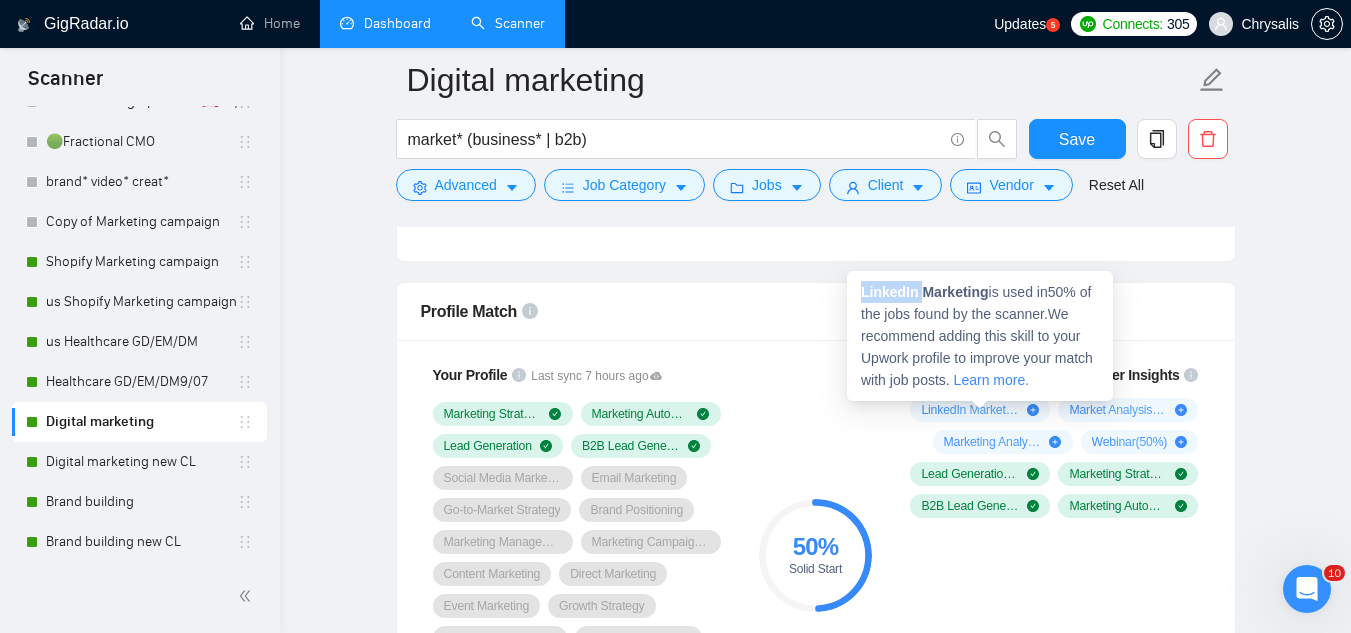 click on "LinkedIn Marketing" at bounding box center (925, 292) 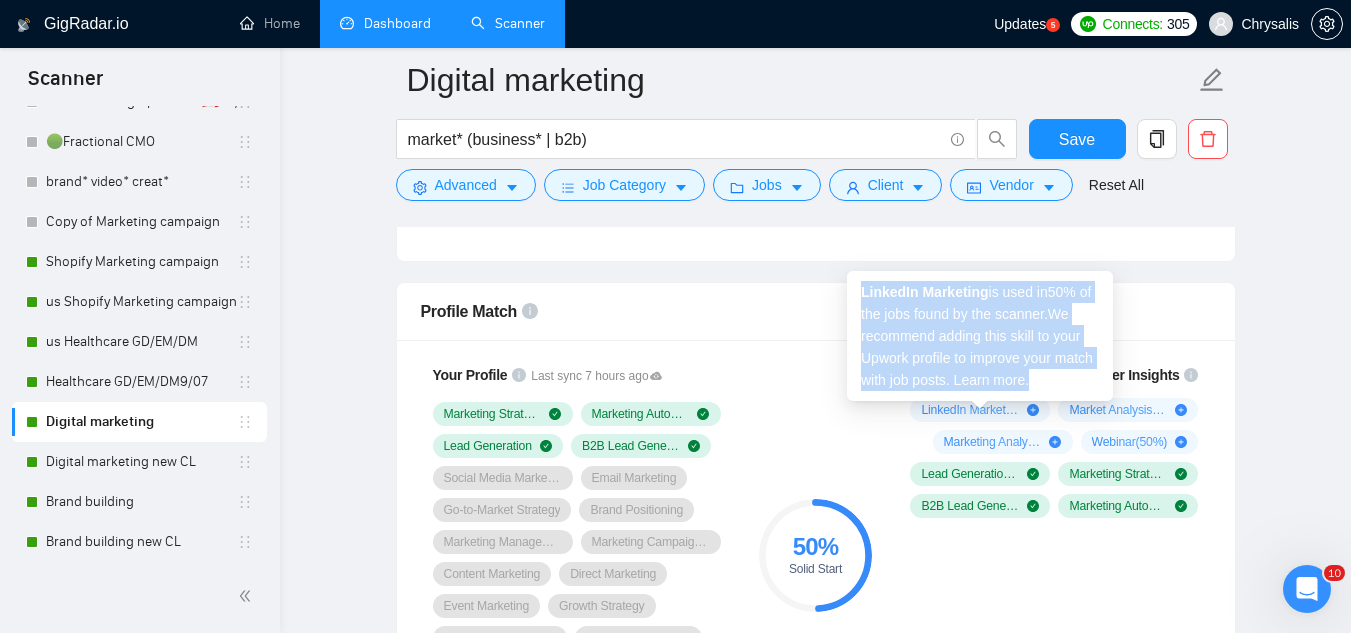 click on "LinkedIn Marketing" at bounding box center (925, 292) 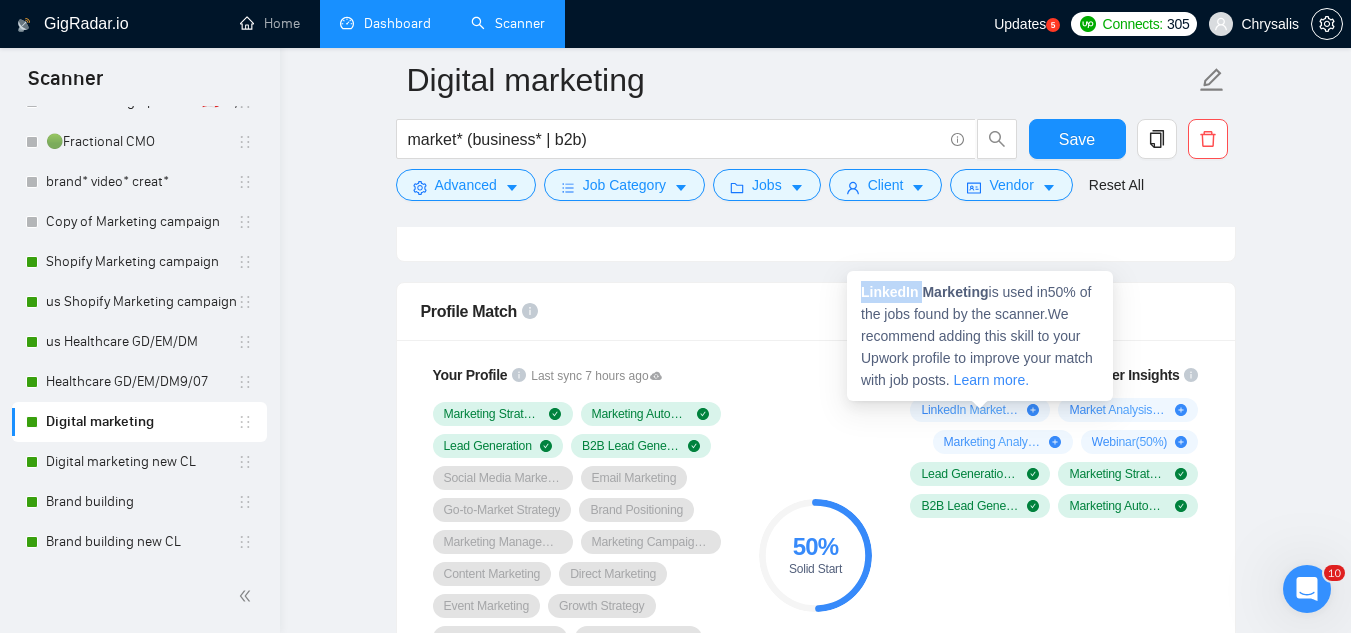 click on "LinkedIn Marketing" at bounding box center (925, 292) 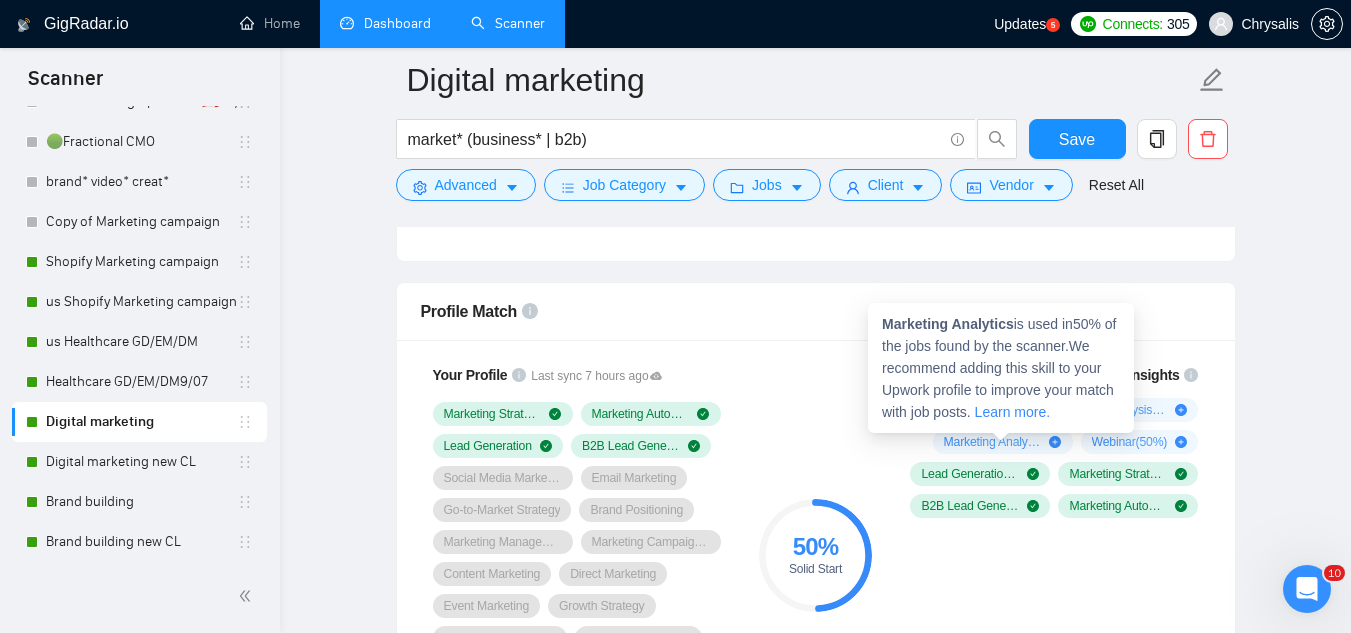 click on "Marketing Analytics  is used in  50 % of the jobs found by the scanner.  We recommend adding this skill to your Upwork profile to improve your match with job posts.   Learn more." at bounding box center (1001, 368) 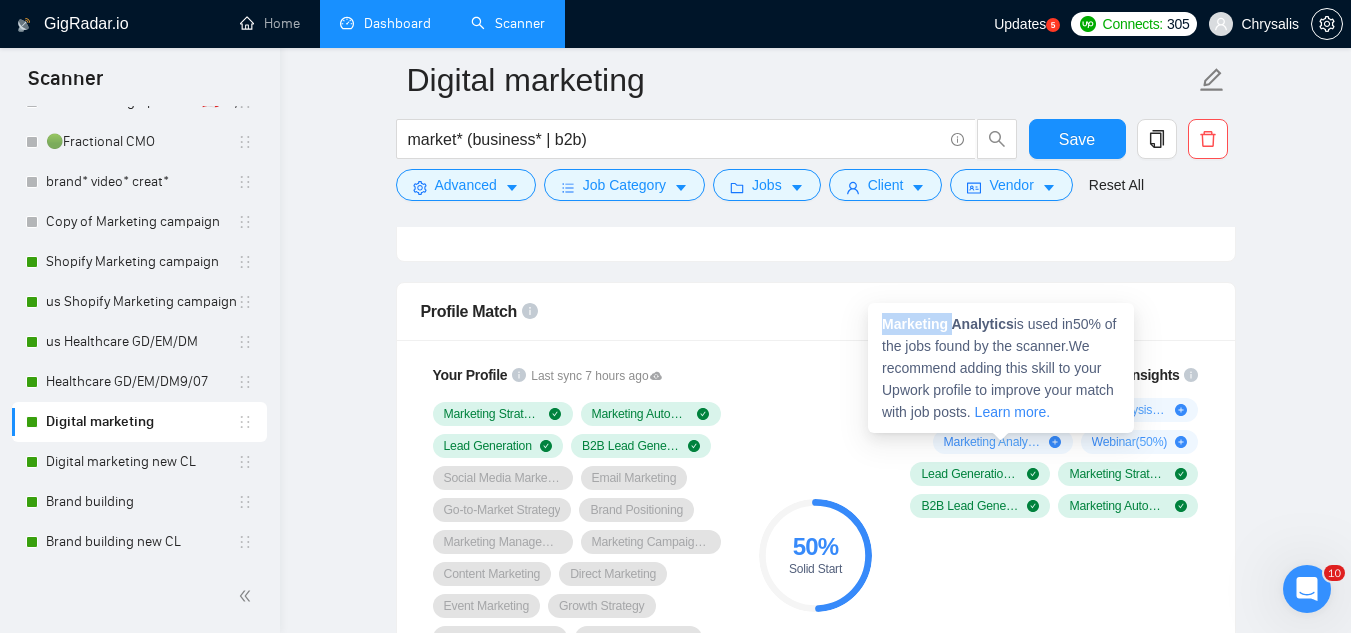 click on "Marketing Analytics" at bounding box center (948, 324) 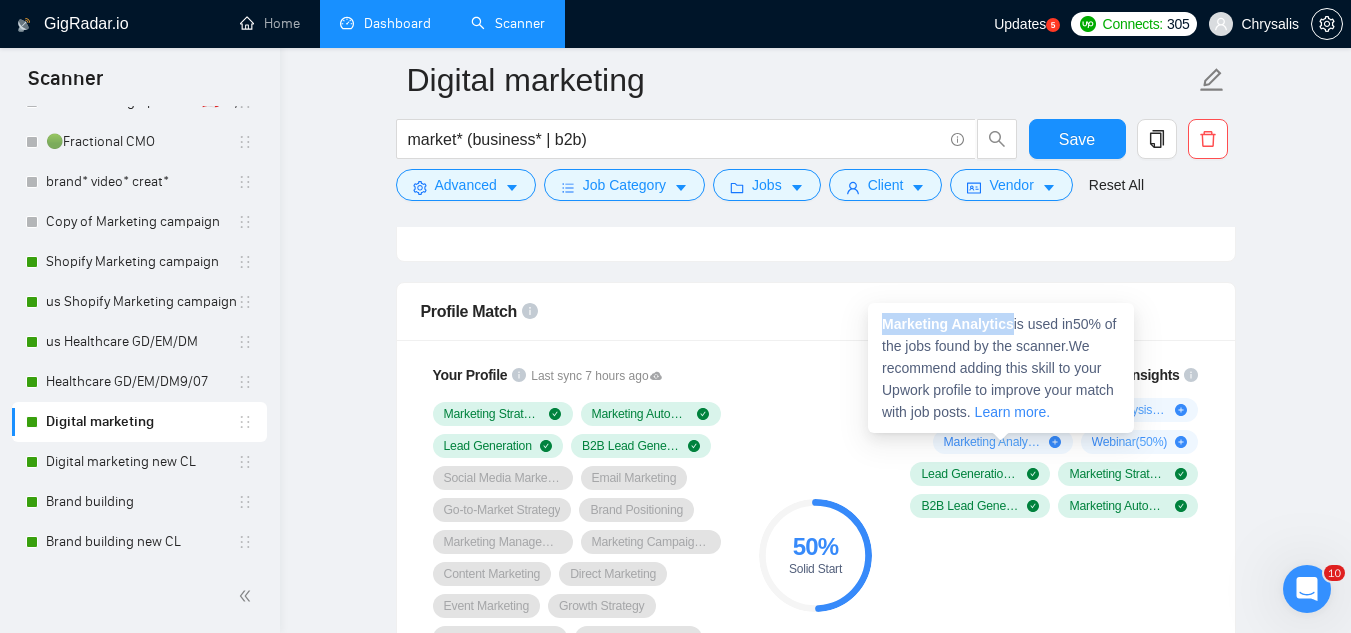 copy on "Marketing Analytics" 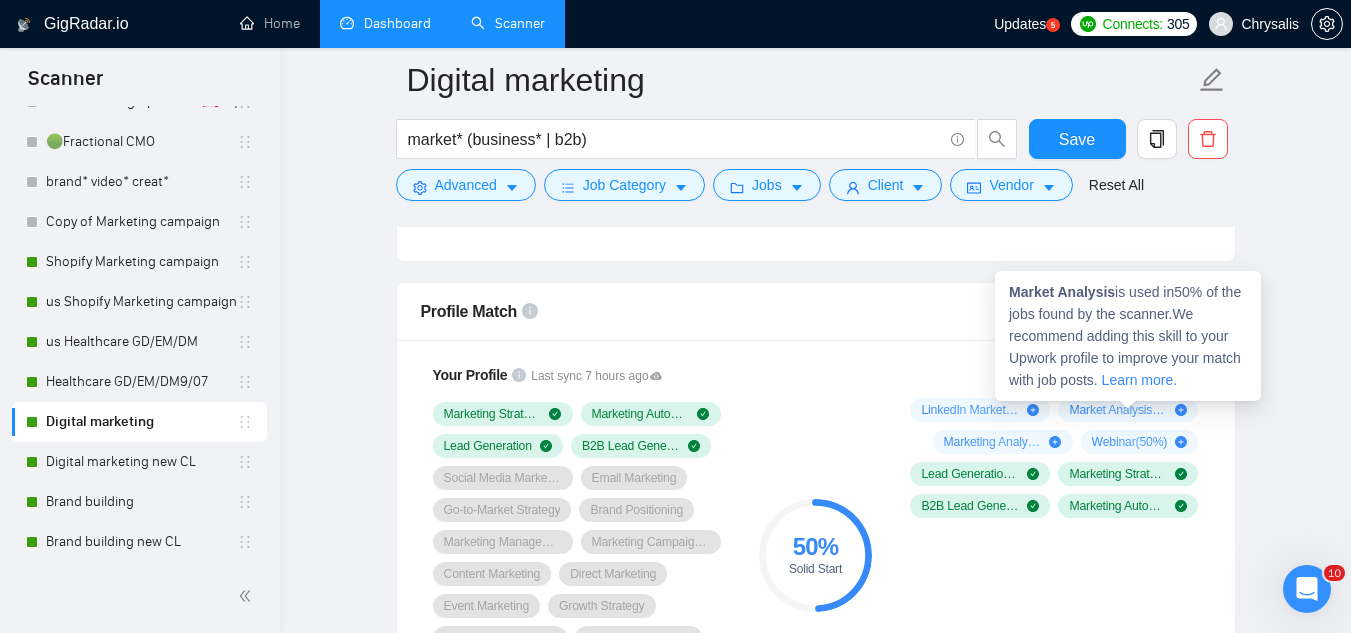 click on "Market Analysis" at bounding box center (1062, 292) 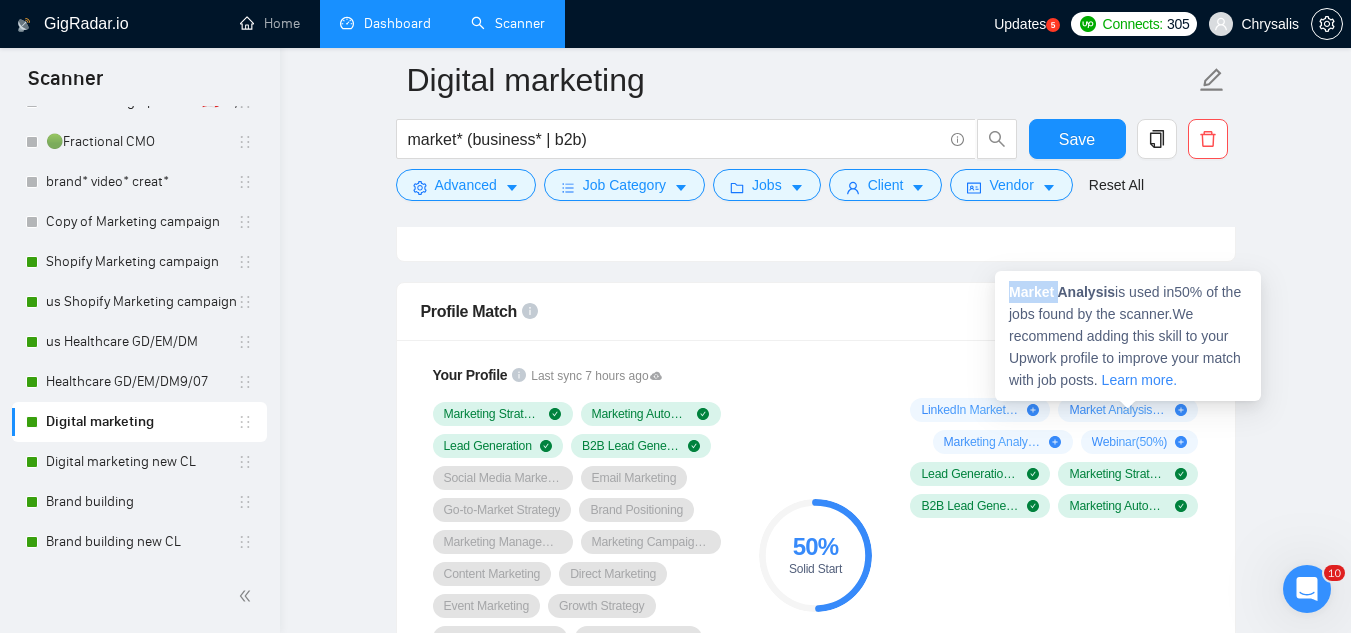 click on "Market Analysis" at bounding box center [1062, 292] 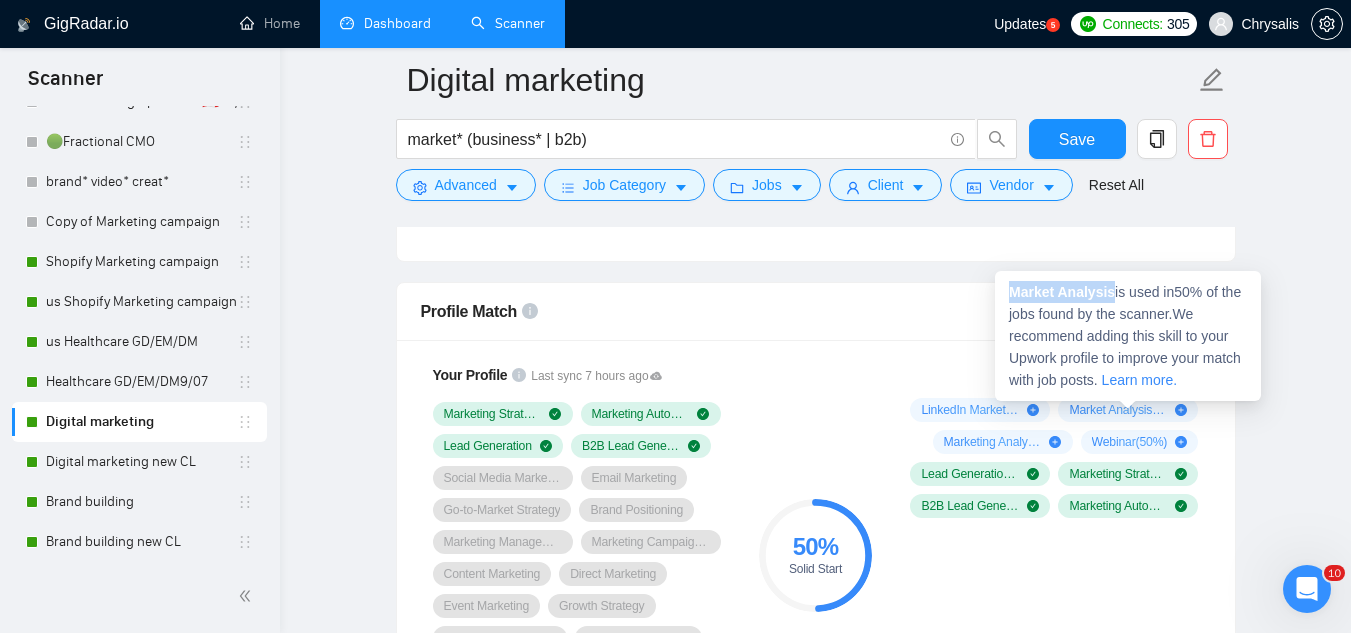 copy on "Market Analysis" 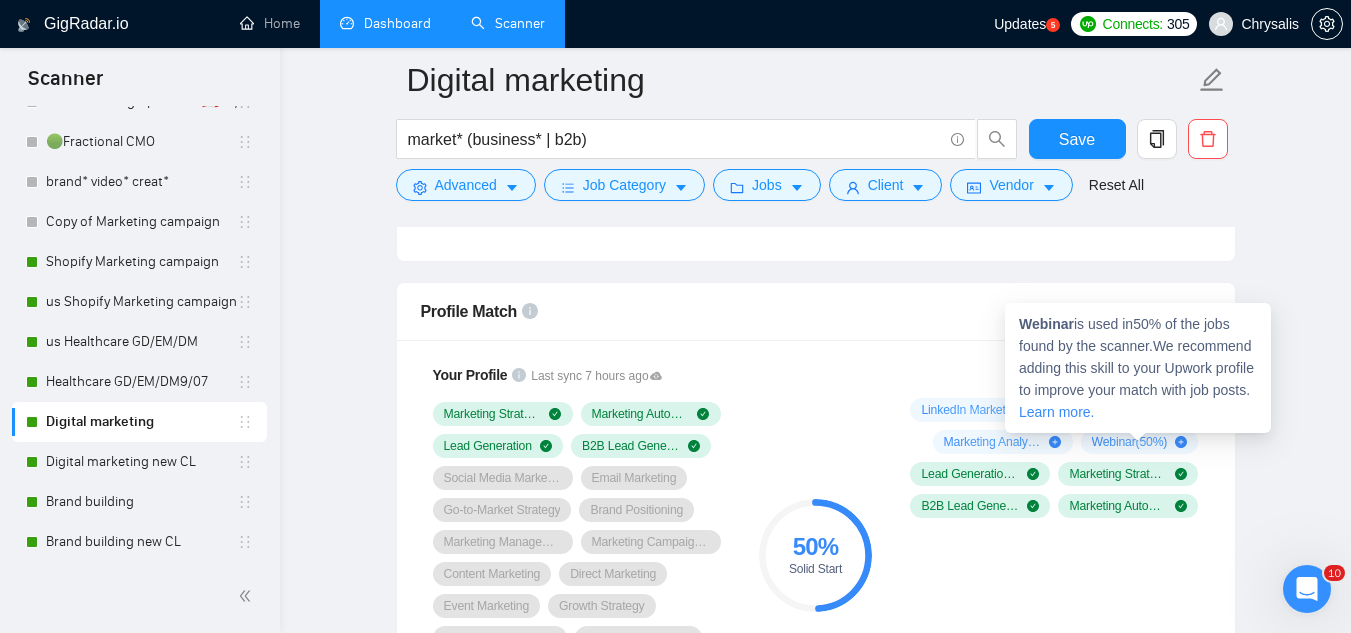click on "Webinar" at bounding box center (1046, 324) 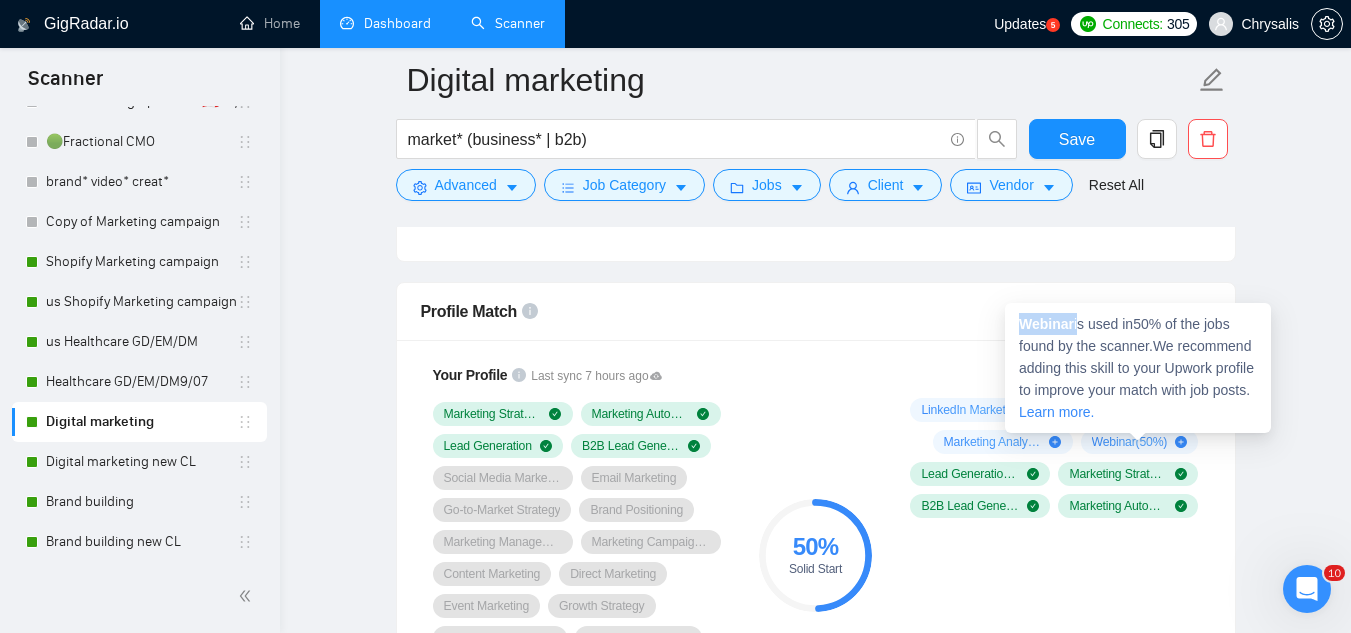 click on "Webinar" at bounding box center [1046, 324] 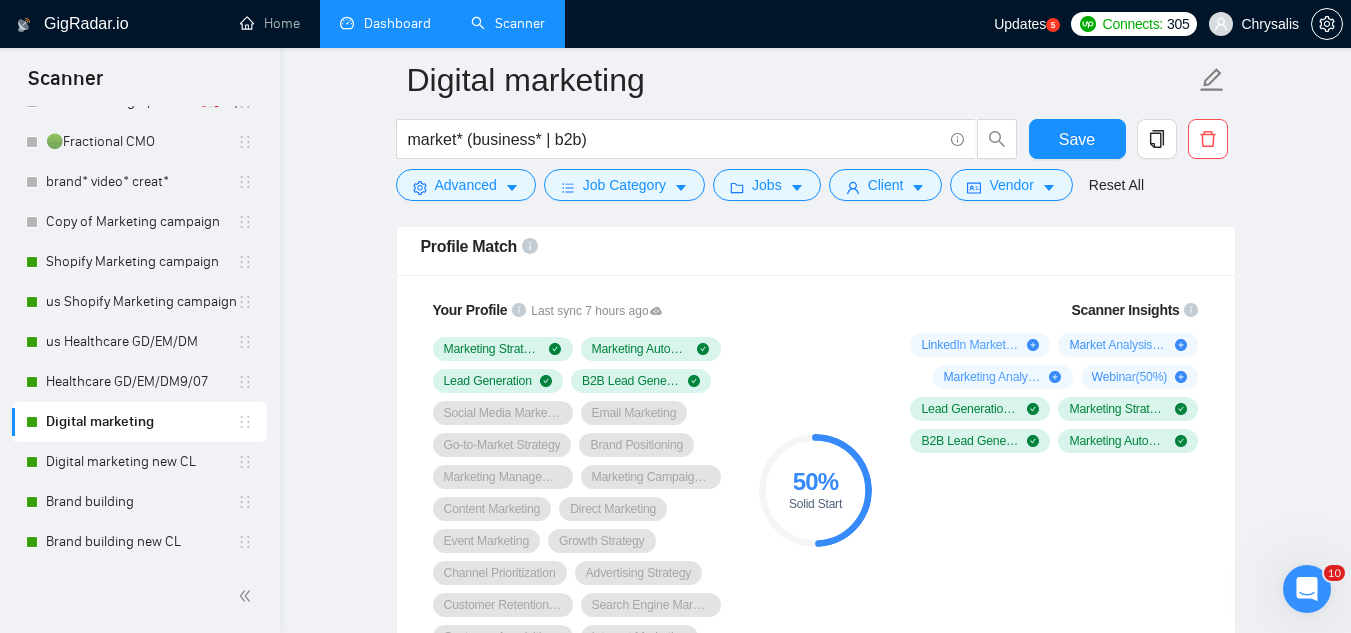 scroll, scrollTop: 1600, scrollLeft: 0, axis: vertical 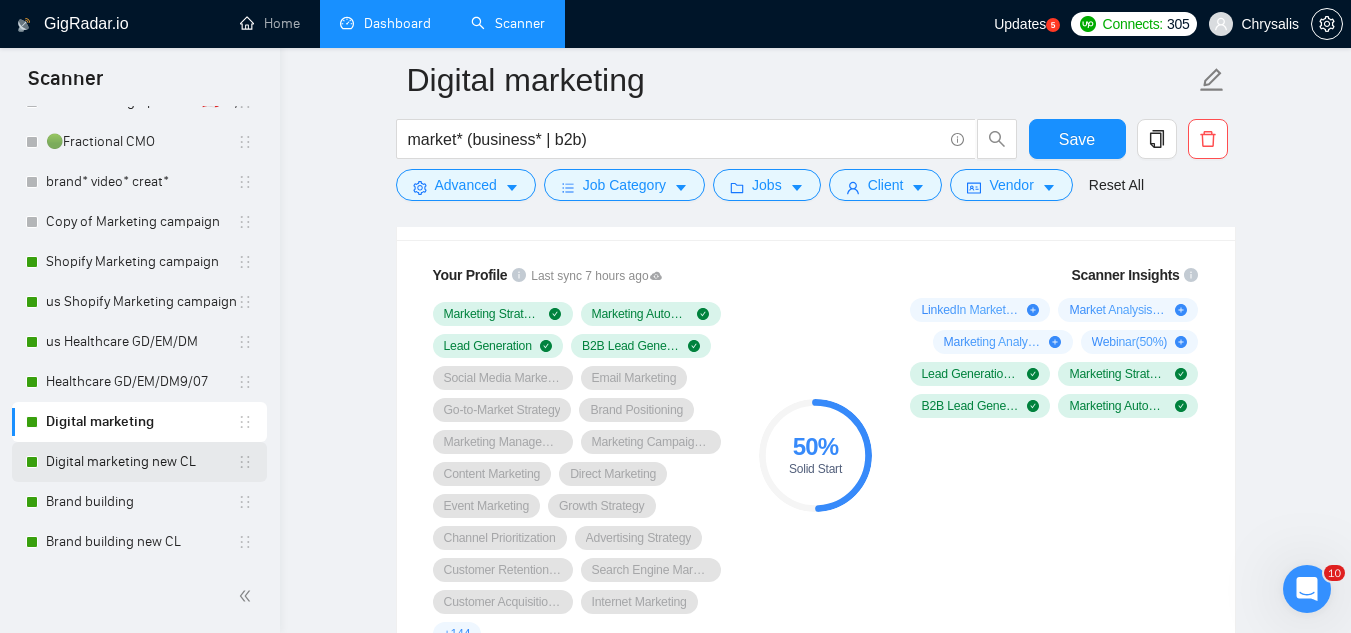click on "Digital marketing new CL" at bounding box center [141, 462] 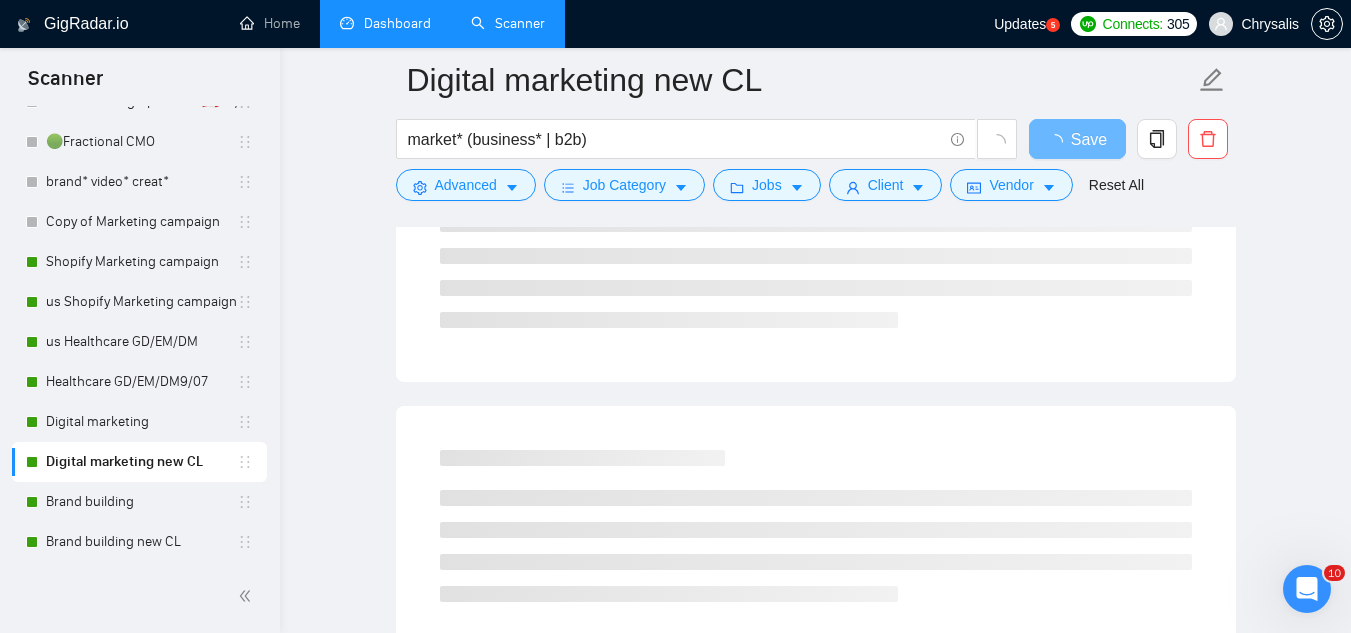 scroll, scrollTop: 0, scrollLeft: 0, axis: both 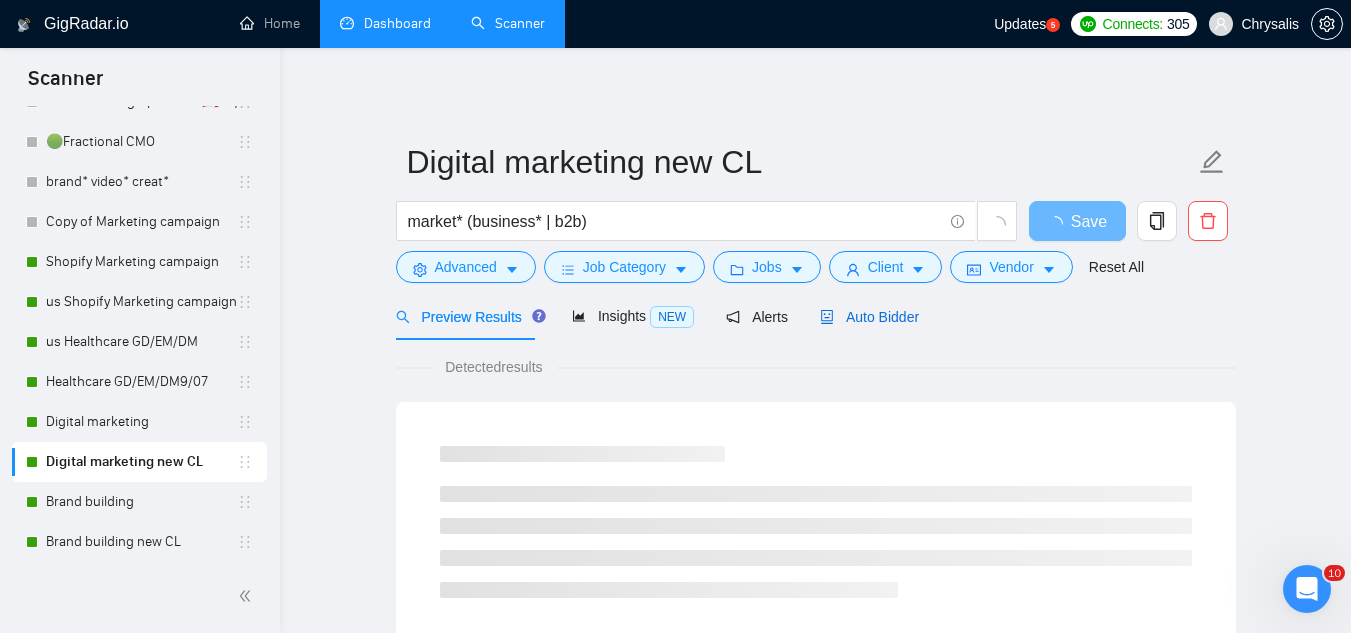 click on "Auto Bidder" at bounding box center (869, 317) 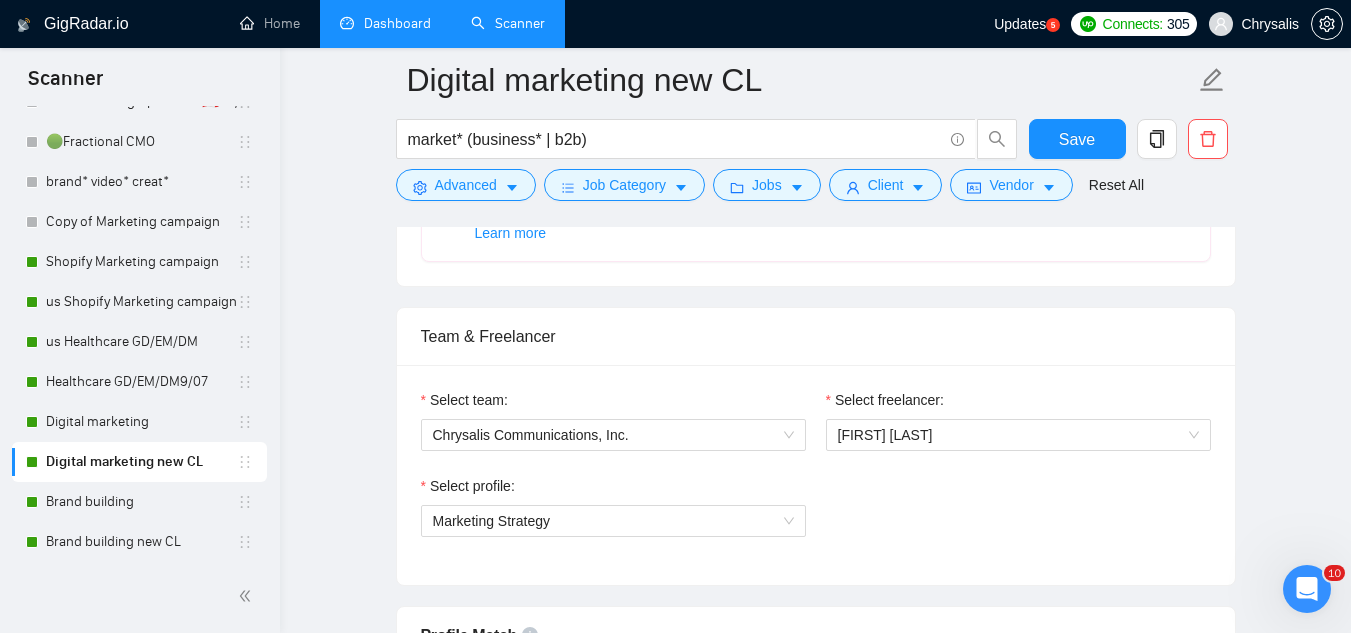 scroll, scrollTop: 1500, scrollLeft: 0, axis: vertical 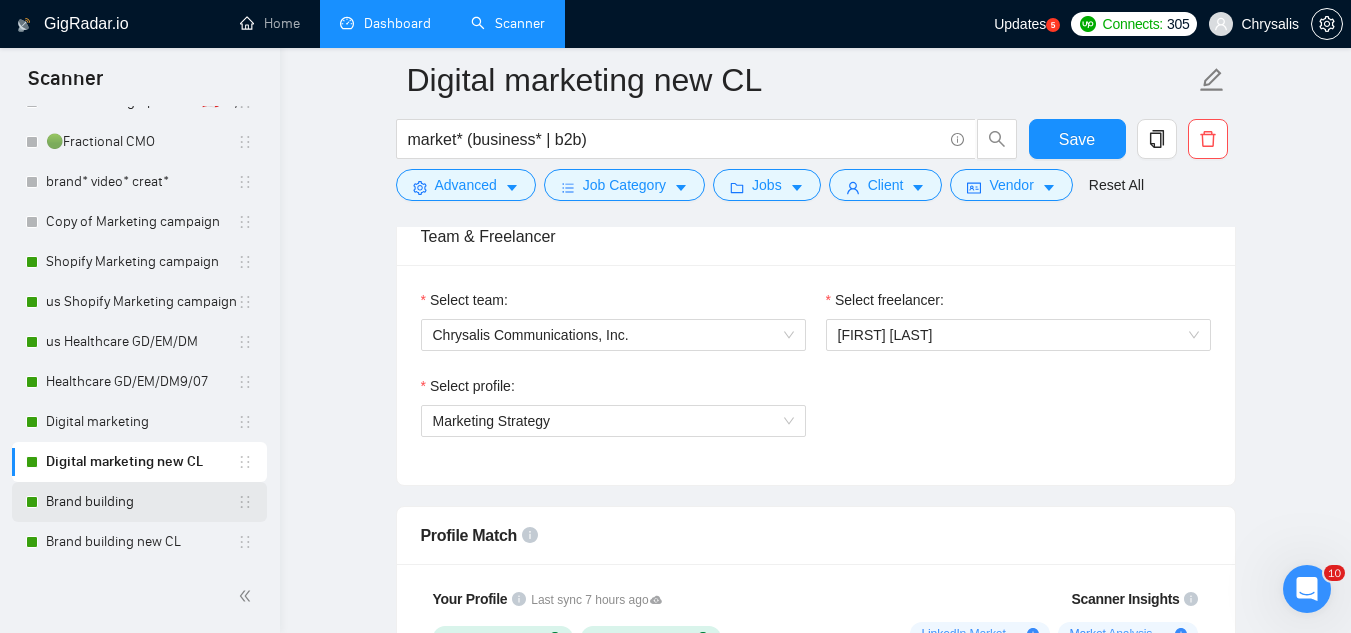 click on "Brand building" at bounding box center (141, 502) 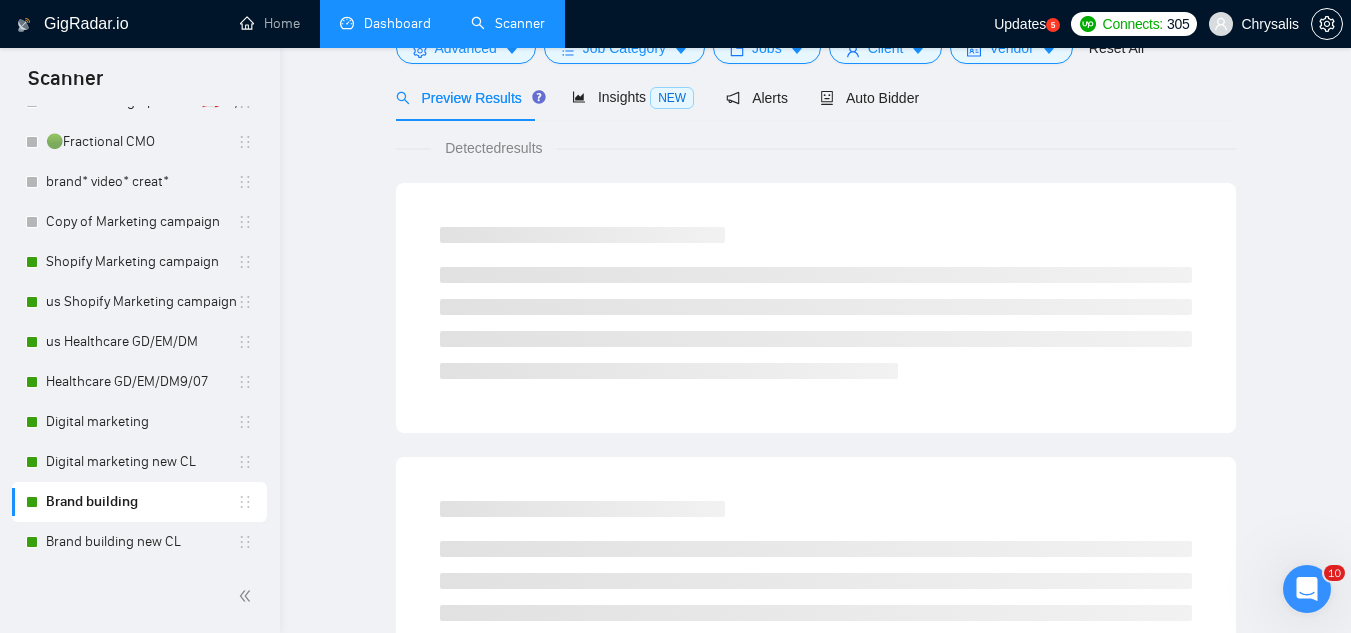 scroll, scrollTop: 0, scrollLeft: 0, axis: both 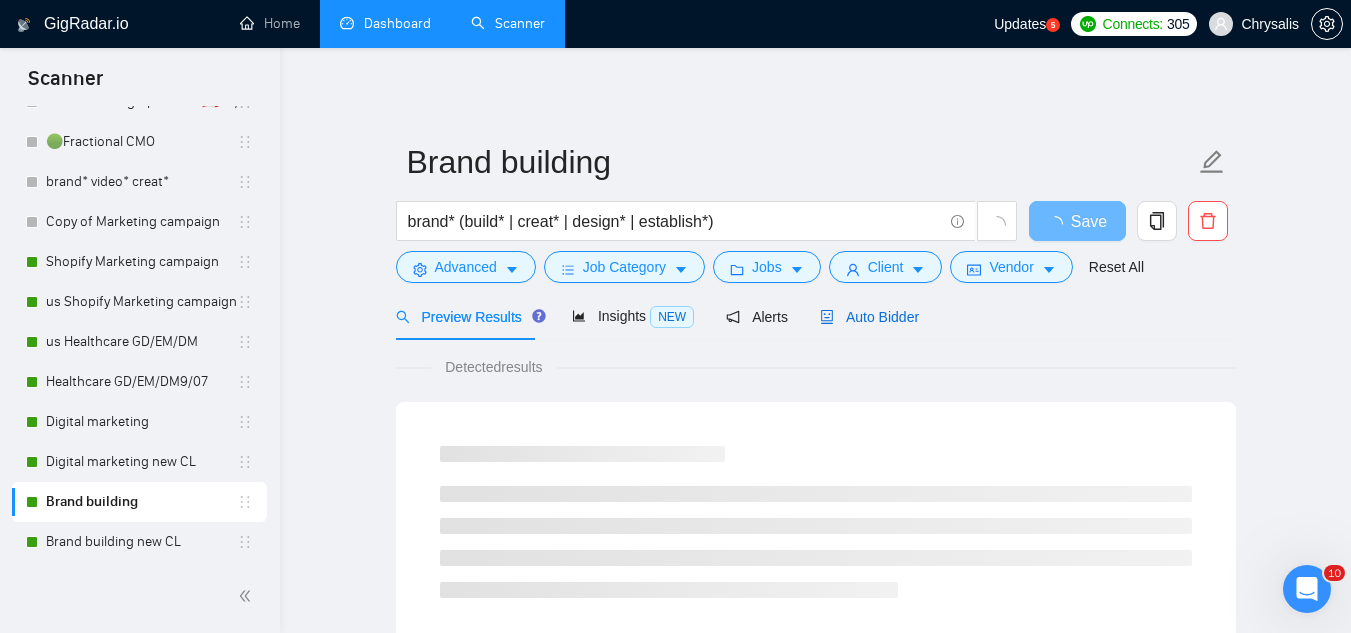 click on "Auto Bidder" at bounding box center [869, 317] 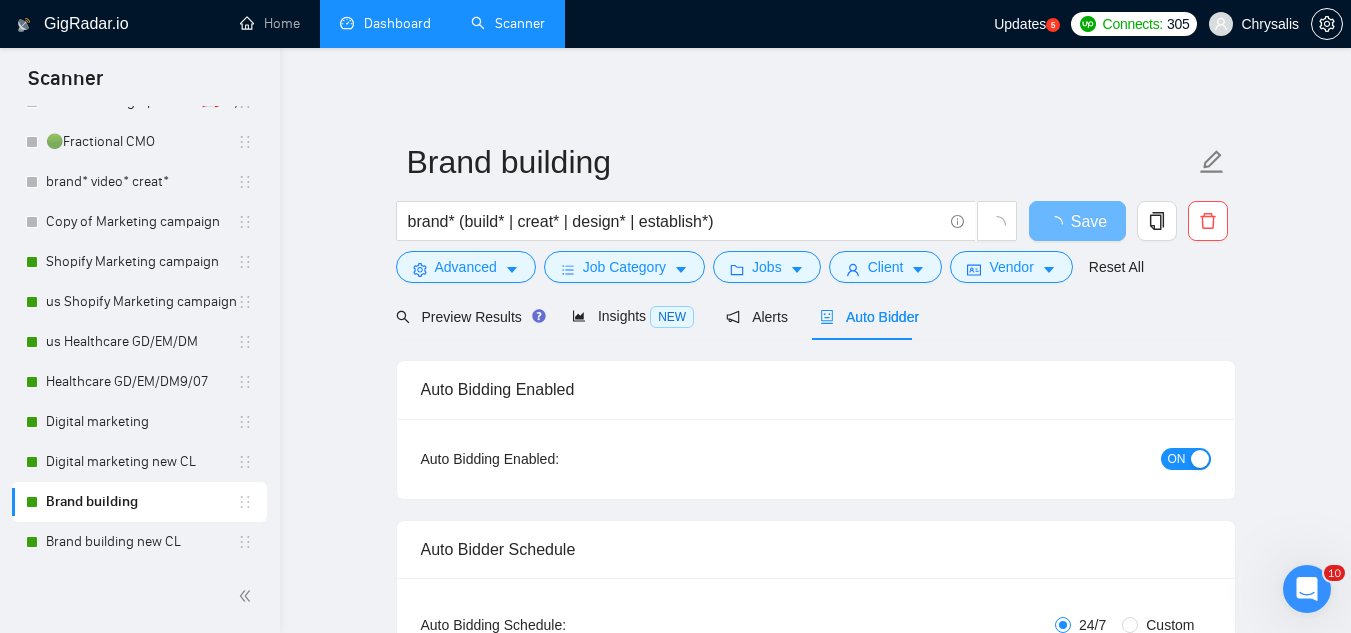 type 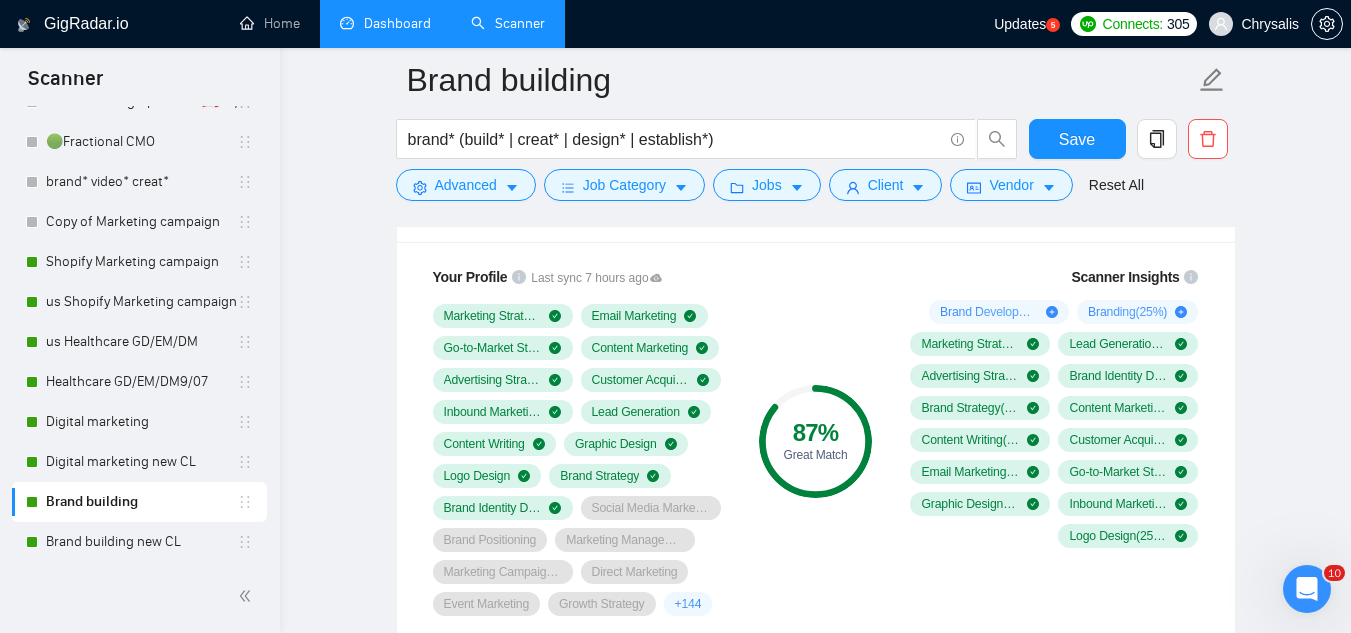 scroll, scrollTop: 1600, scrollLeft: 0, axis: vertical 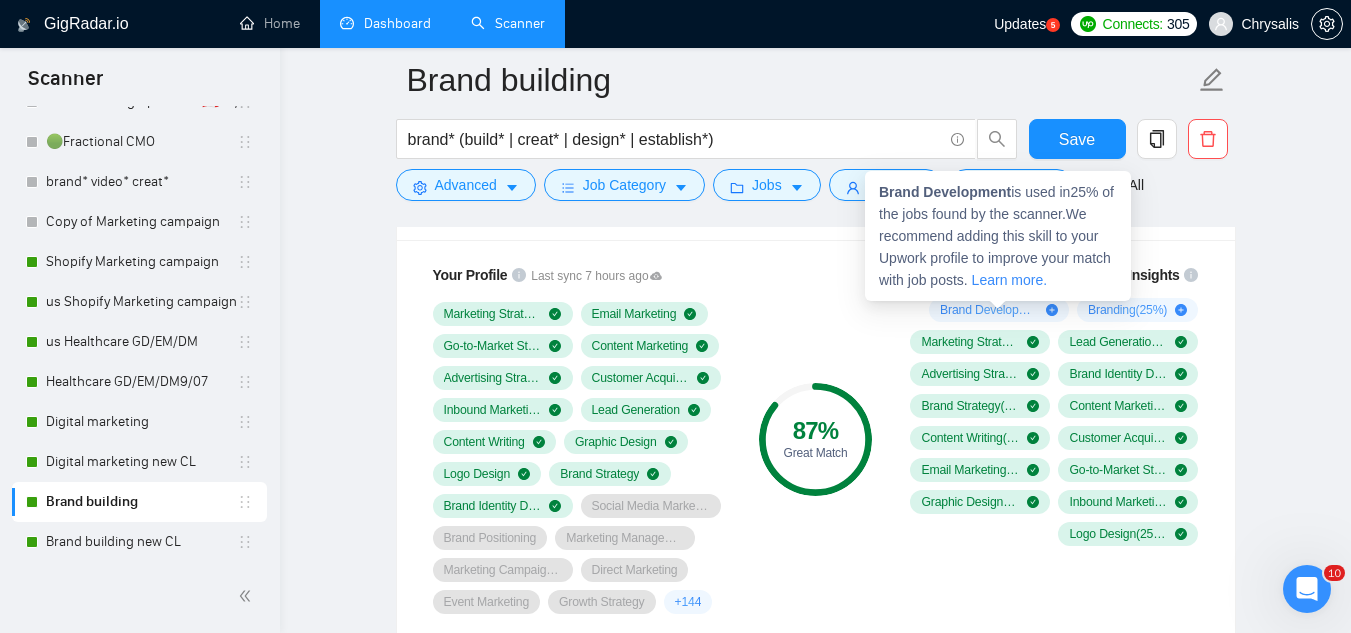 click on "Brand Development" at bounding box center (945, 192) 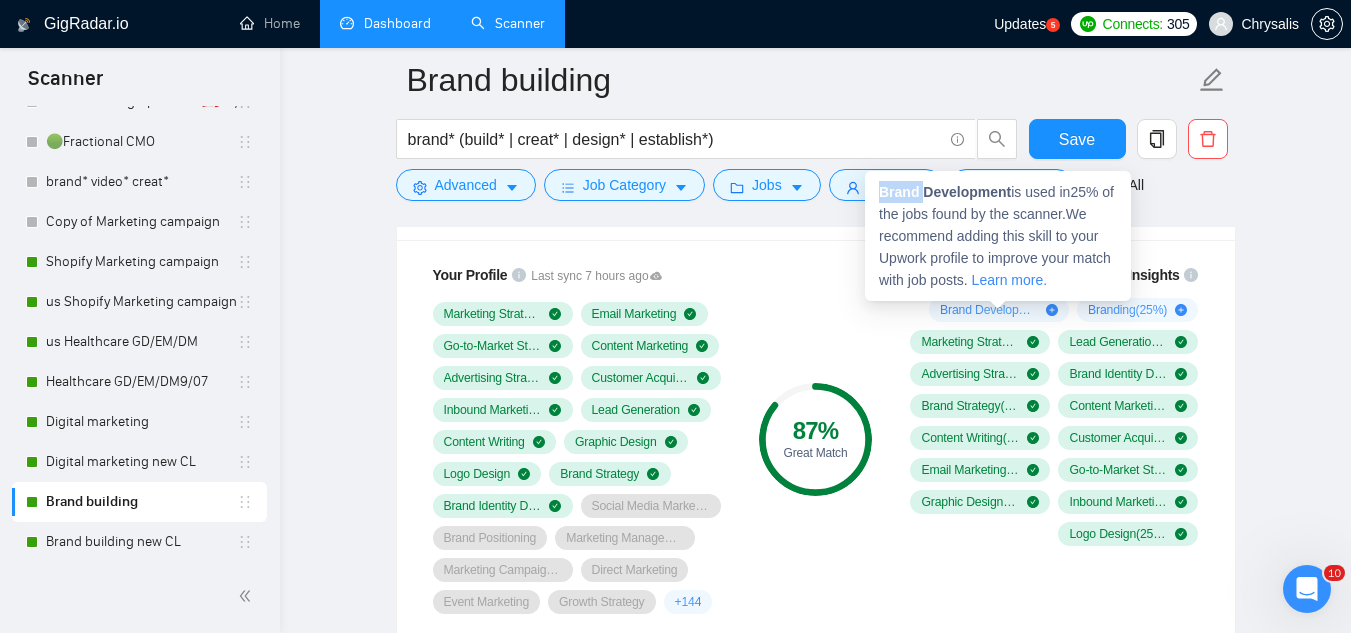 click on "Brand Development" at bounding box center [945, 192] 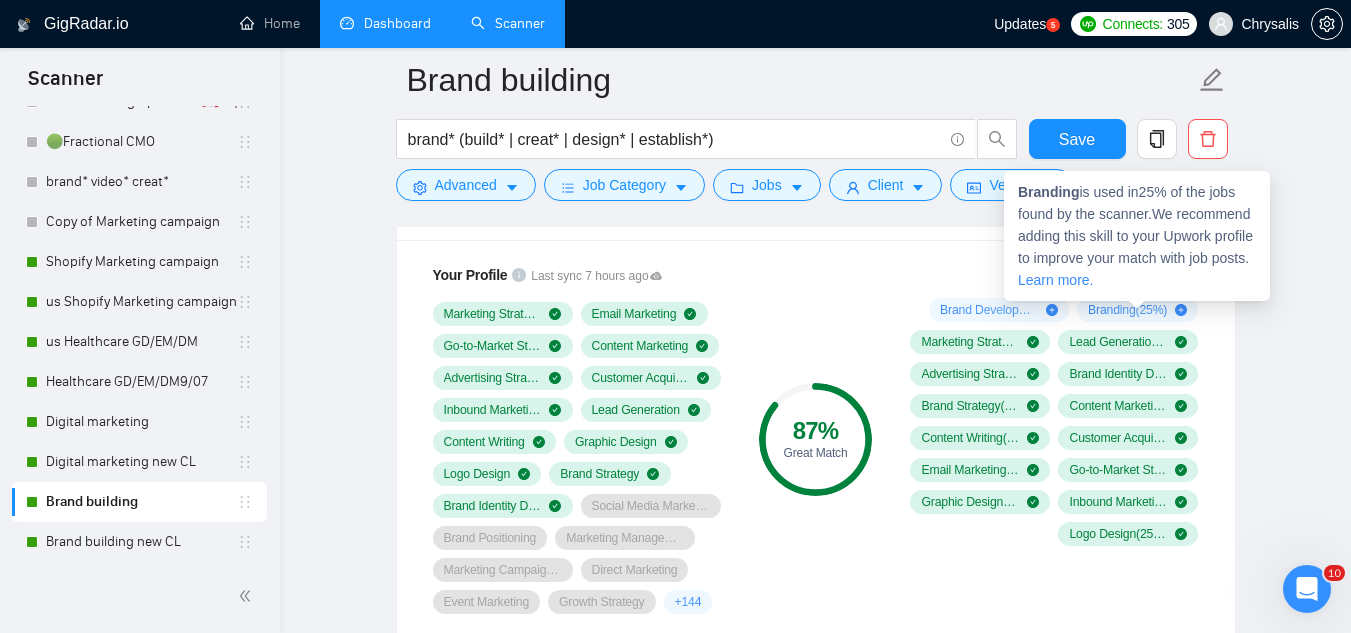 click on "Branding" at bounding box center (1048, 192) 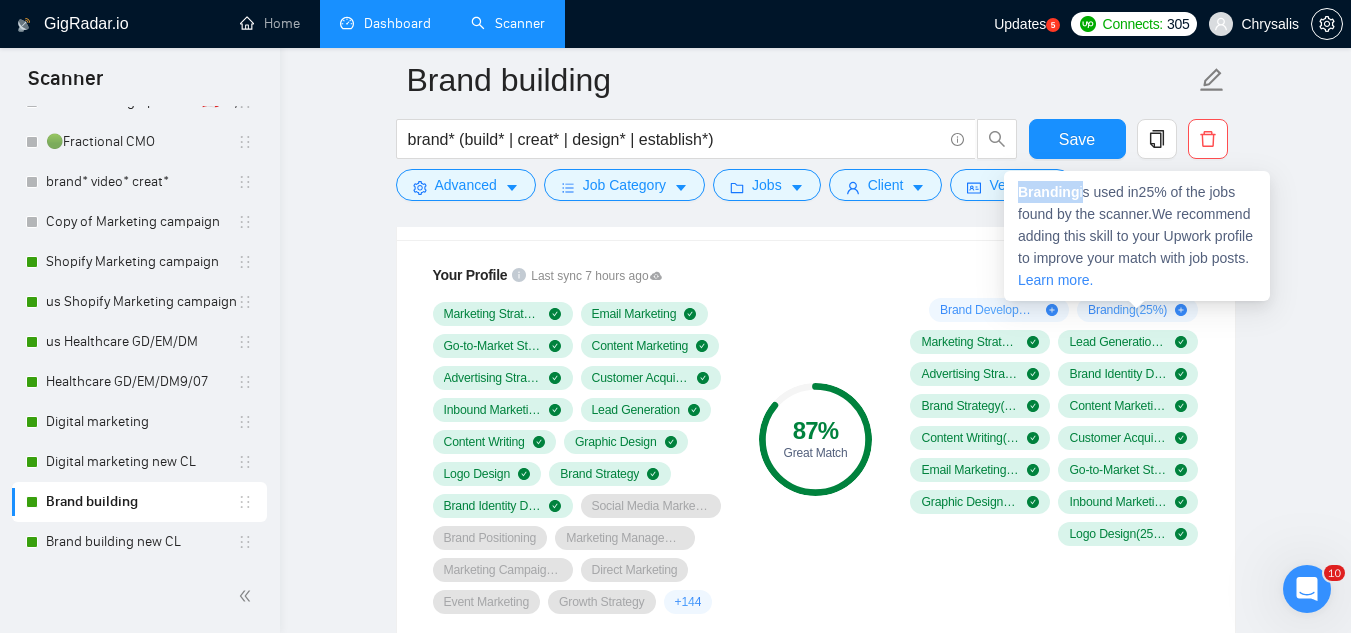 click on "Branding" at bounding box center (1048, 192) 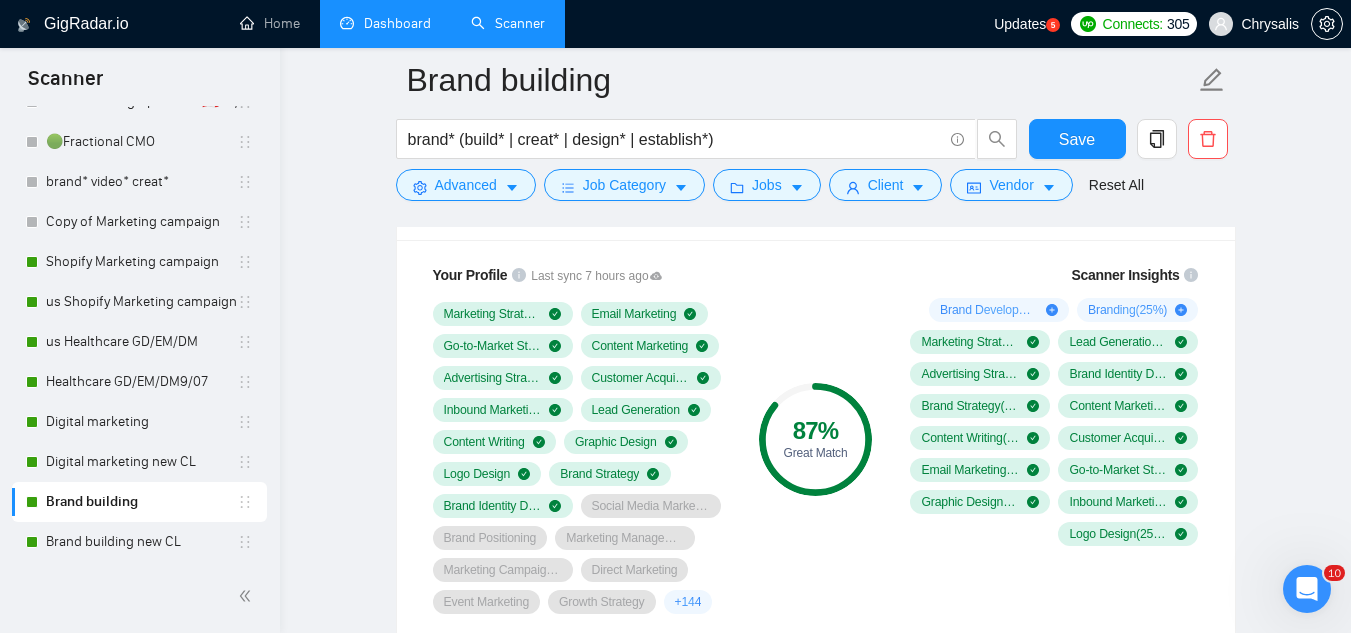 scroll, scrollTop: 600, scrollLeft: 0, axis: vertical 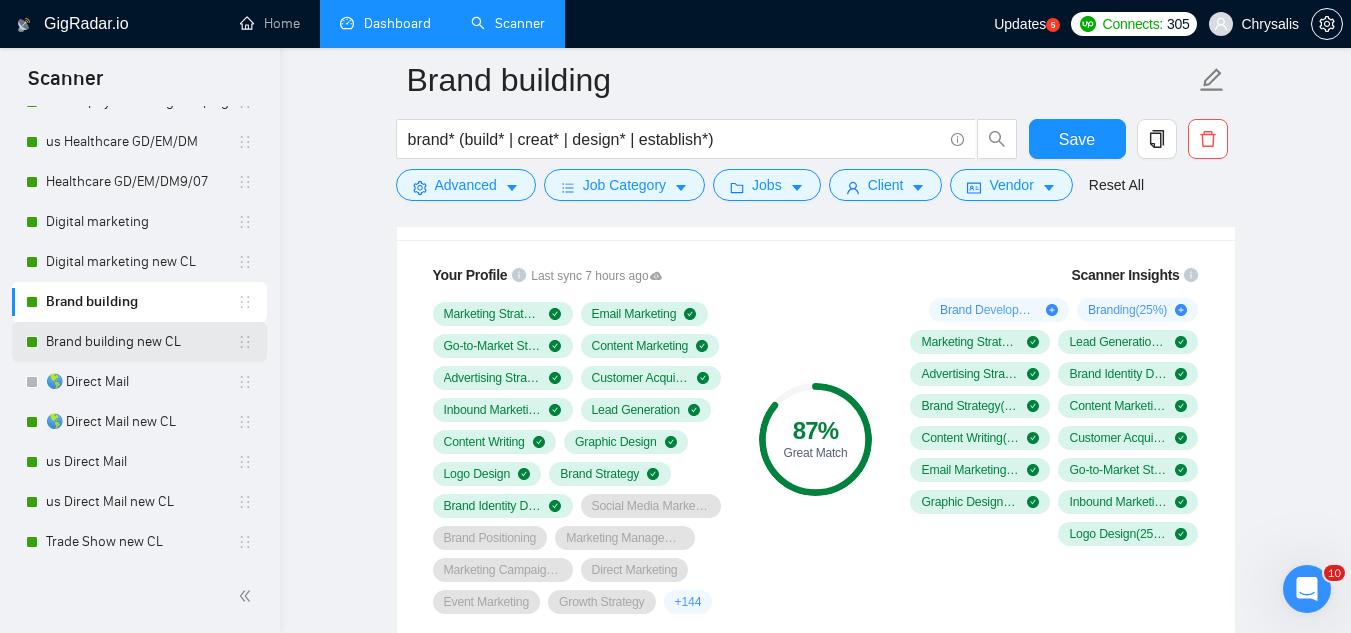 click on "Brand building new CL" at bounding box center [141, 342] 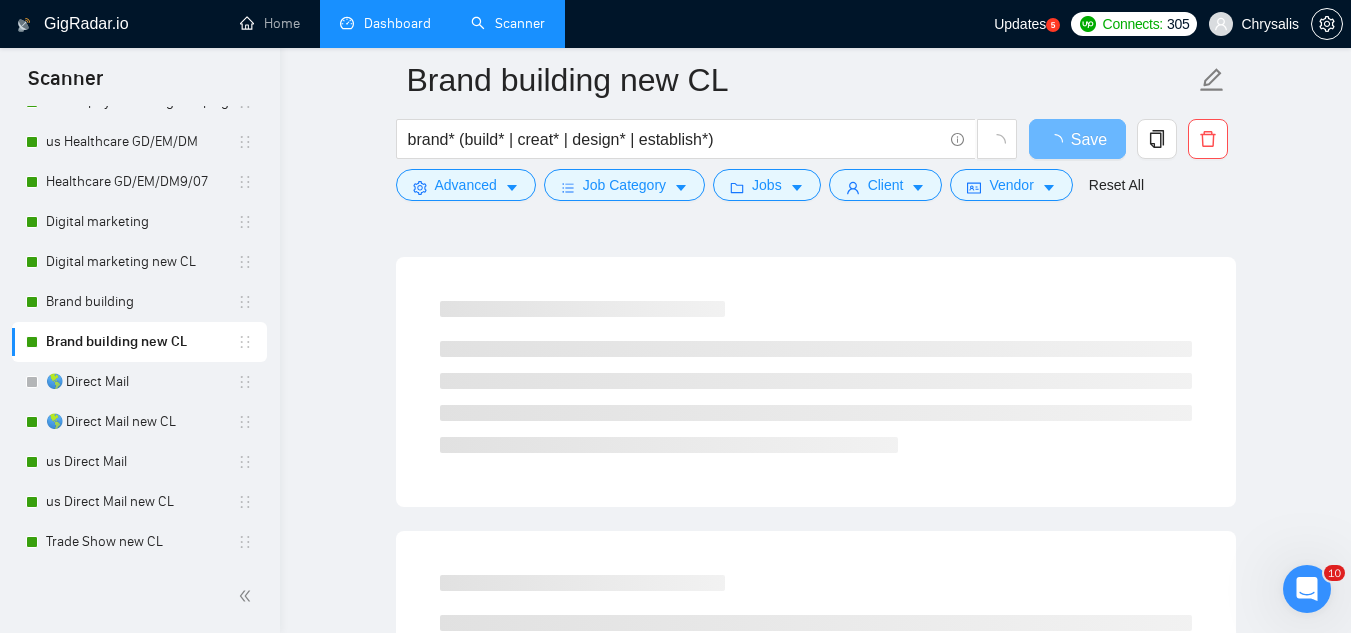 scroll, scrollTop: 0, scrollLeft: 0, axis: both 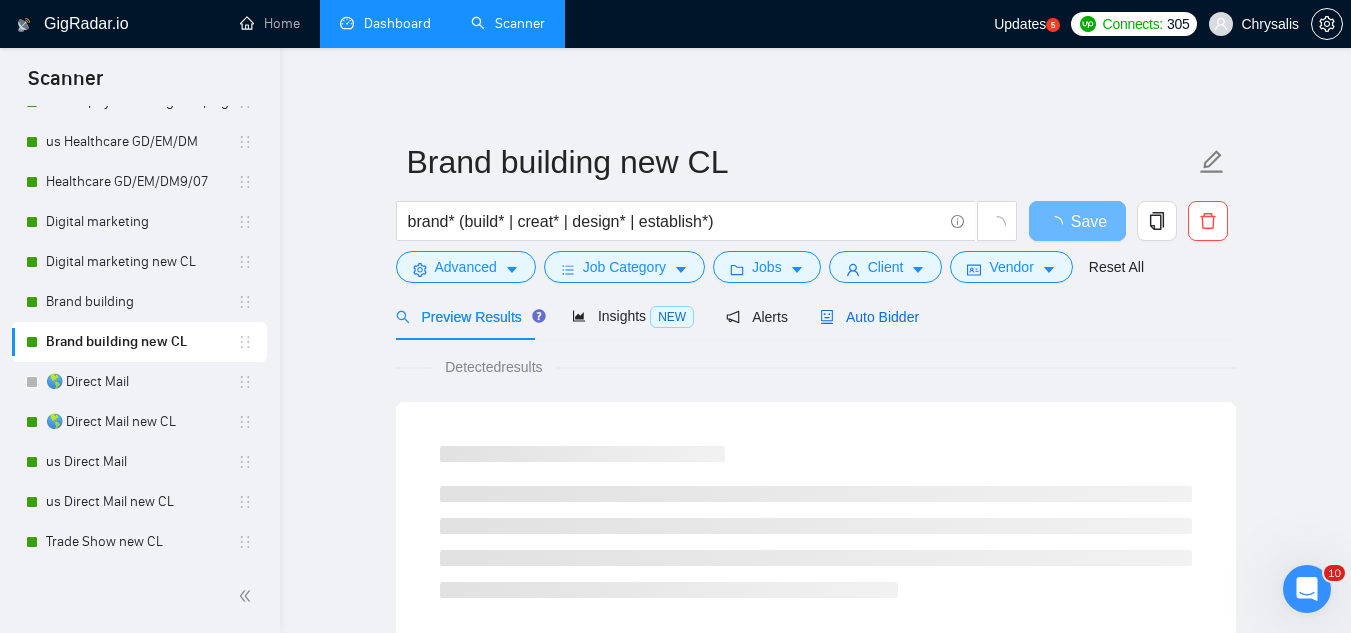 click on "Auto Bidder" at bounding box center [869, 317] 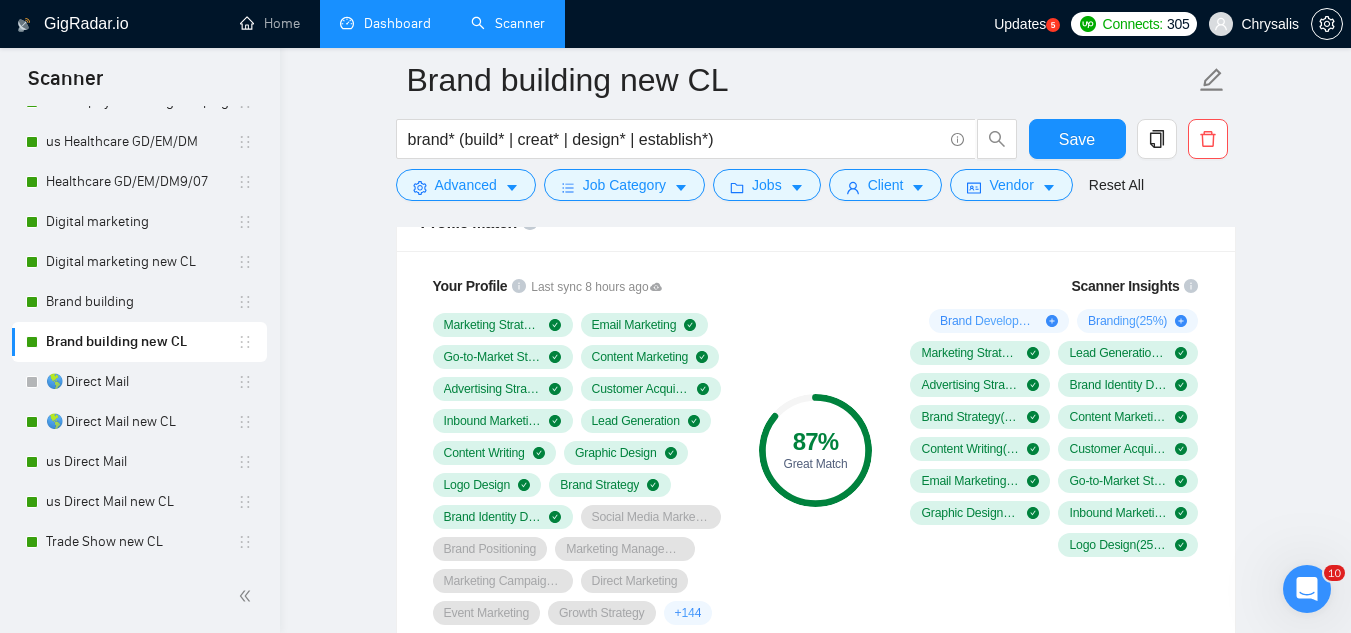 scroll, scrollTop: 1600, scrollLeft: 0, axis: vertical 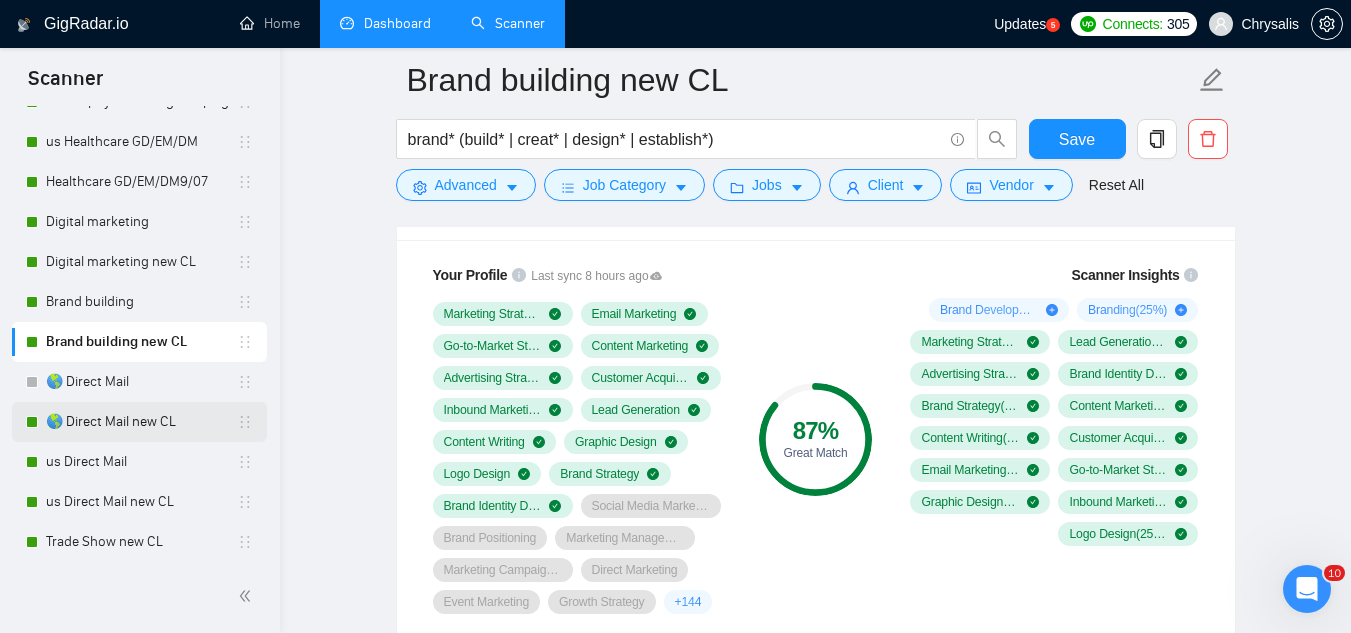 click on "🌎 Direct Mail new CL" at bounding box center [141, 422] 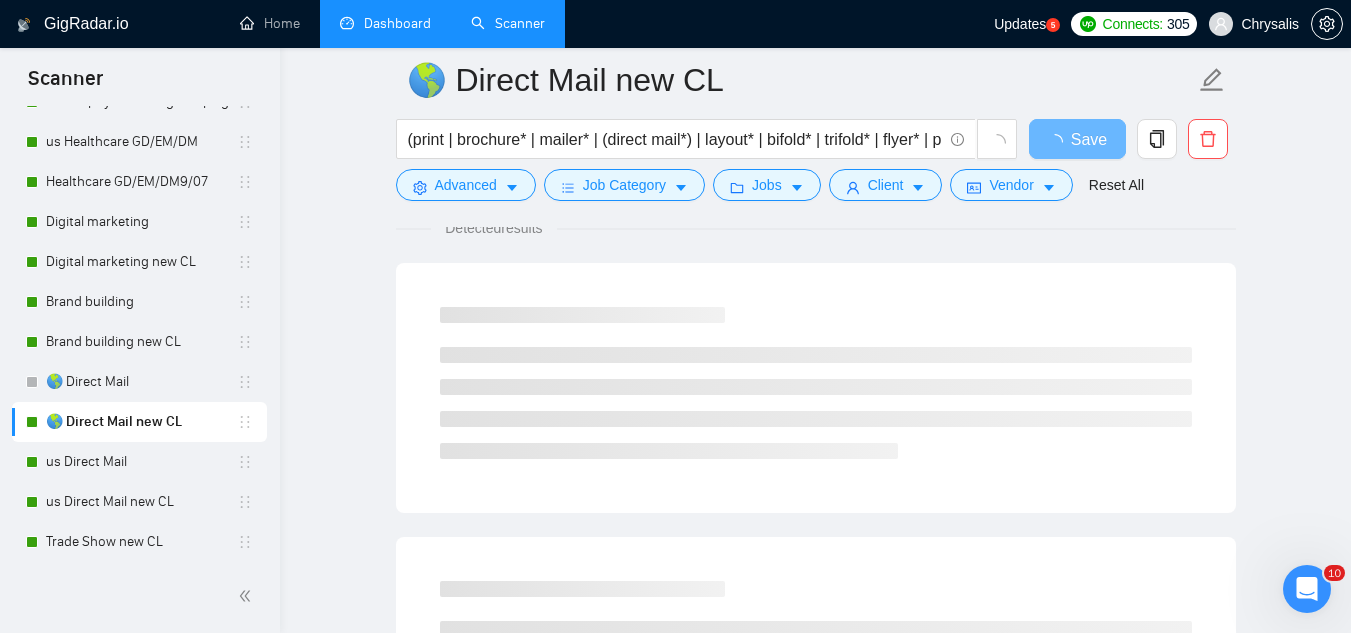 scroll, scrollTop: 0, scrollLeft: 0, axis: both 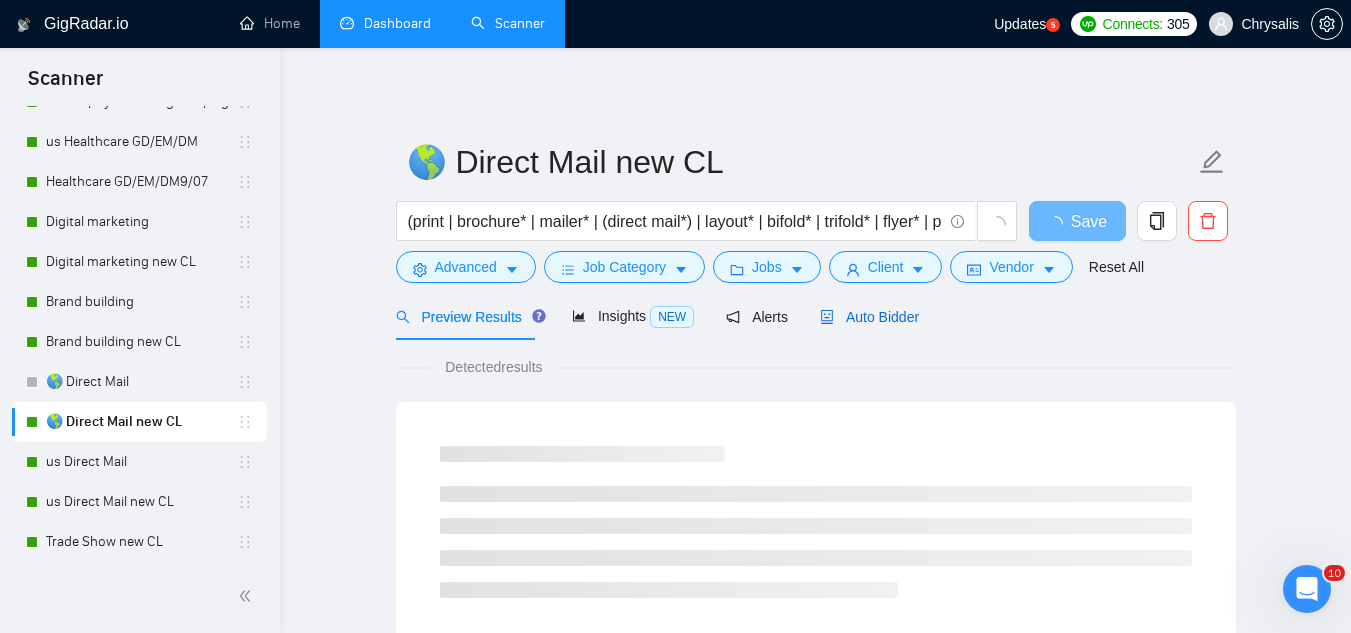 click on "Auto Bidder" at bounding box center [869, 317] 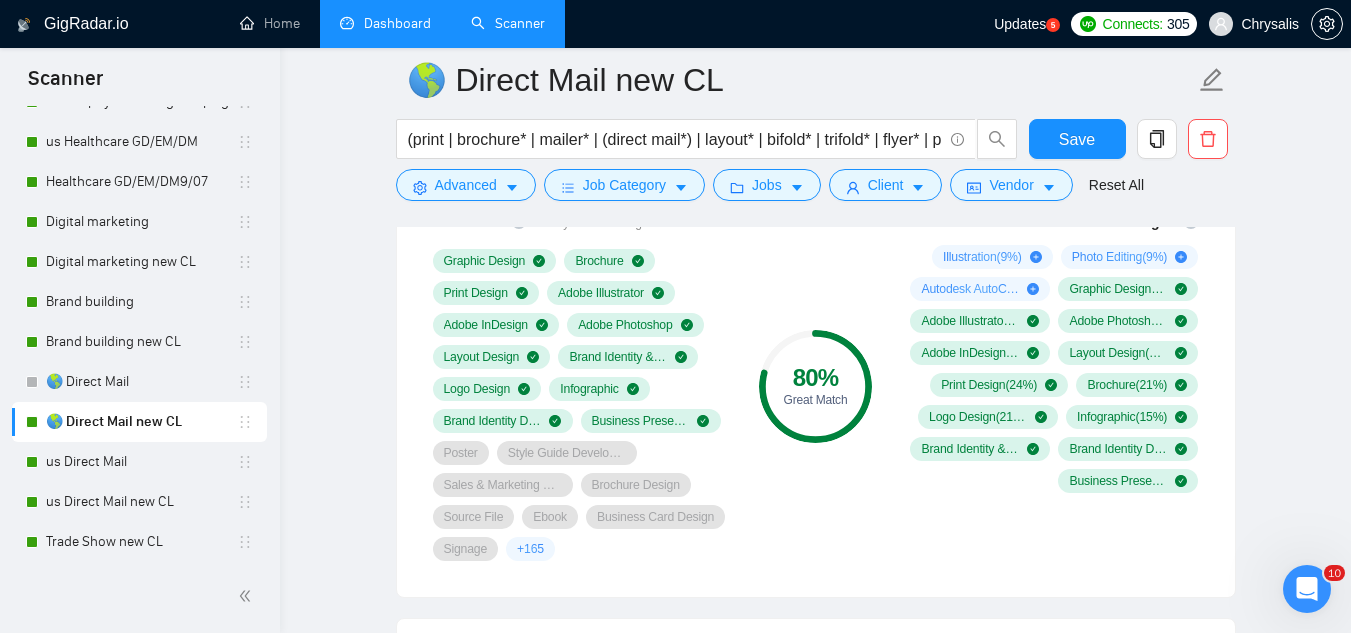 scroll, scrollTop: 1300, scrollLeft: 0, axis: vertical 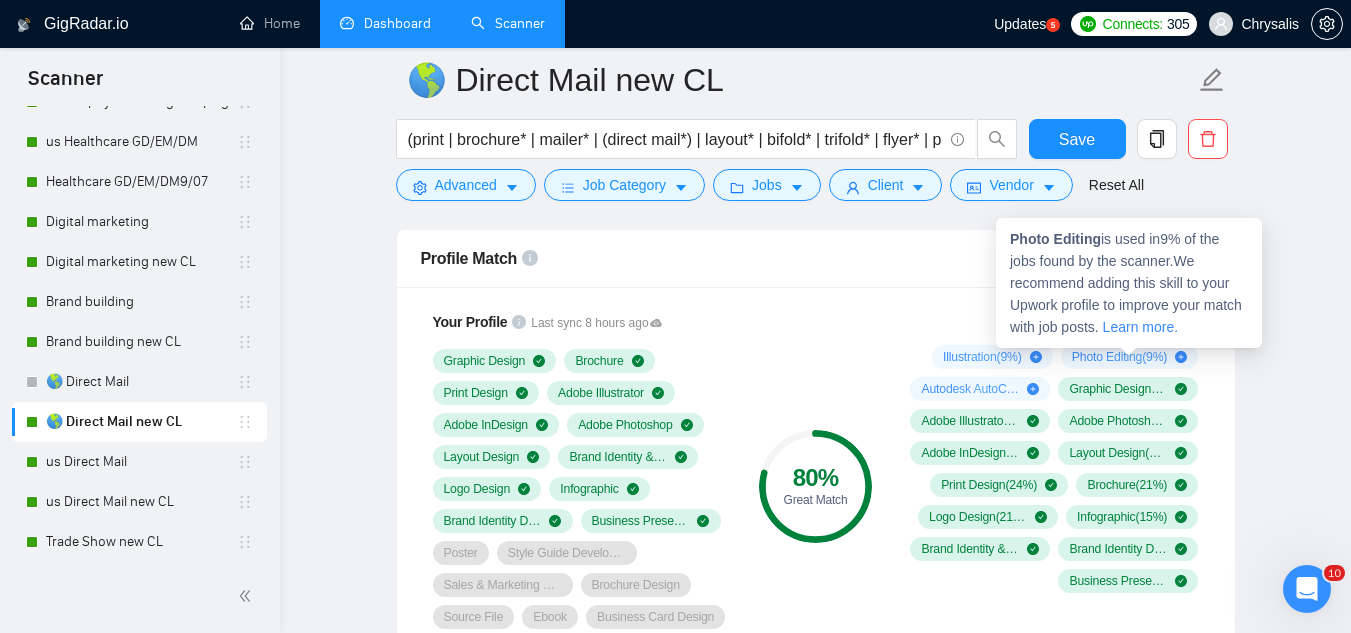 click on "Photo Editing" at bounding box center [1055, 239] 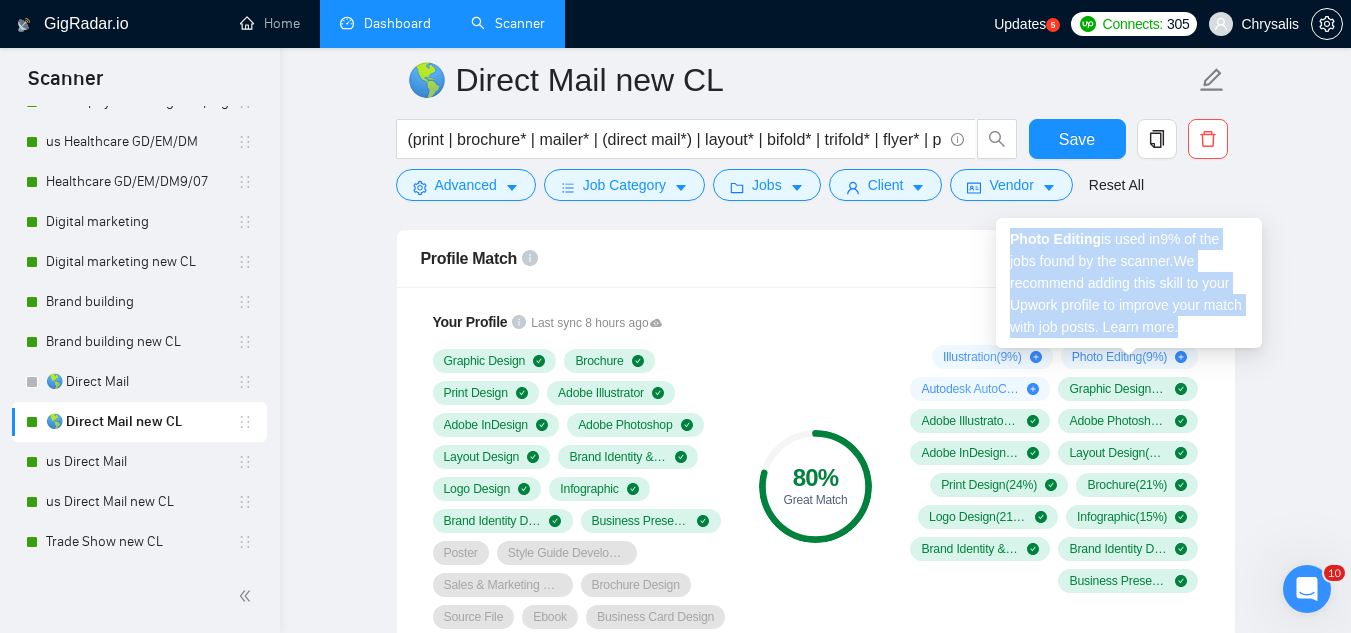 click on "Photo Editing" at bounding box center [1055, 239] 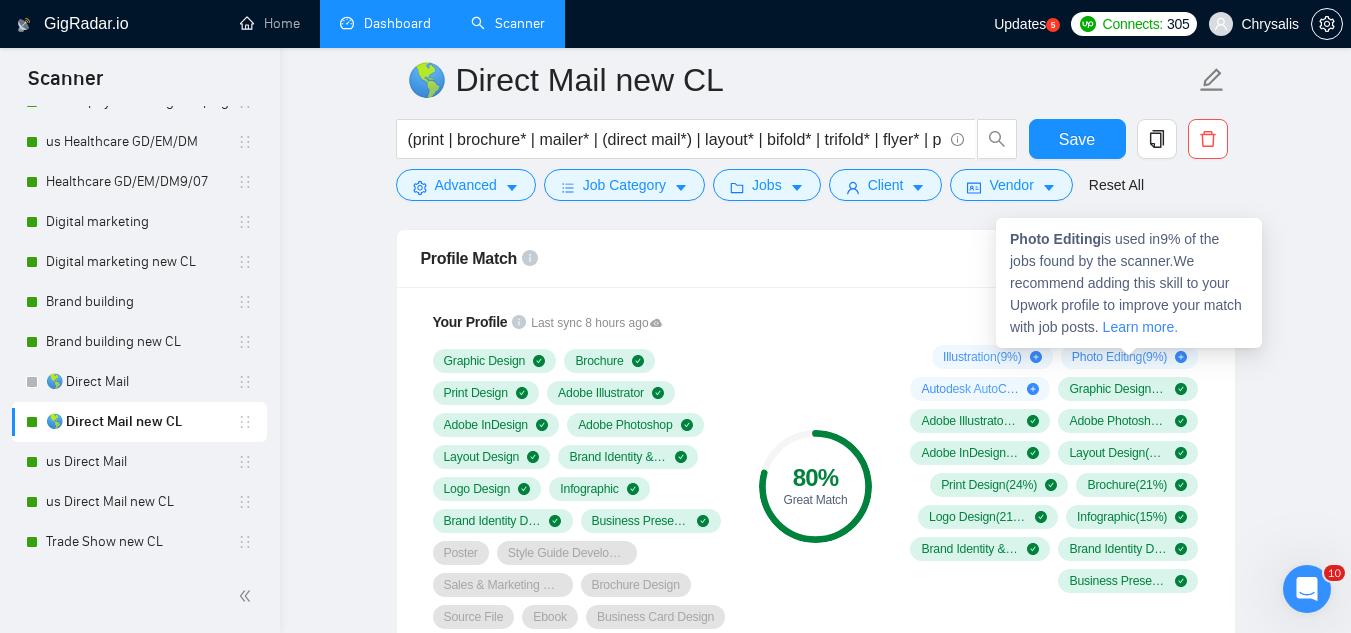 click on "Photo Editing" at bounding box center [1055, 239] 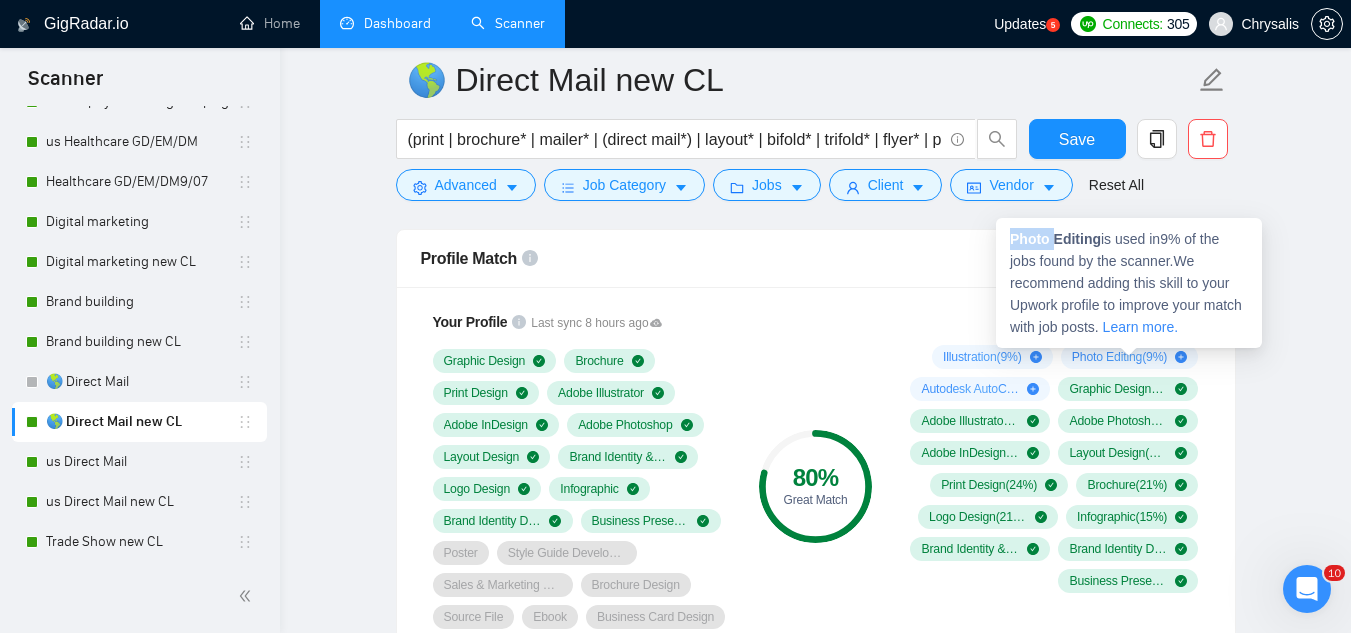 click on "Photo Editing" at bounding box center [1055, 239] 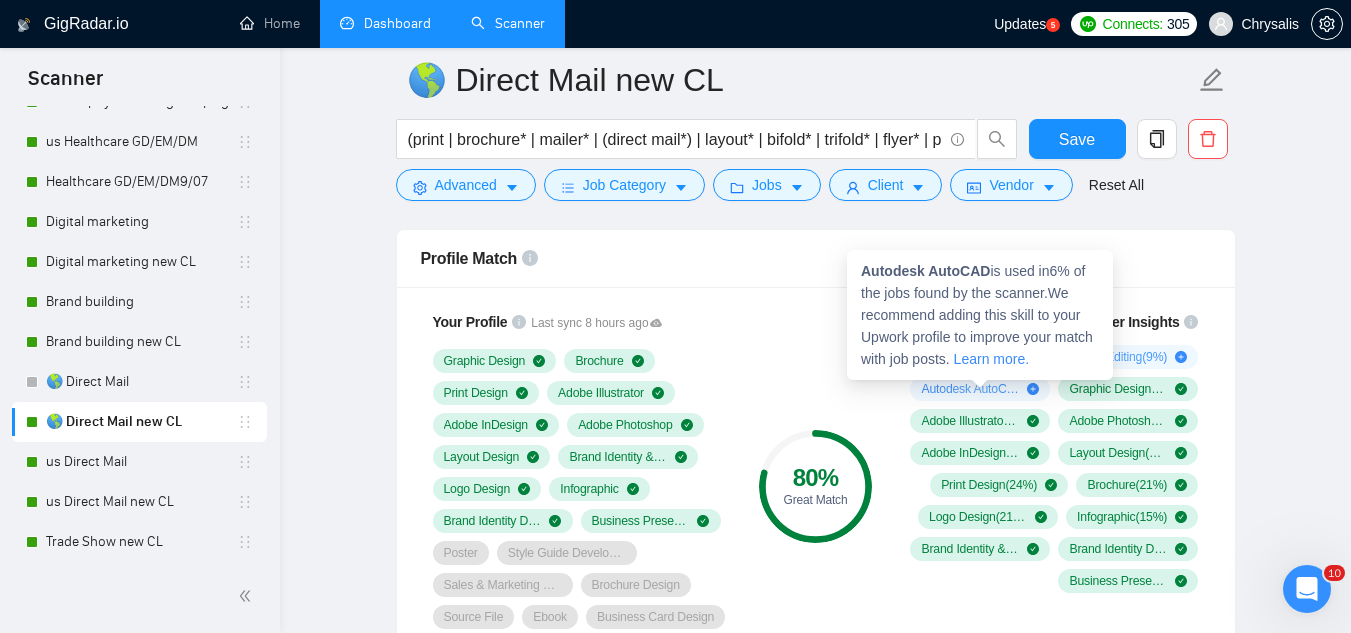 click on "Autodesk AutoCAD" at bounding box center (925, 271) 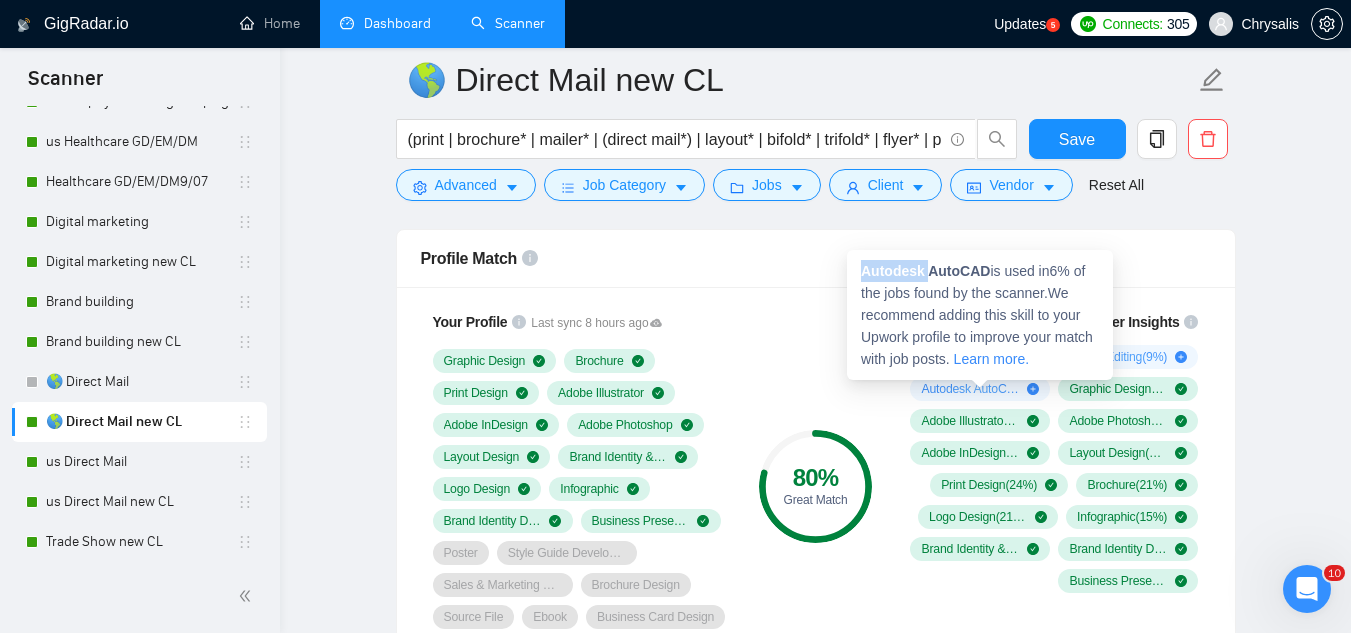click on "Autodesk AutoCAD" at bounding box center [925, 271] 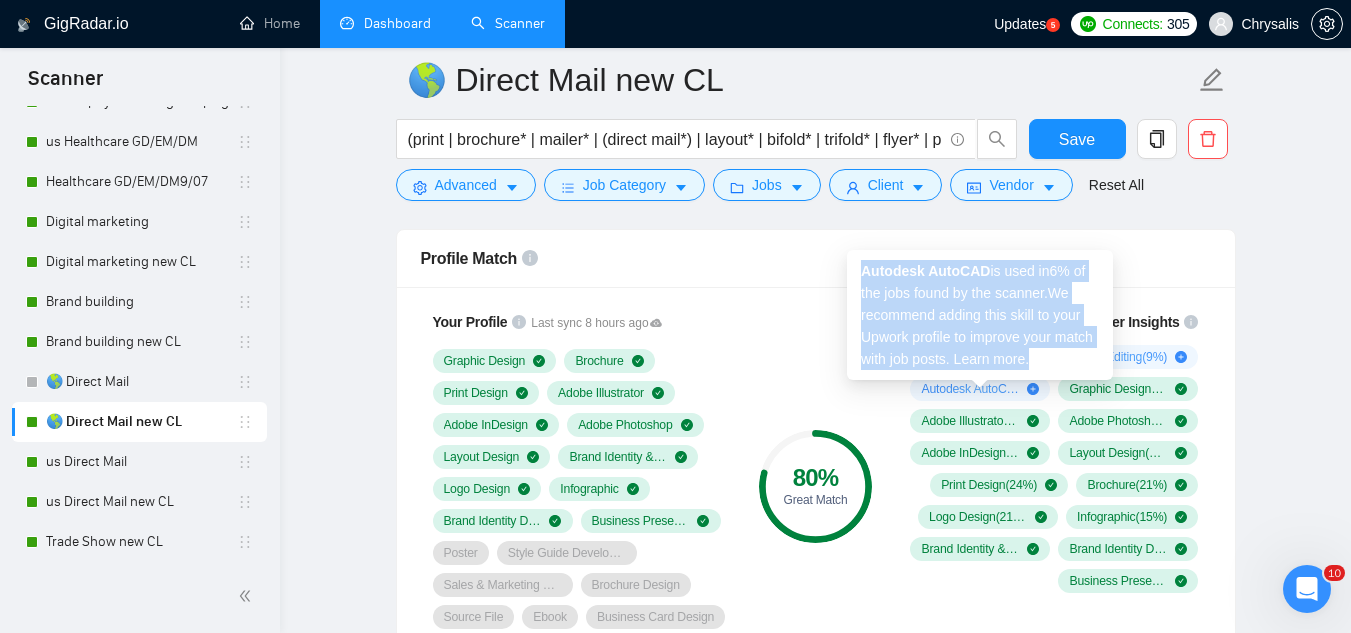 click on "Autodesk AutoCAD" at bounding box center (925, 271) 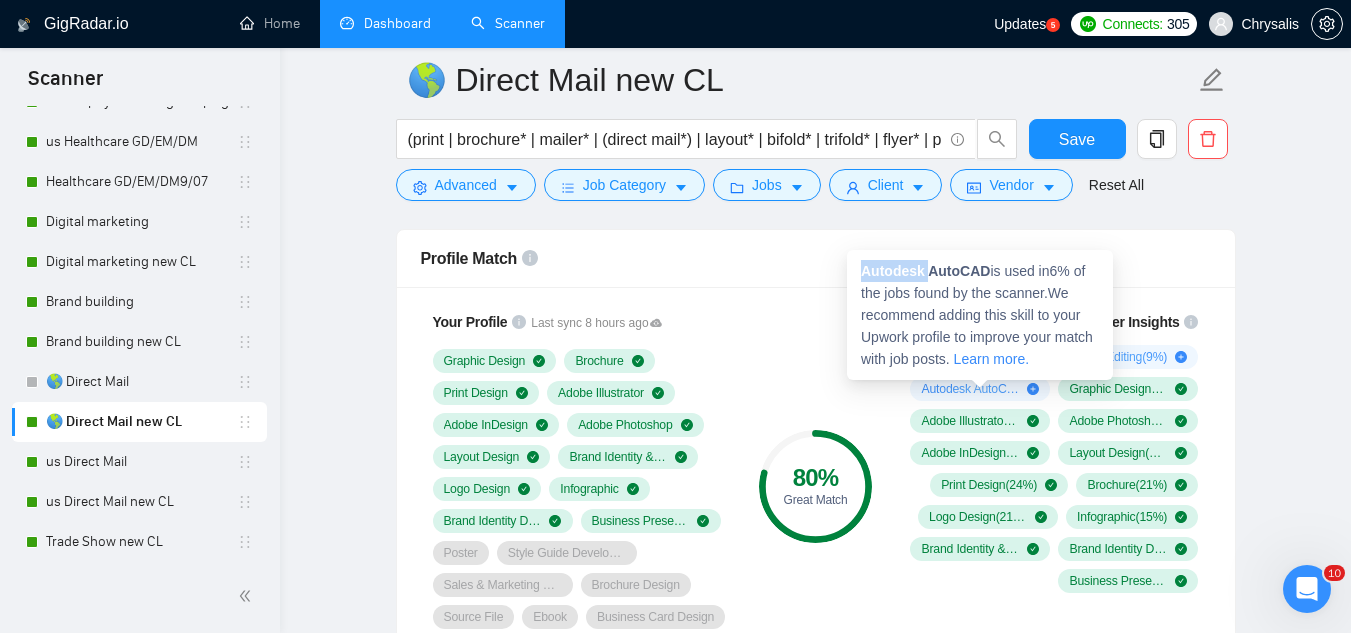 click on "Autodesk AutoCAD" at bounding box center [925, 271] 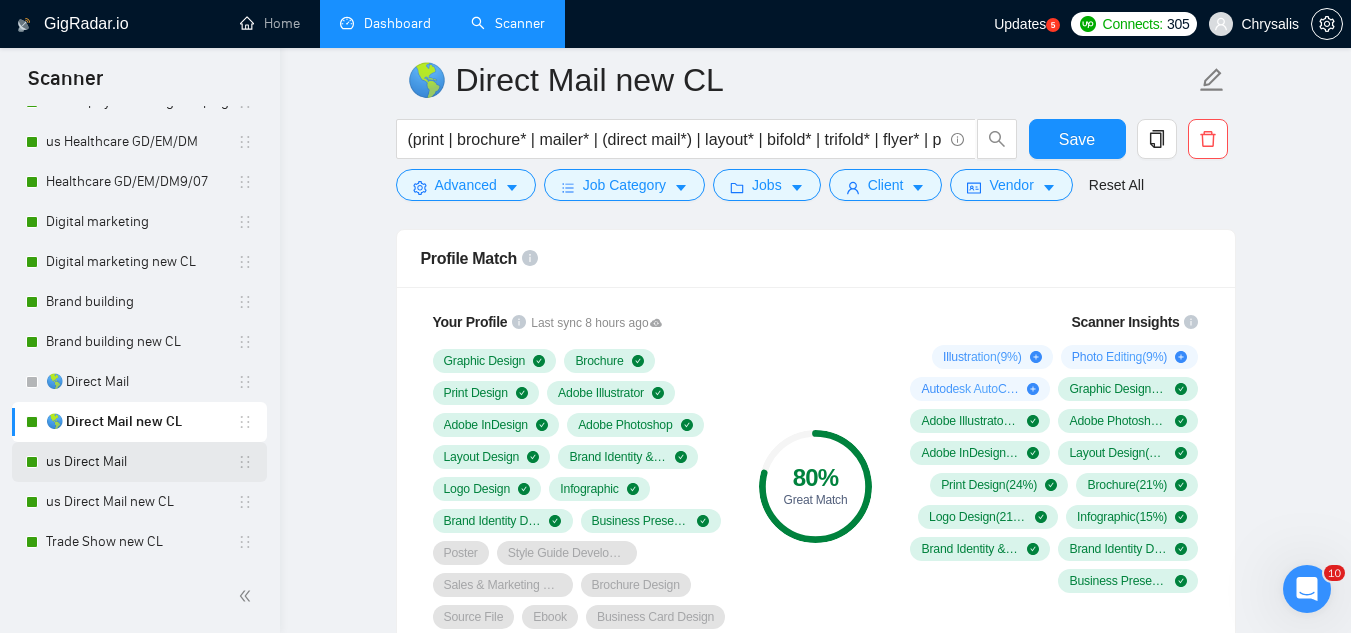 click on "us Direct Mail" at bounding box center [141, 462] 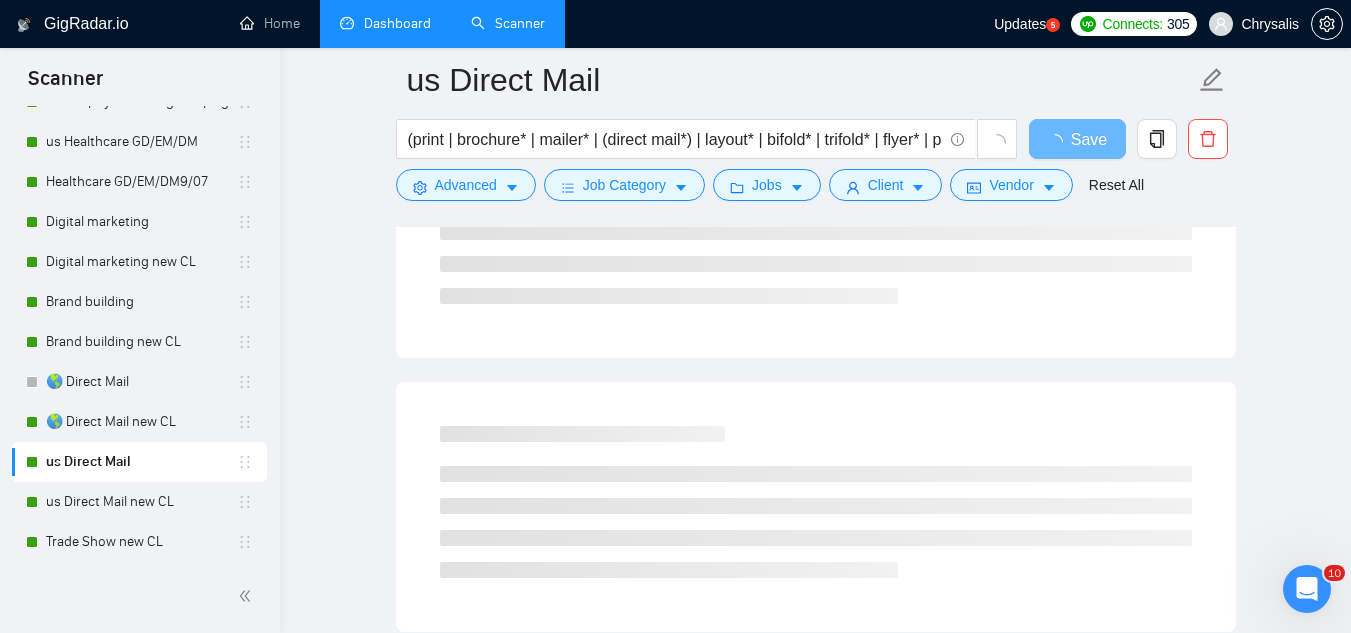 scroll, scrollTop: 0, scrollLeft: 0, axis: both 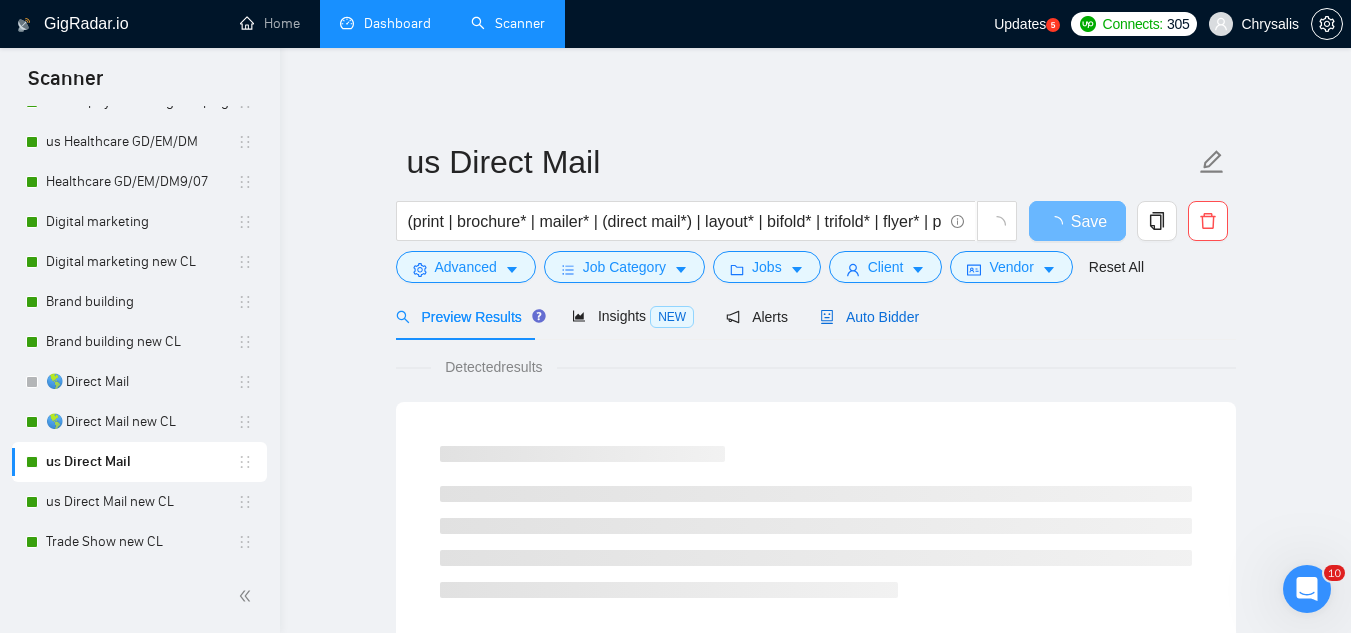 click on "Auto Bidder" at bounding box center [869, 317] 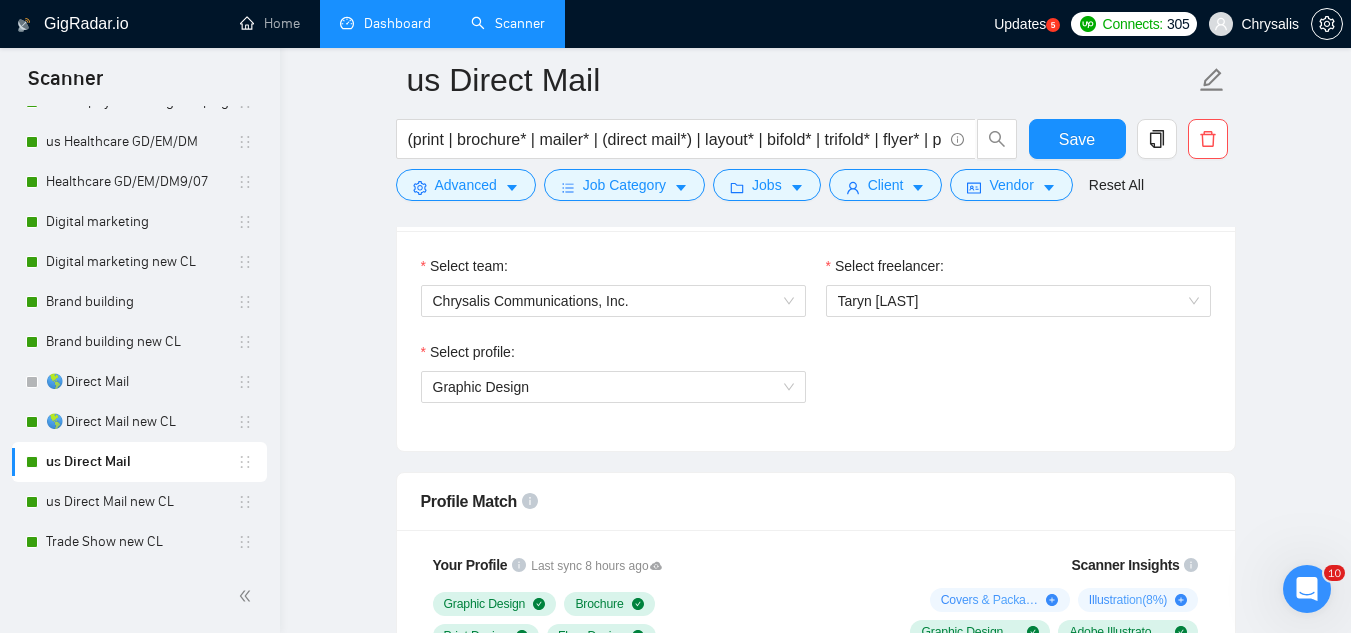 scroll, scrollTop: 1500, scrollLeft: 0, axis: vertical 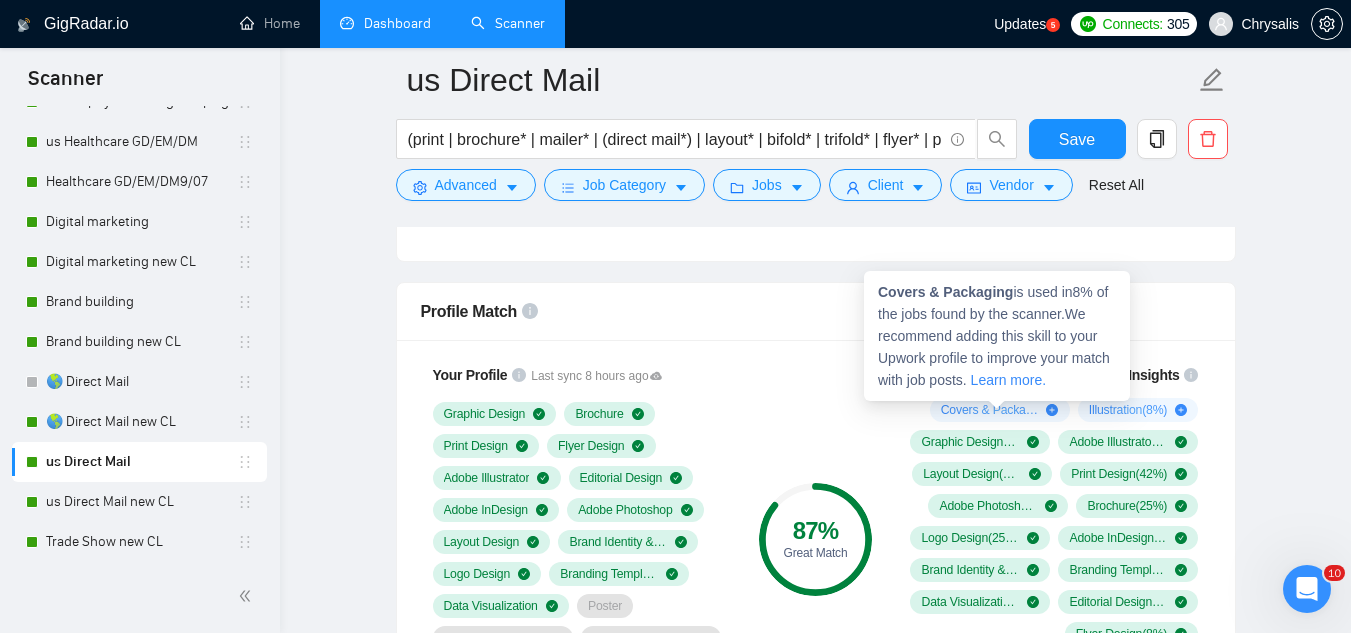click on "Covers & Packaging" at bounding box center [945, 292] 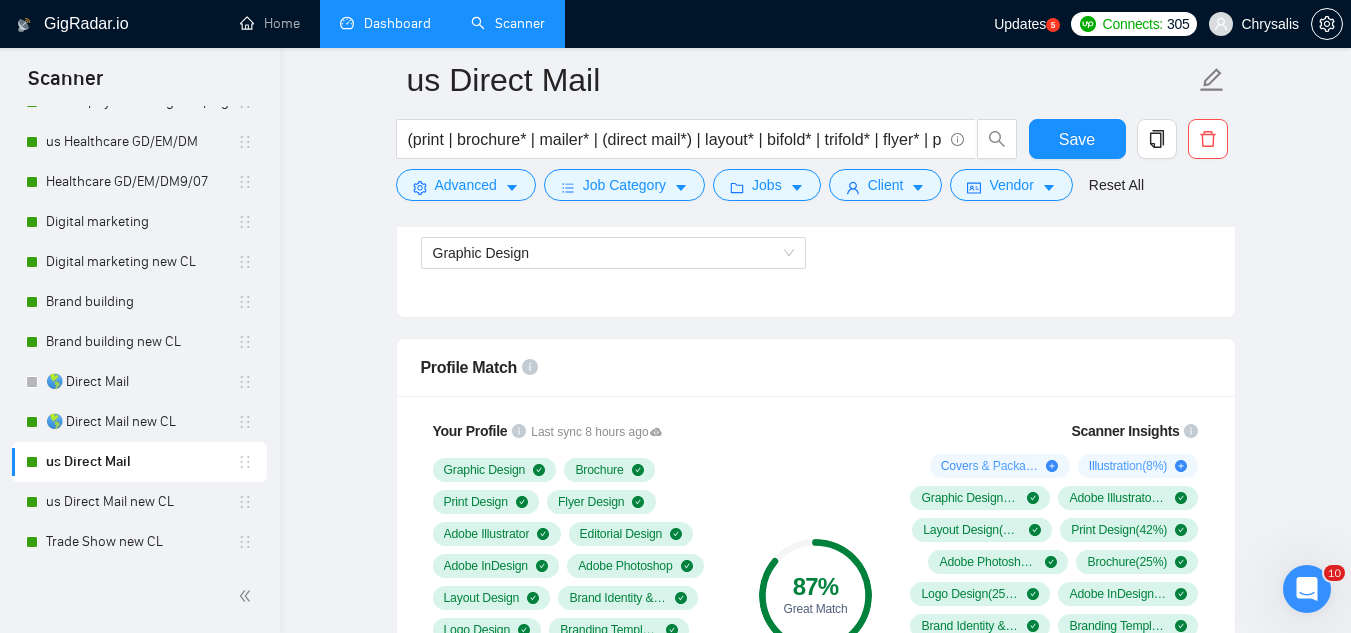 scroll, scrollTop: 1400, scrollLeft: 0, axis: vertical 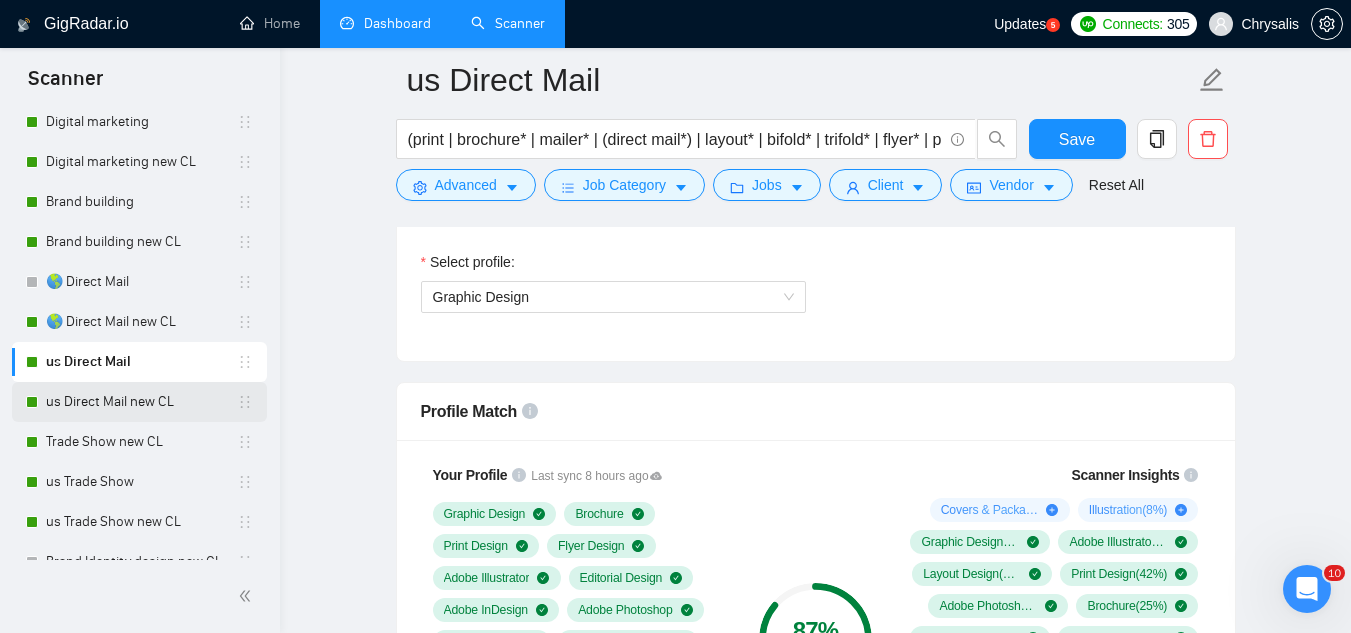 click on "us Direct Mail new CL" at bounding box center [141, 402] 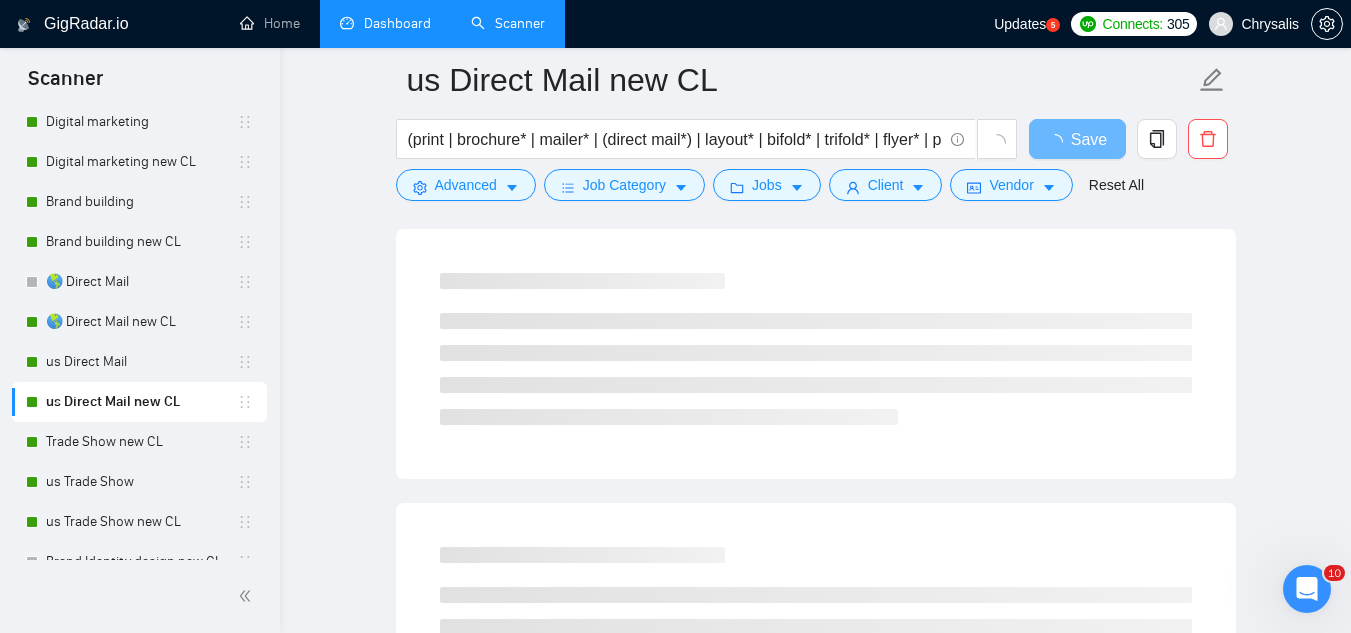 scroll, scrollTop: 0, scrollLeft: 0, axis: both 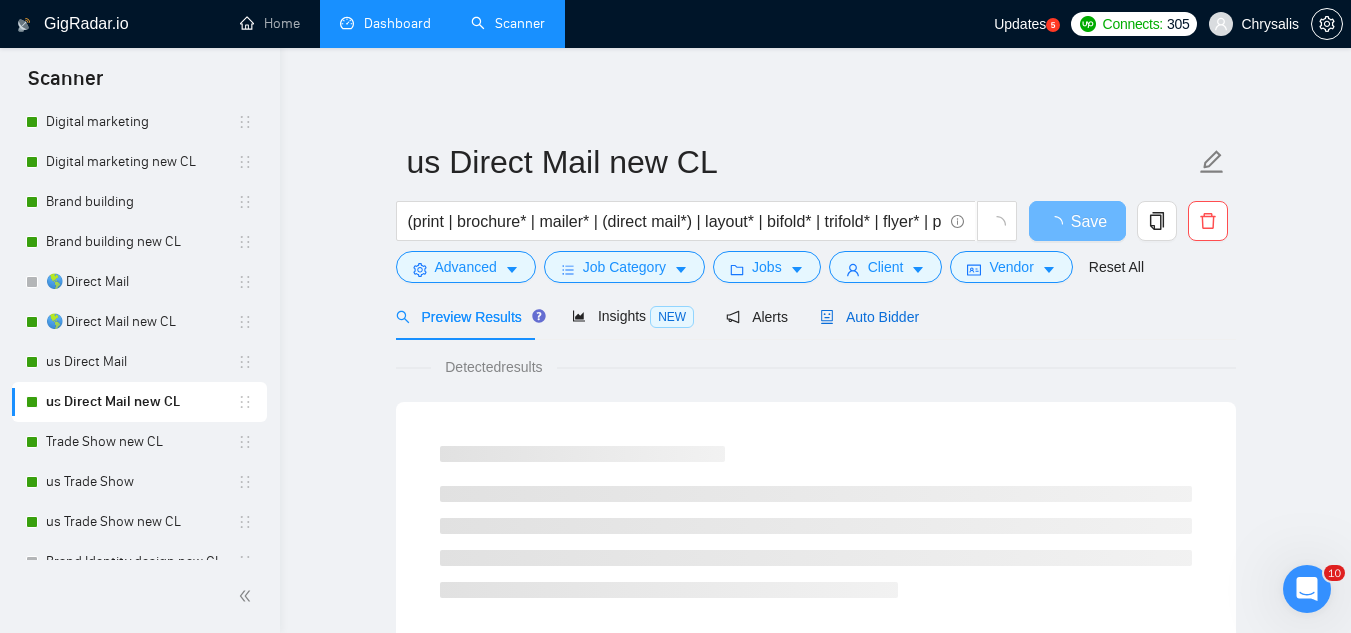 click on "Auto Bidder" at bounding box center (869, 317) 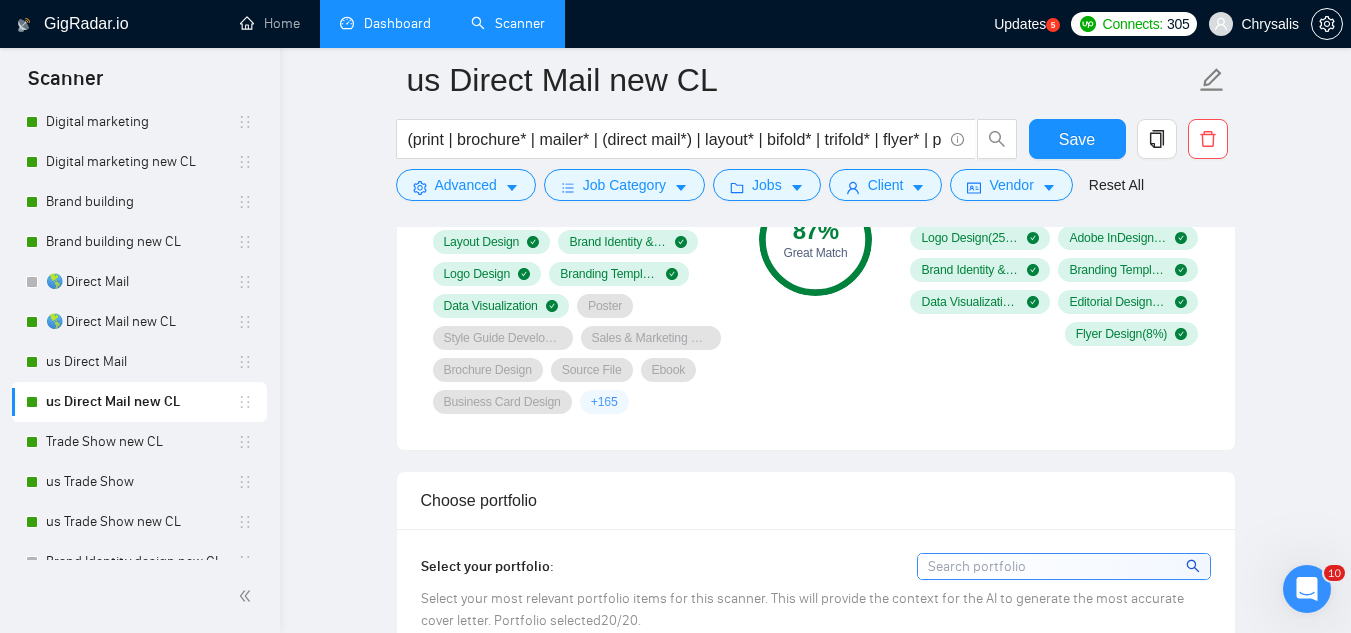 scroll, scrollTop: 1500, scrollLeft: 0, axis: vertical 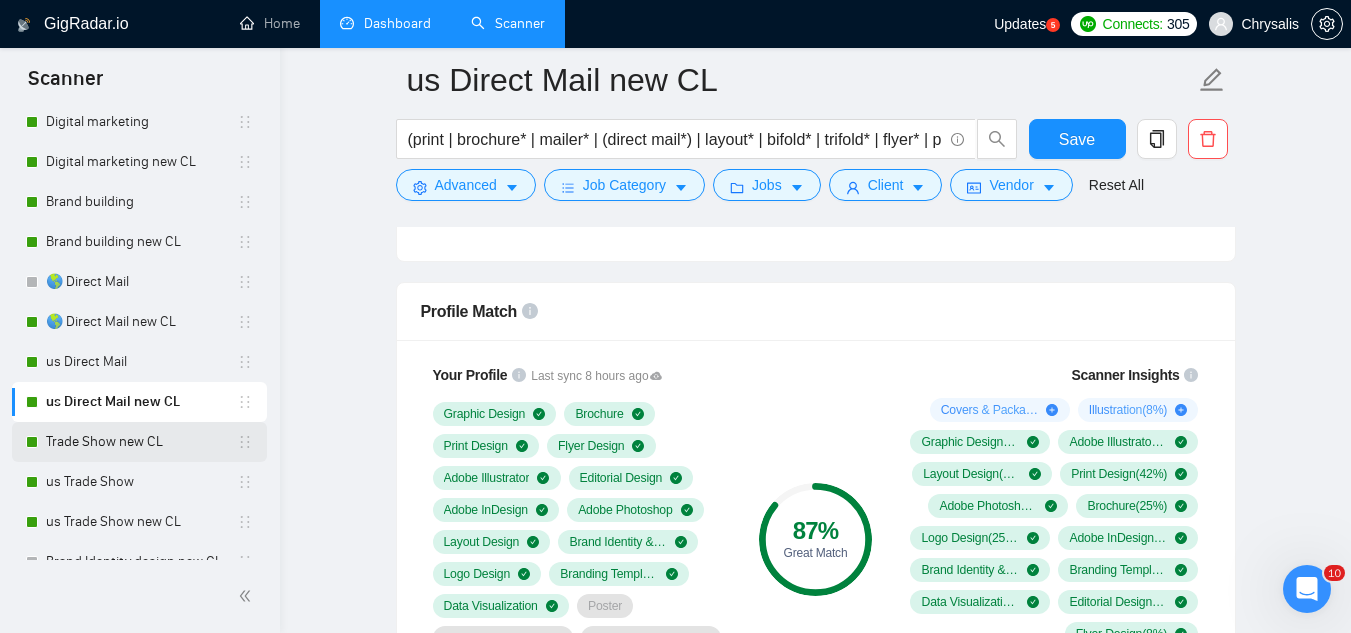 click on "Trade Show new CL" at bounding box center (141, 442) 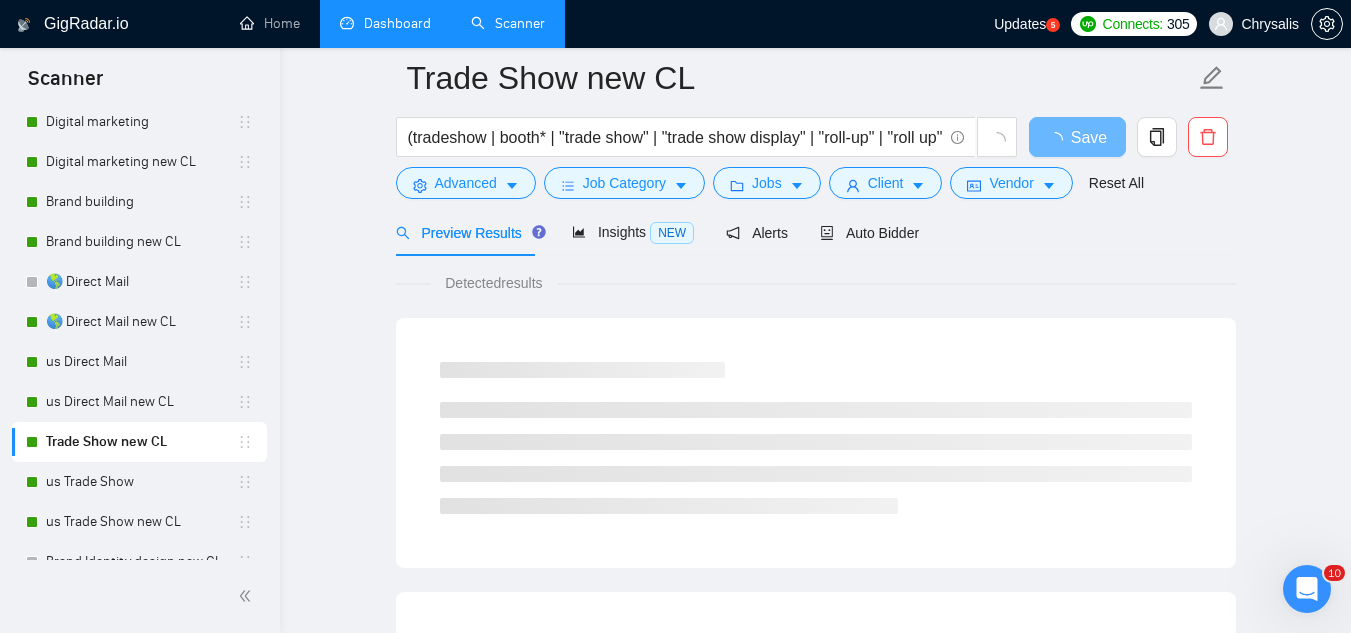scroll, scrollTop: 0, scrollLeft: 0, axis: both 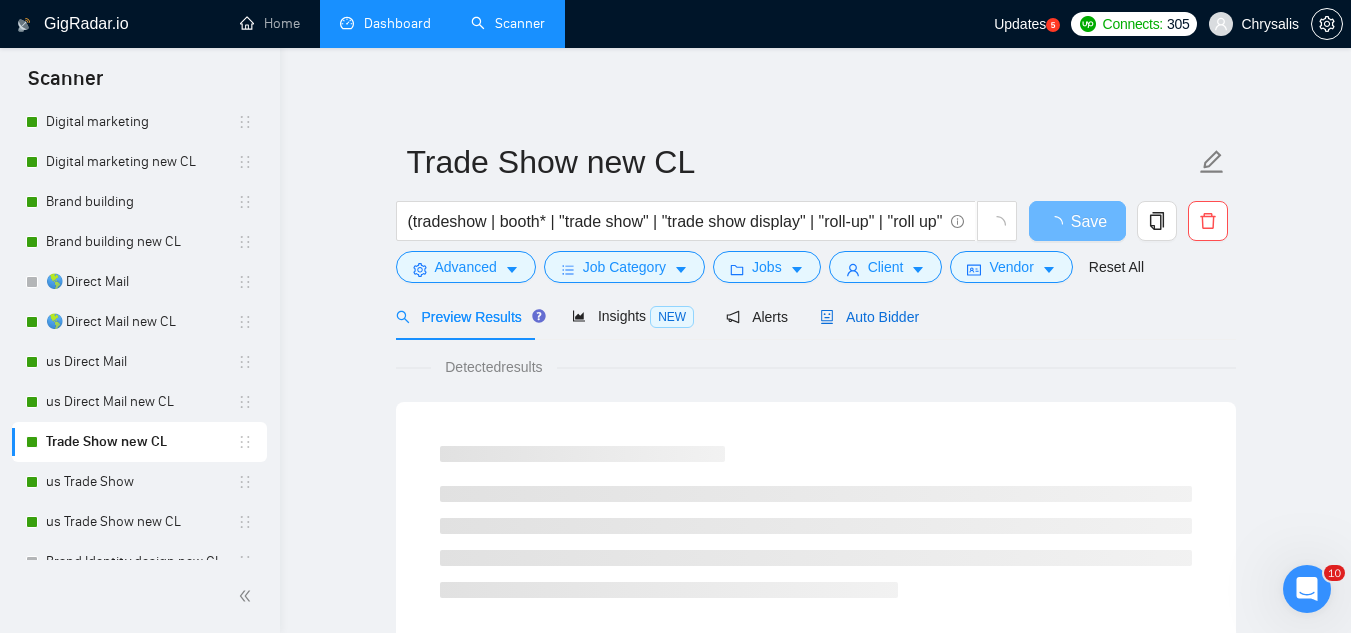 click on "Auto Bidder" at bounding box center [869, 317] 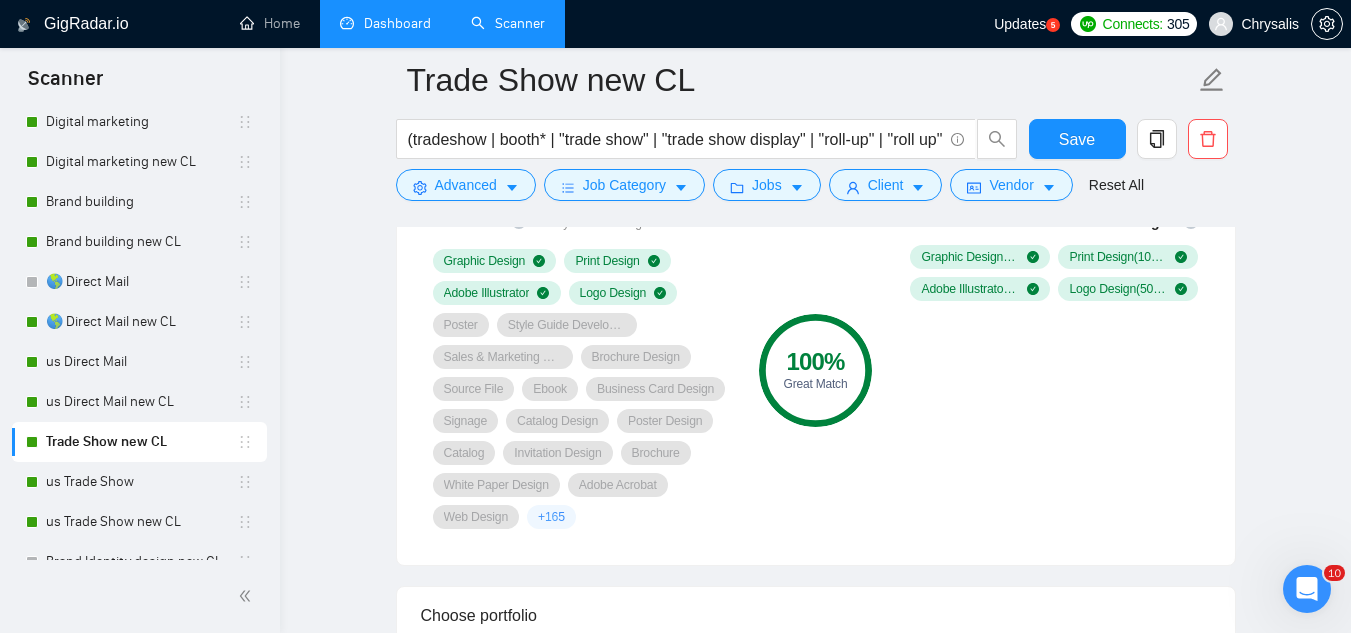 scroll, scrollTop: 1300, scrollLeft: 0, axis: vertical 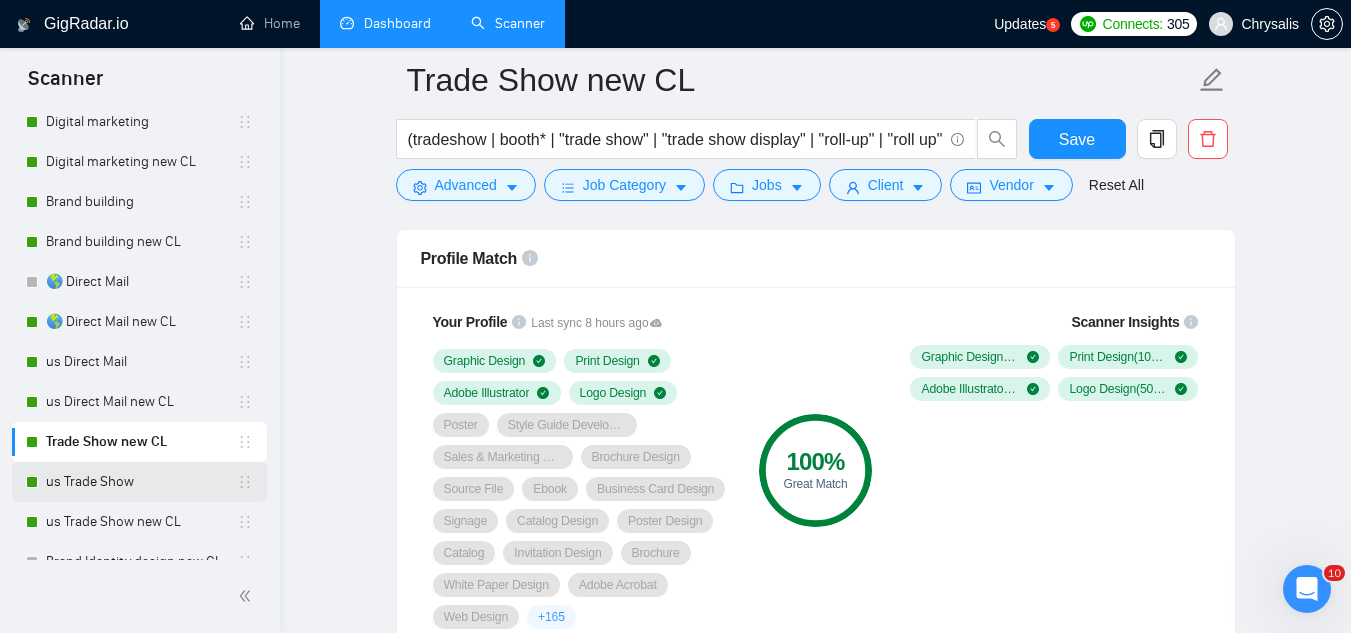 click on "us Trade Show" at bounding box center (141, 482) 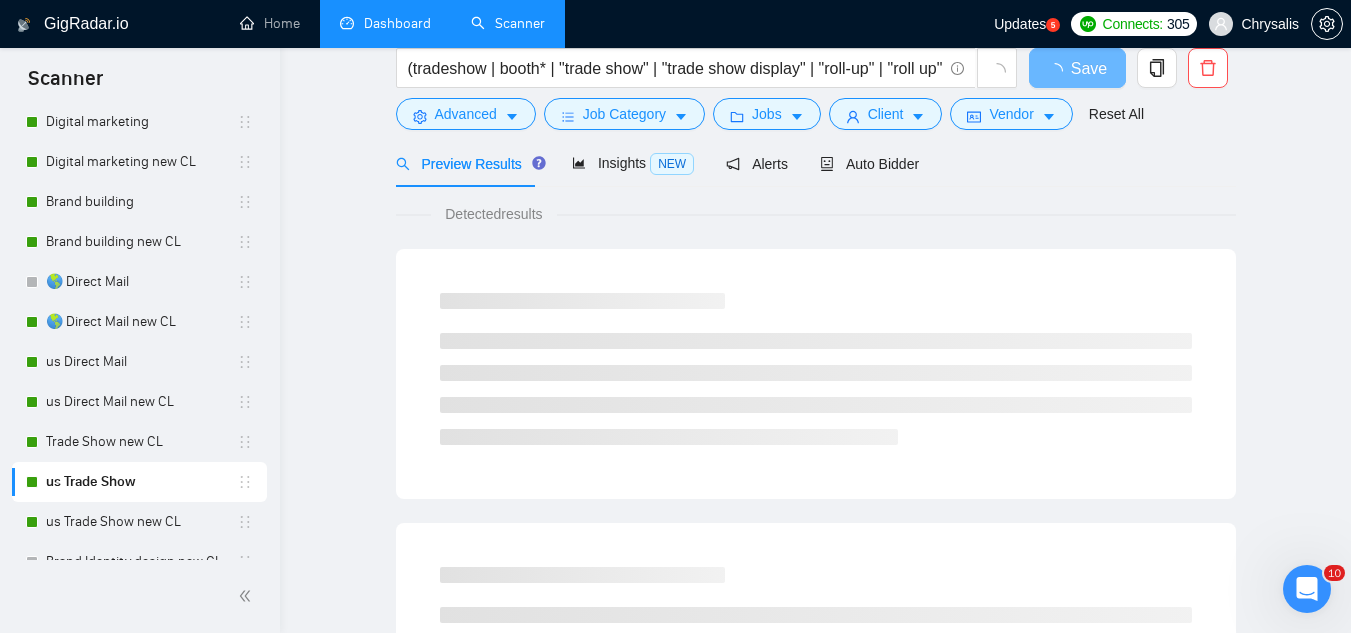scroll, scrollTop: 0, scrollLeft: 0, axis: both 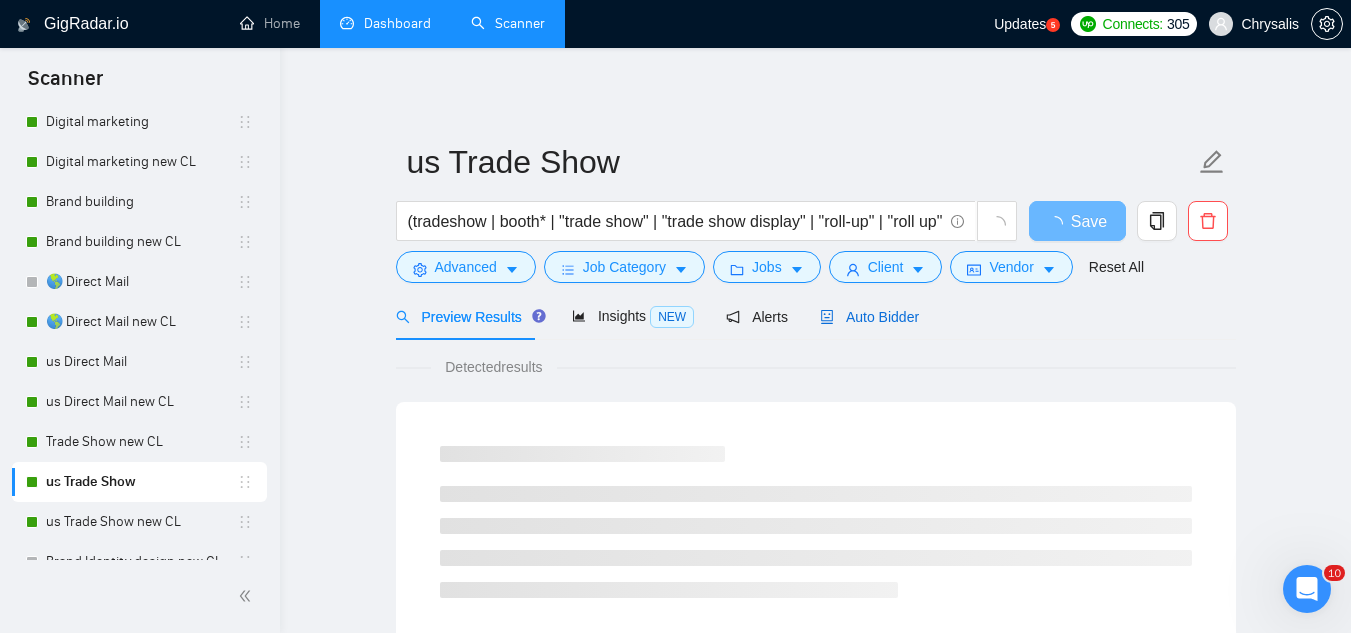 click on "Auto Bidder" at bounding box center [869, 317] 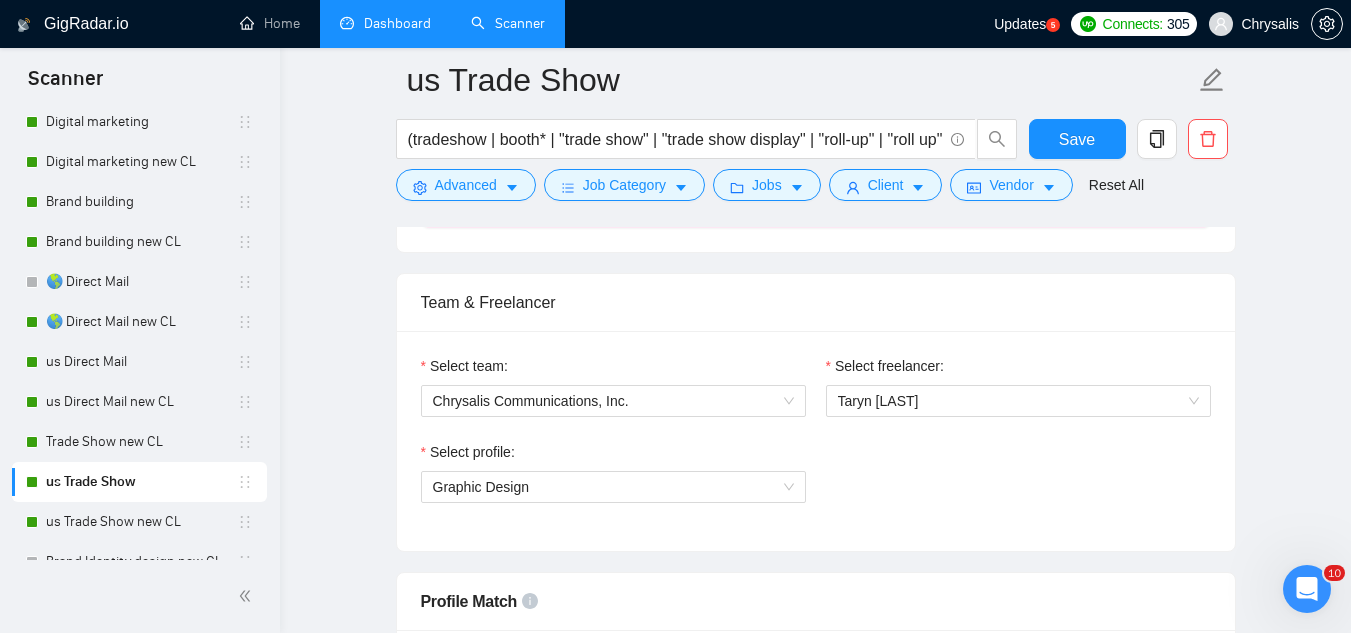 scroll, scrollTop: 1400, scrollLeft: 0, axis: vertical 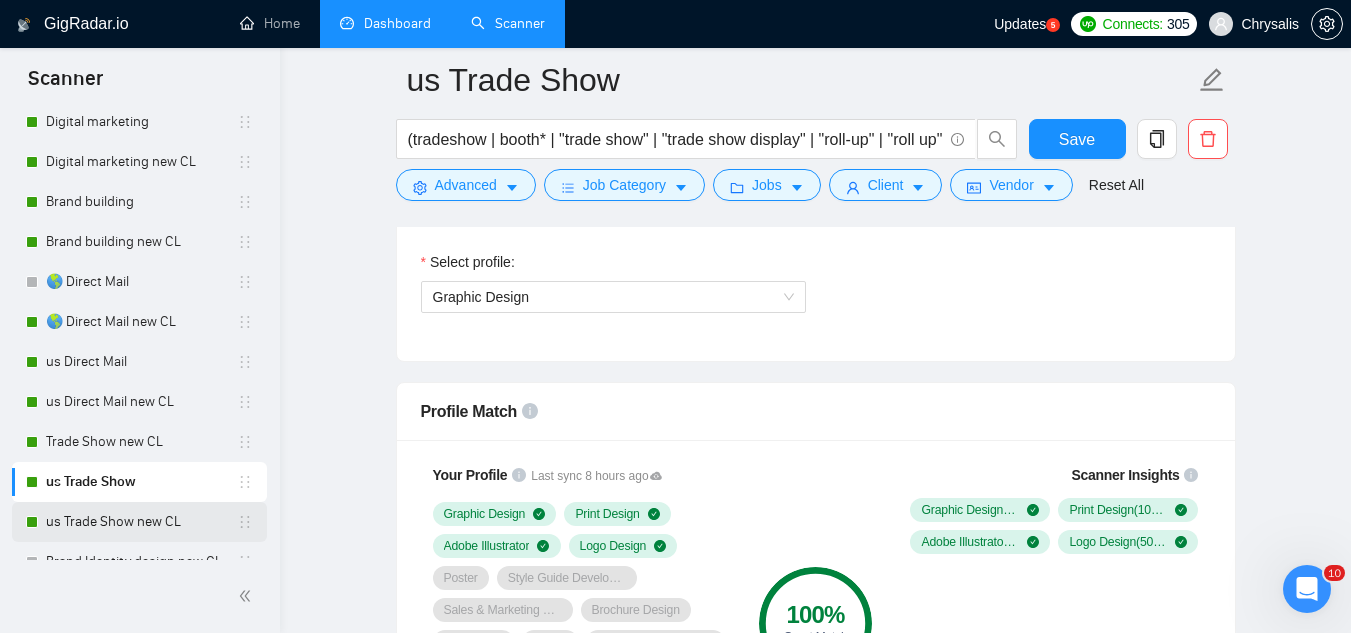 click on "us Trade Show new CL" at bounding box center (141, 522) 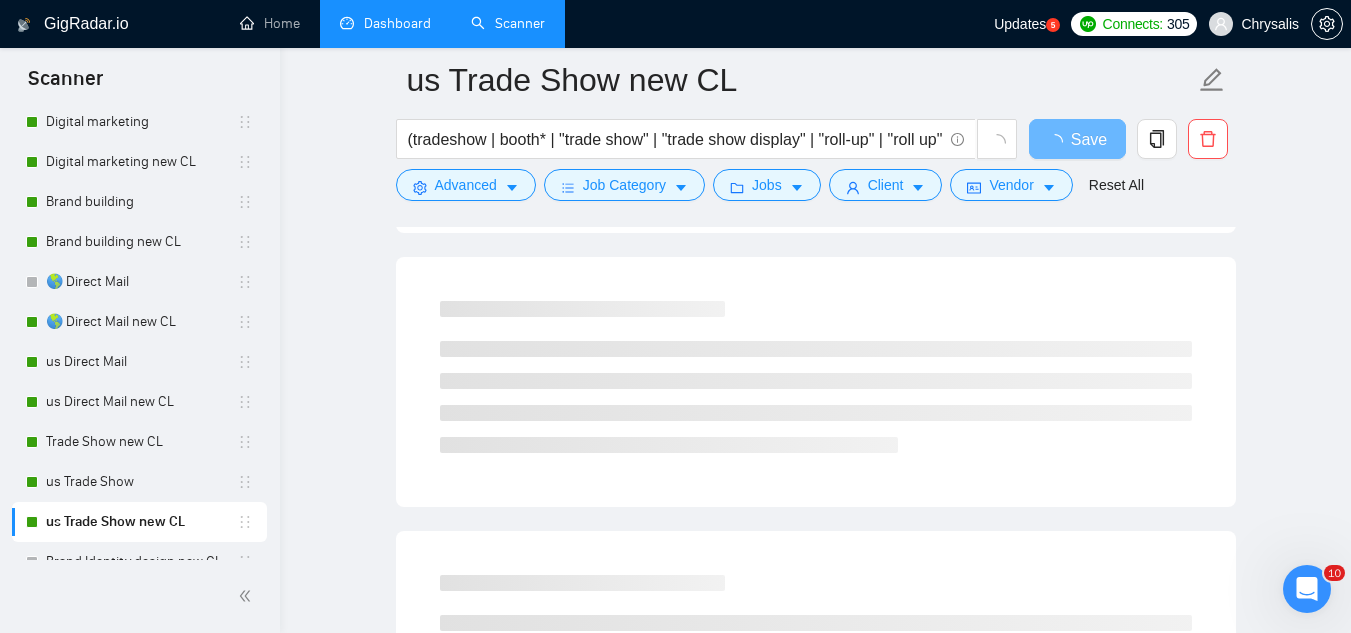 scroll, scrollTop: 0, scrollLeft: 0, axis: both 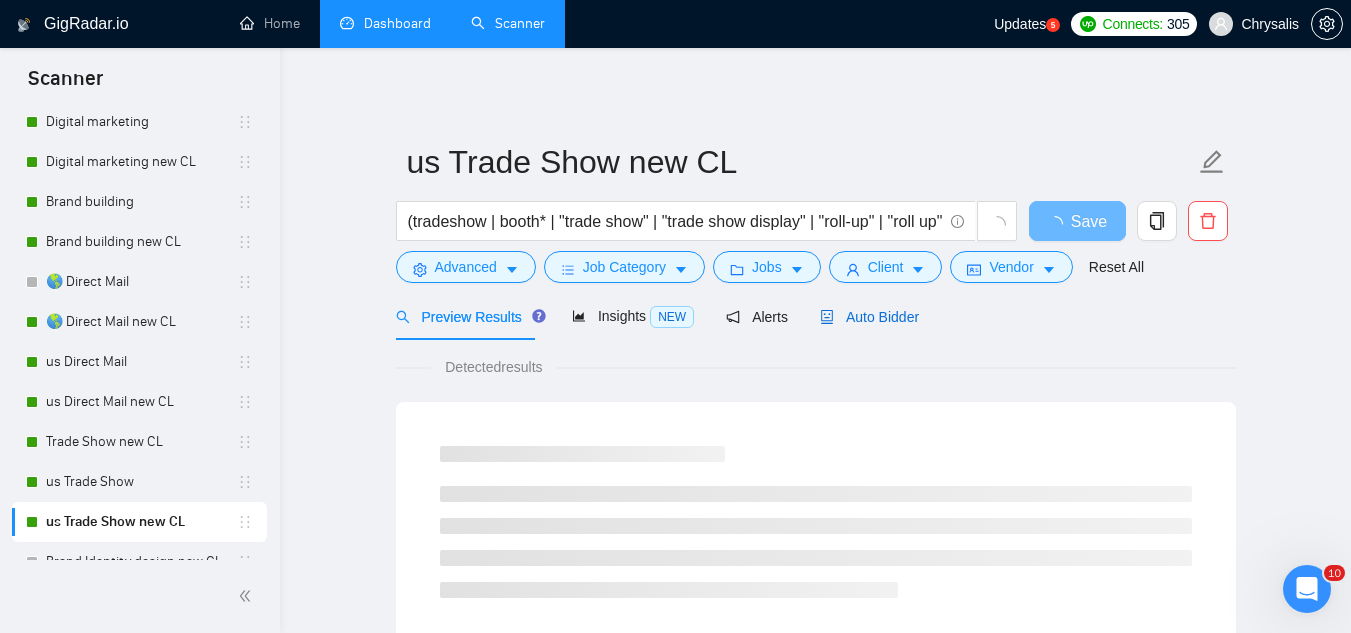 click on "Auto Bidder" at bounding box center [869, 317] 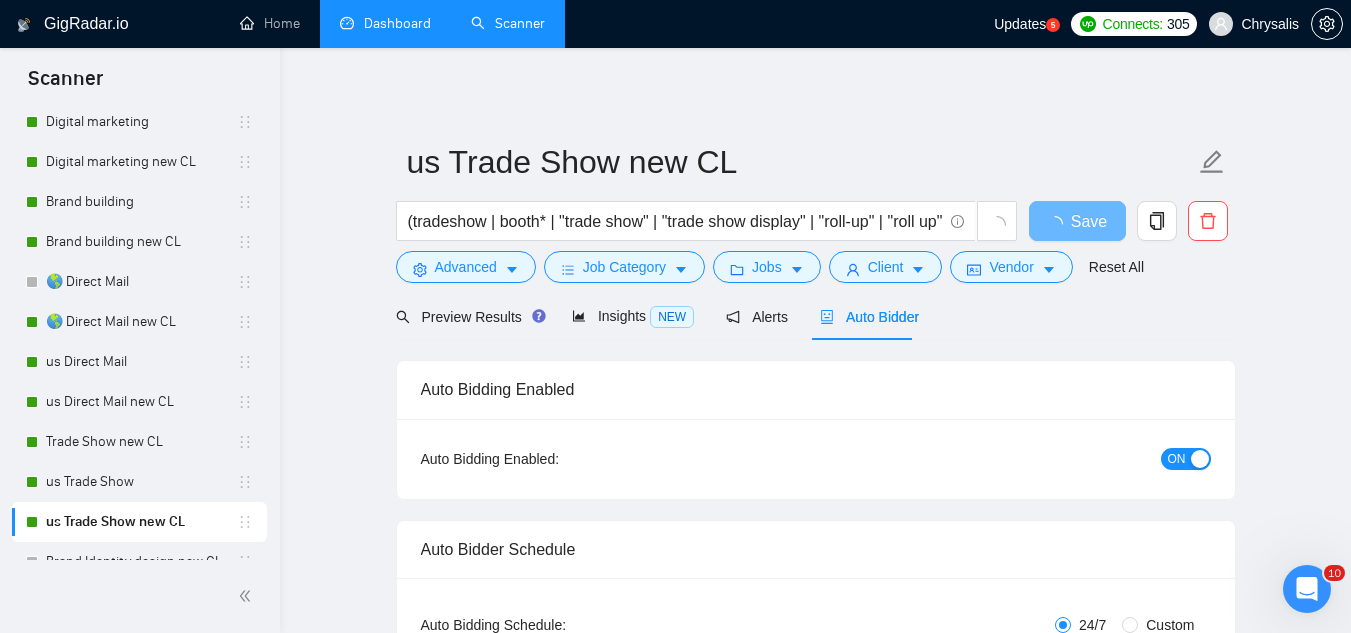 type 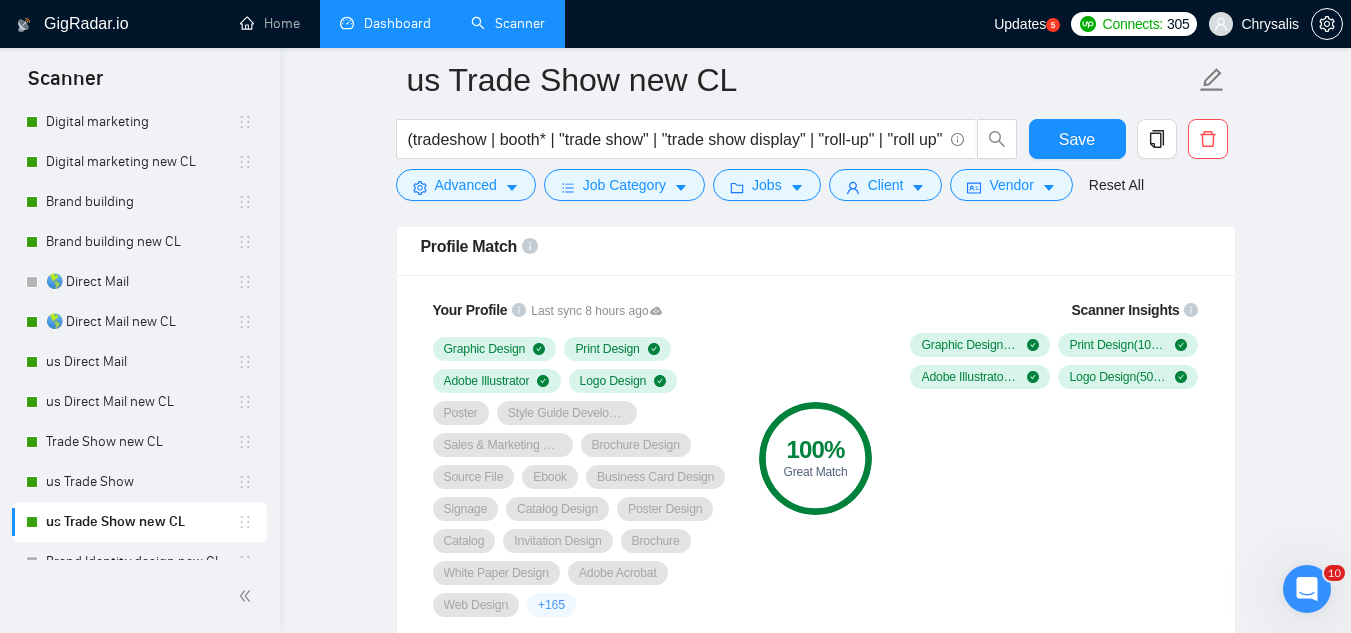 scroll, scrollTop: 1600, scrollLeft: 0, axis: vertical 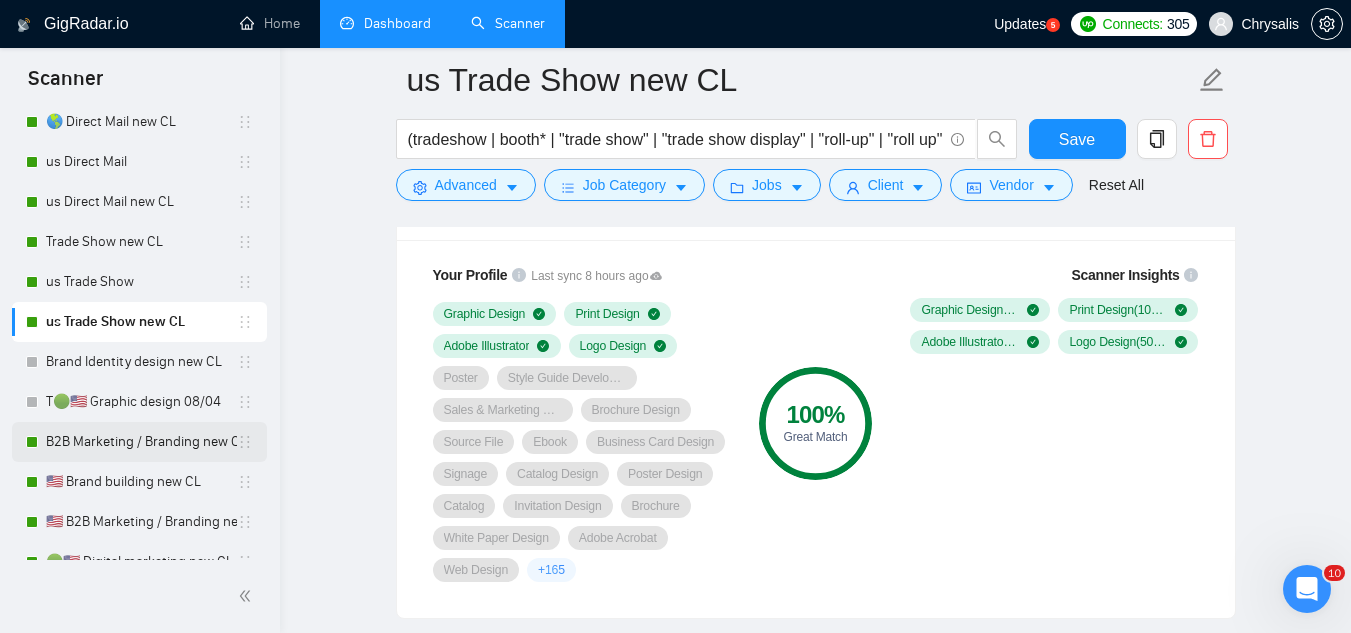 click on "B2B Marketing / Branding new CL" at bounding box center (141, 442) 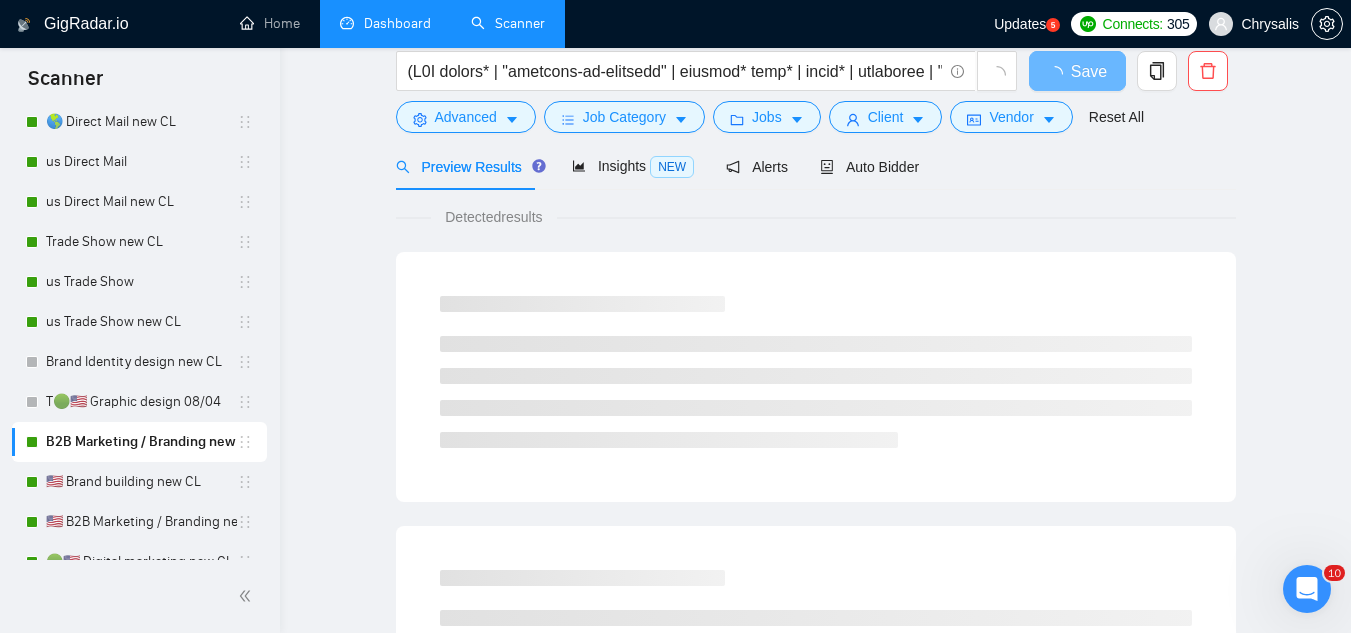 scroll, scrollTop: 0, scrollLeft: 0, axis: both 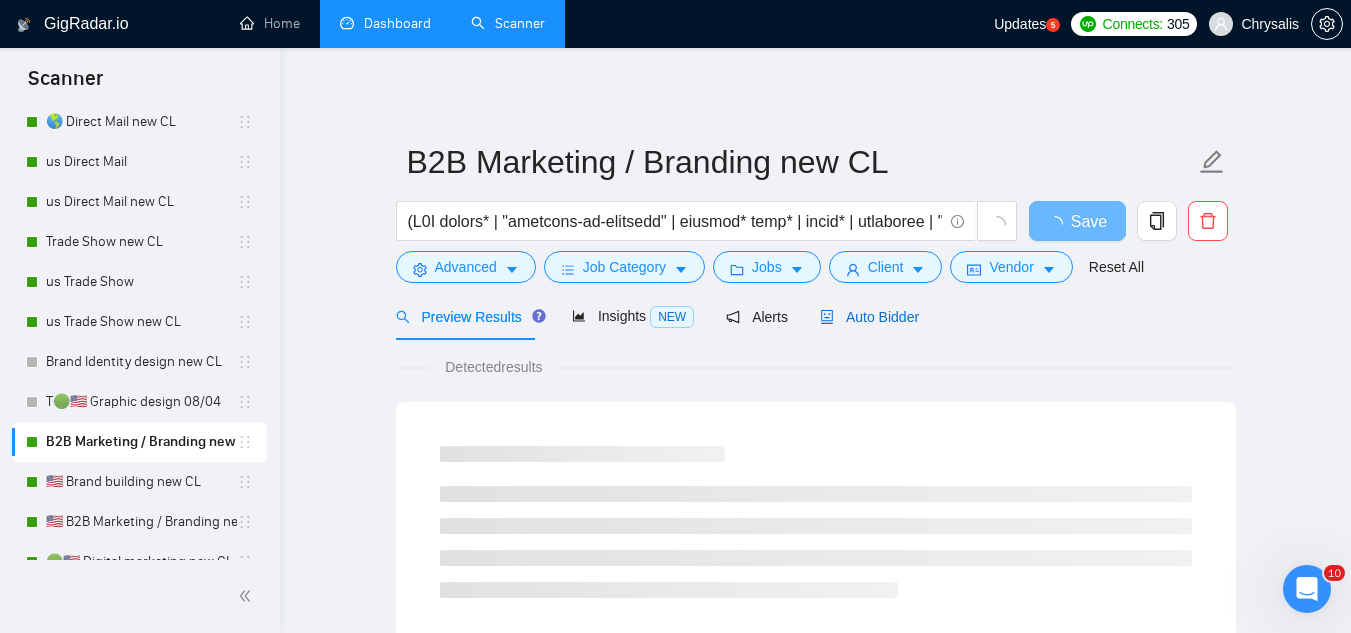 click on "Auto Bidder" at bounding box center (869, 317) 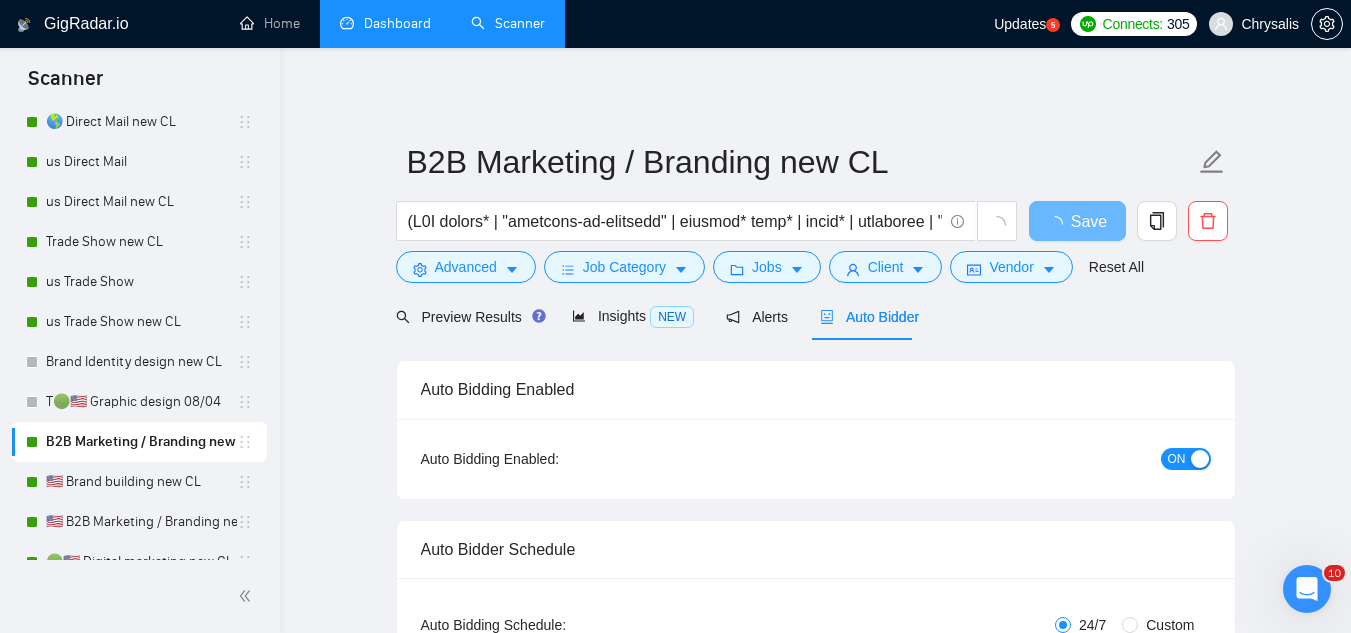 type 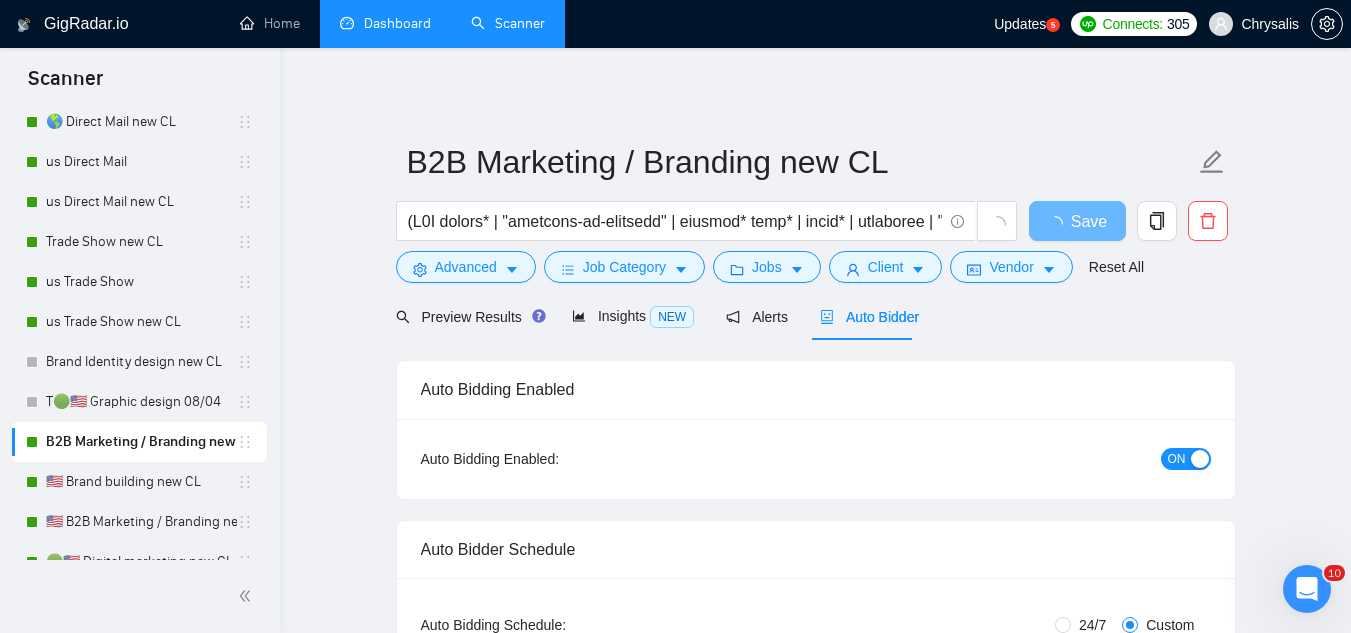 type 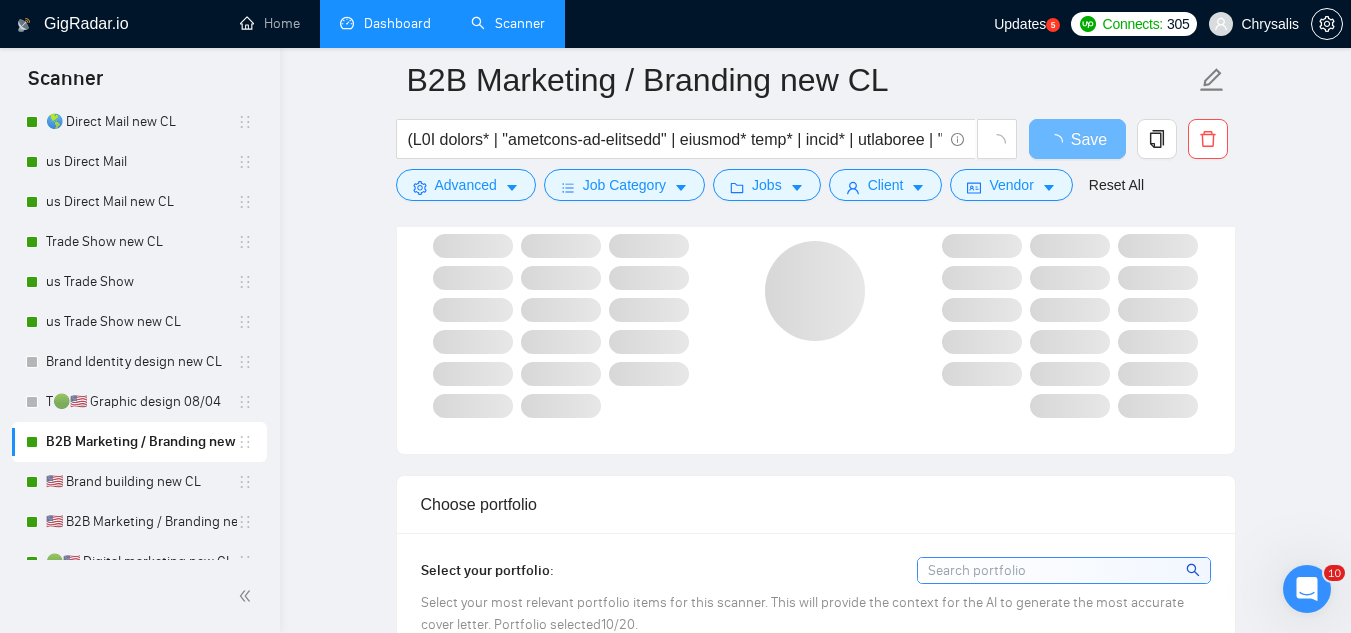 scroll, scrollTop: 1600, scrollLeft: 0, axis: vertical 